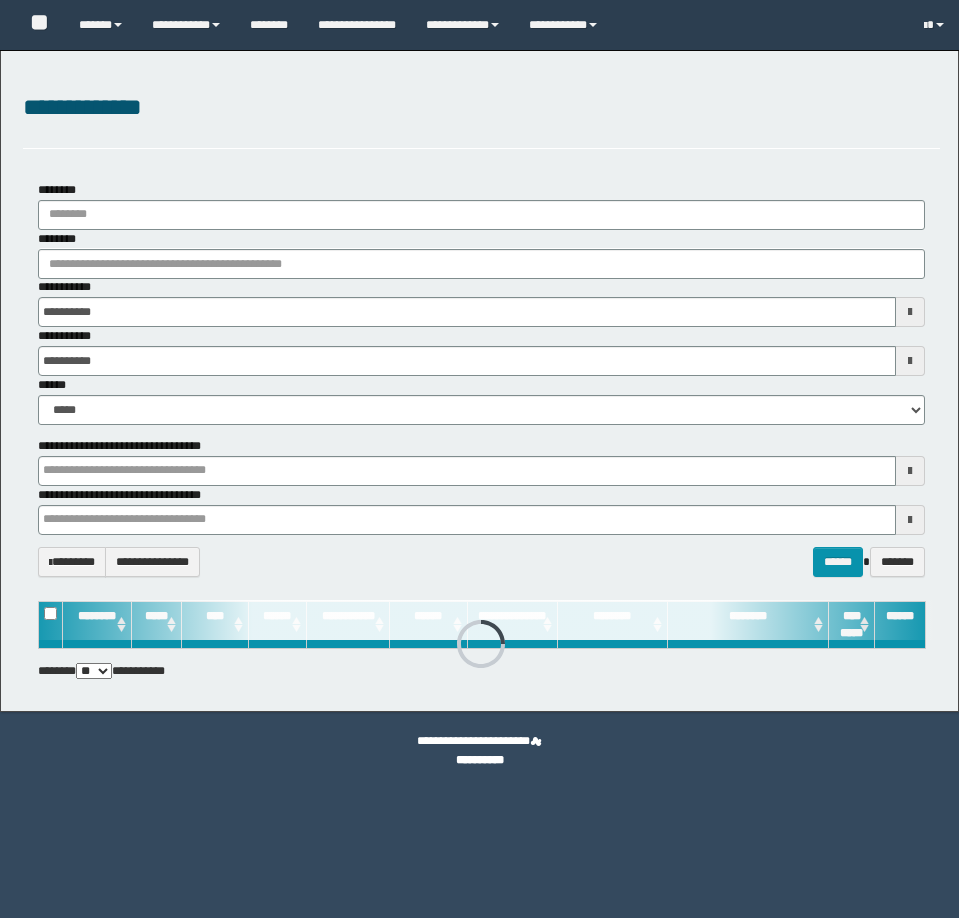 scroll, scrollTop: 0, scrollLeft: 0, axis: both 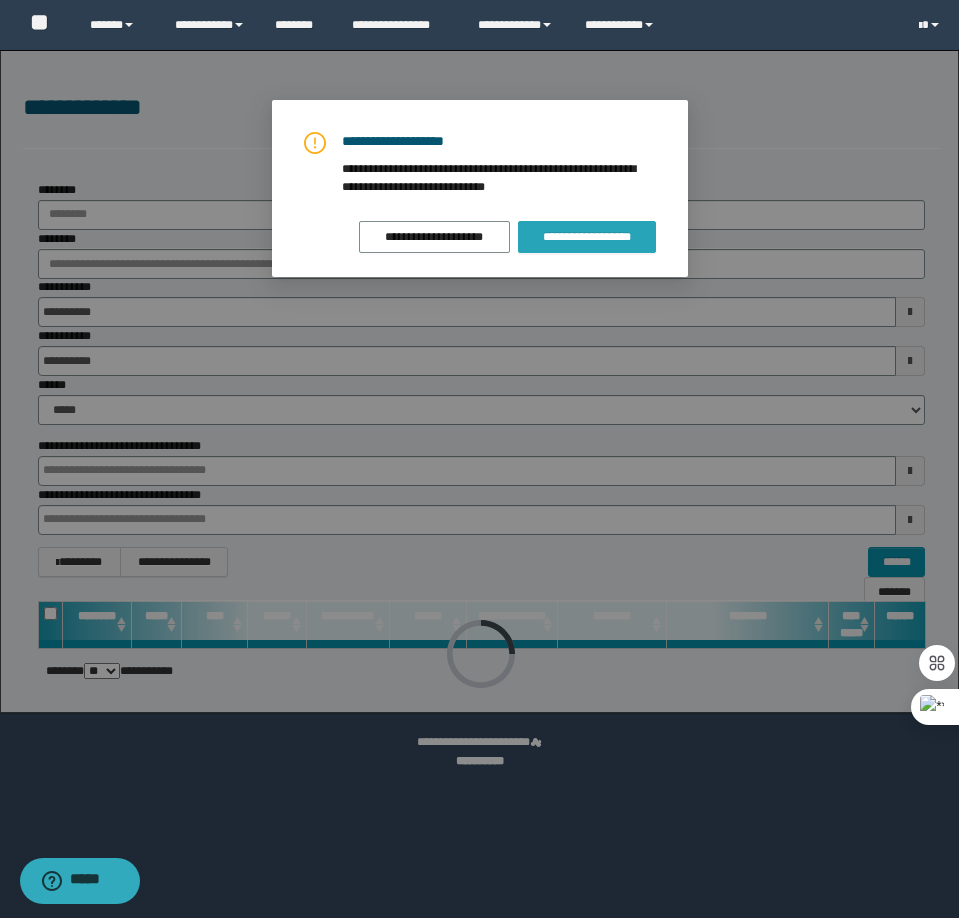 click on "**********" at bounding box center (586, 237) 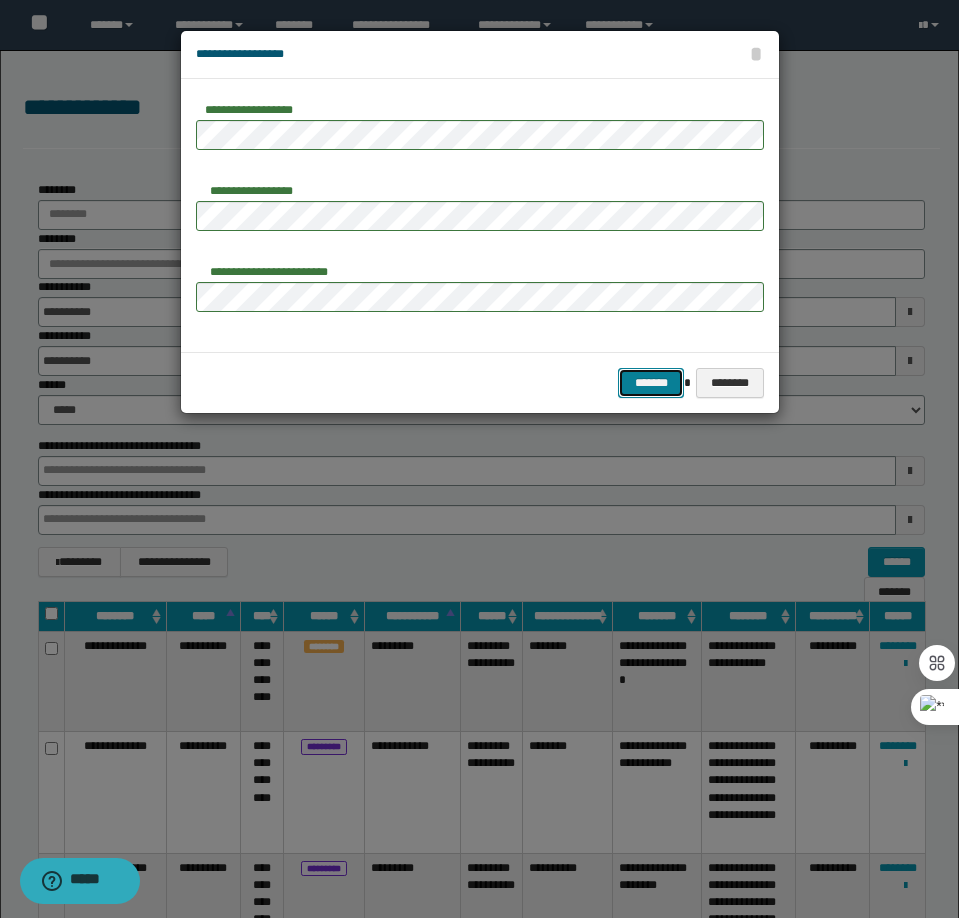 click on "*******" at bounding box center (651, 383) 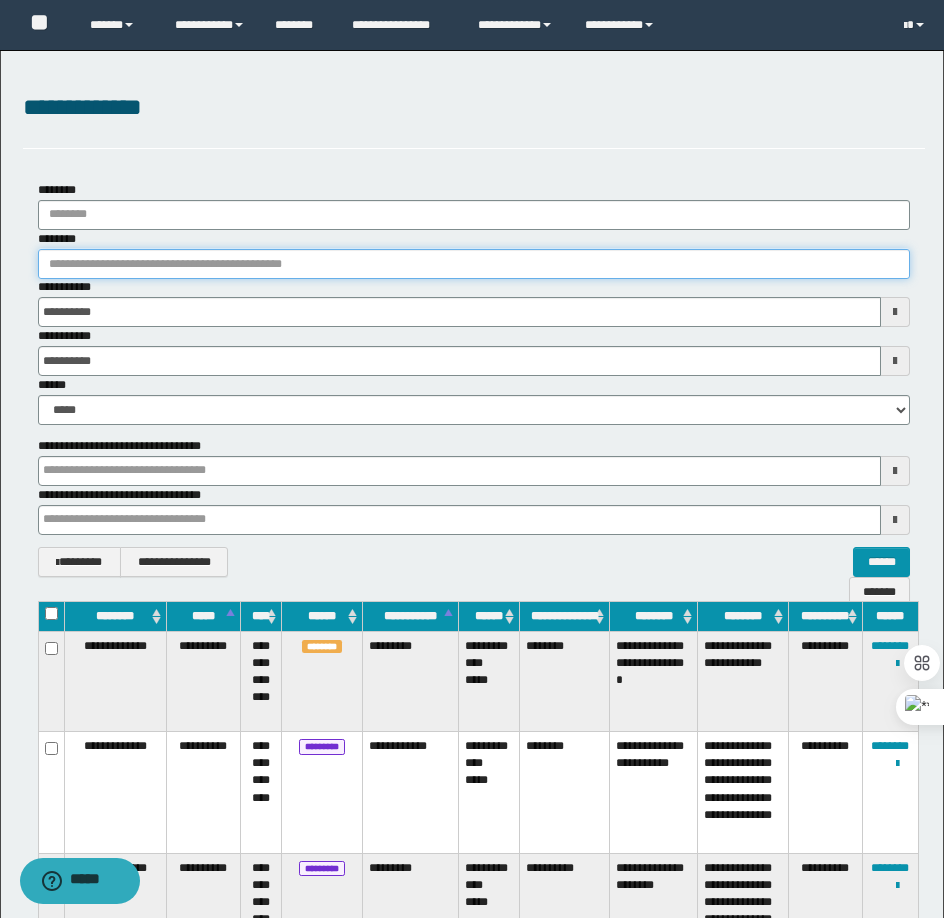 click on "********" at bounding box center (474, 264) 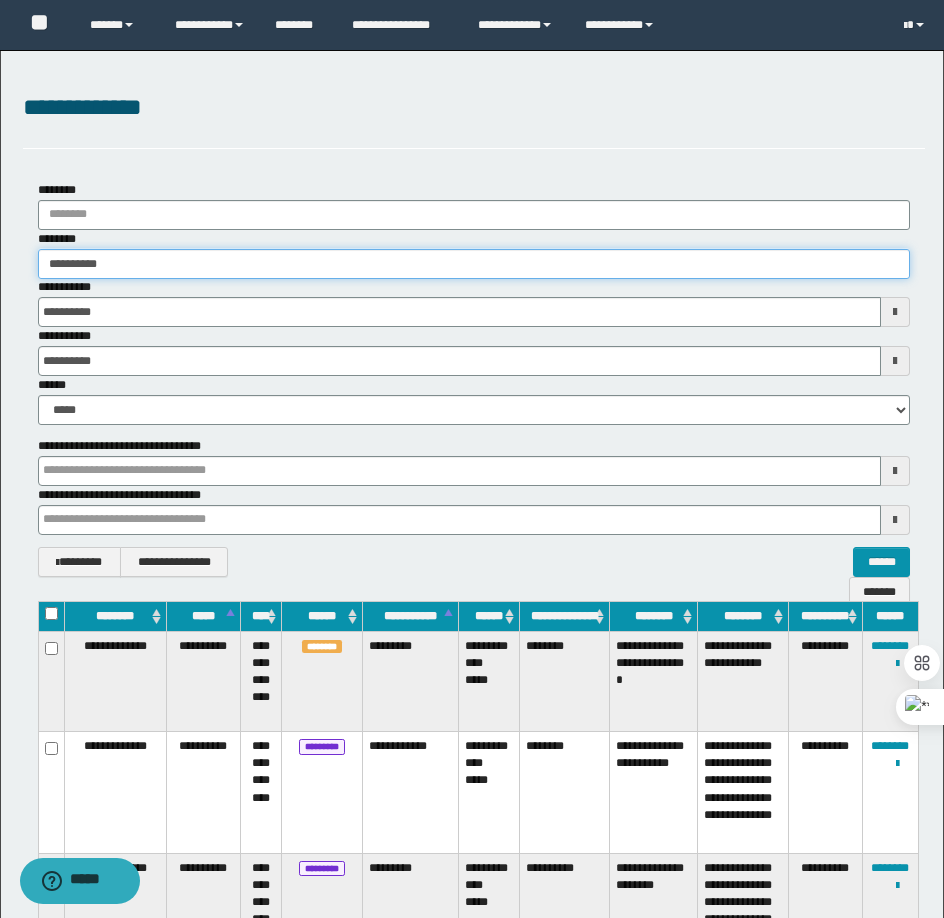 type on "**********" 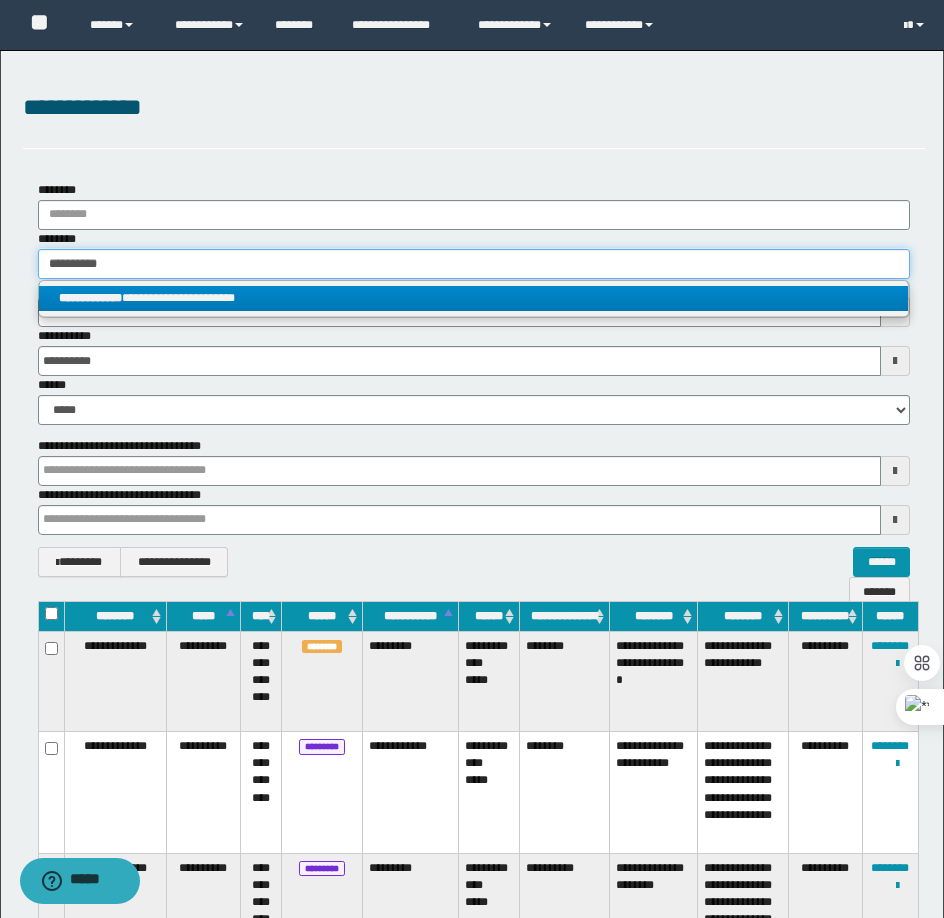 type on "**********" 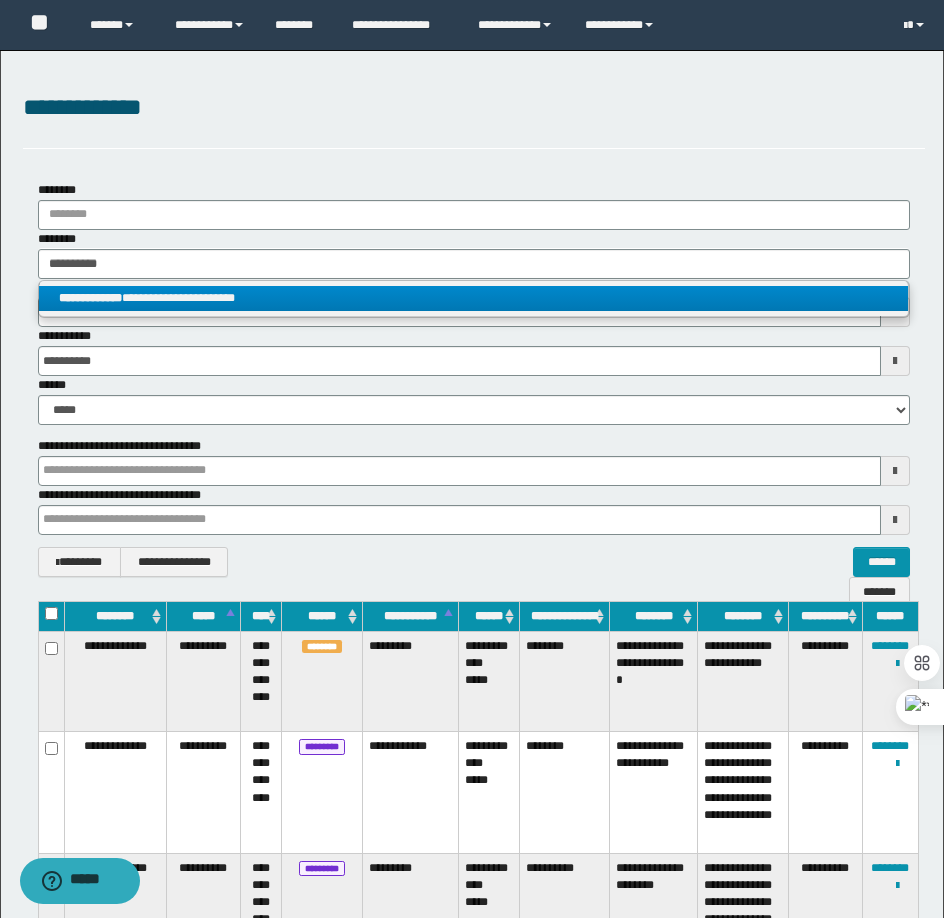 click on "**********" at bounding box center [473, 298] 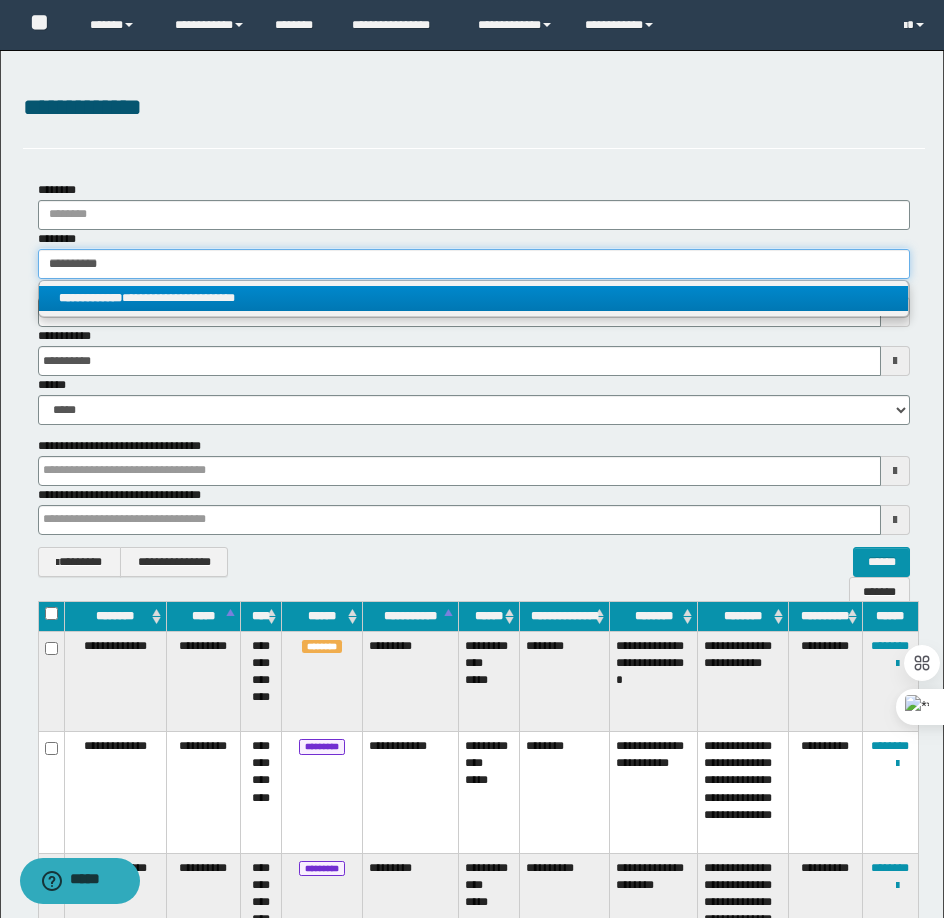type 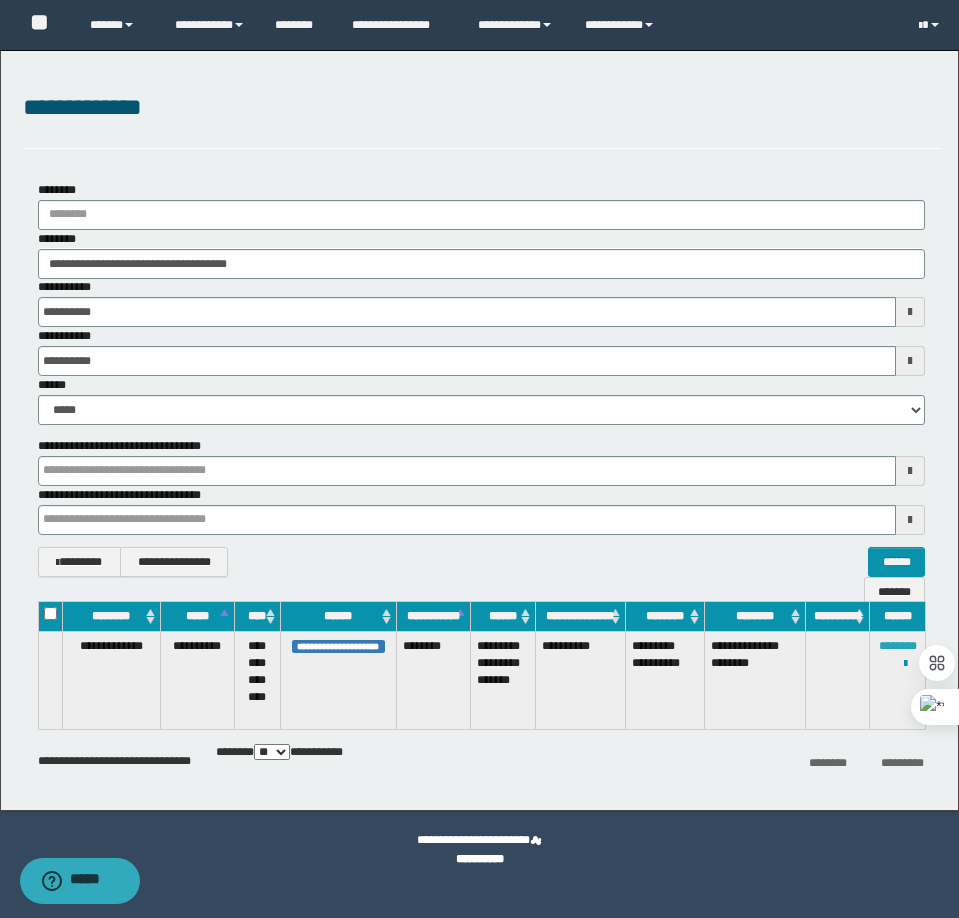 click on "********" at bounding box center (898, 646) 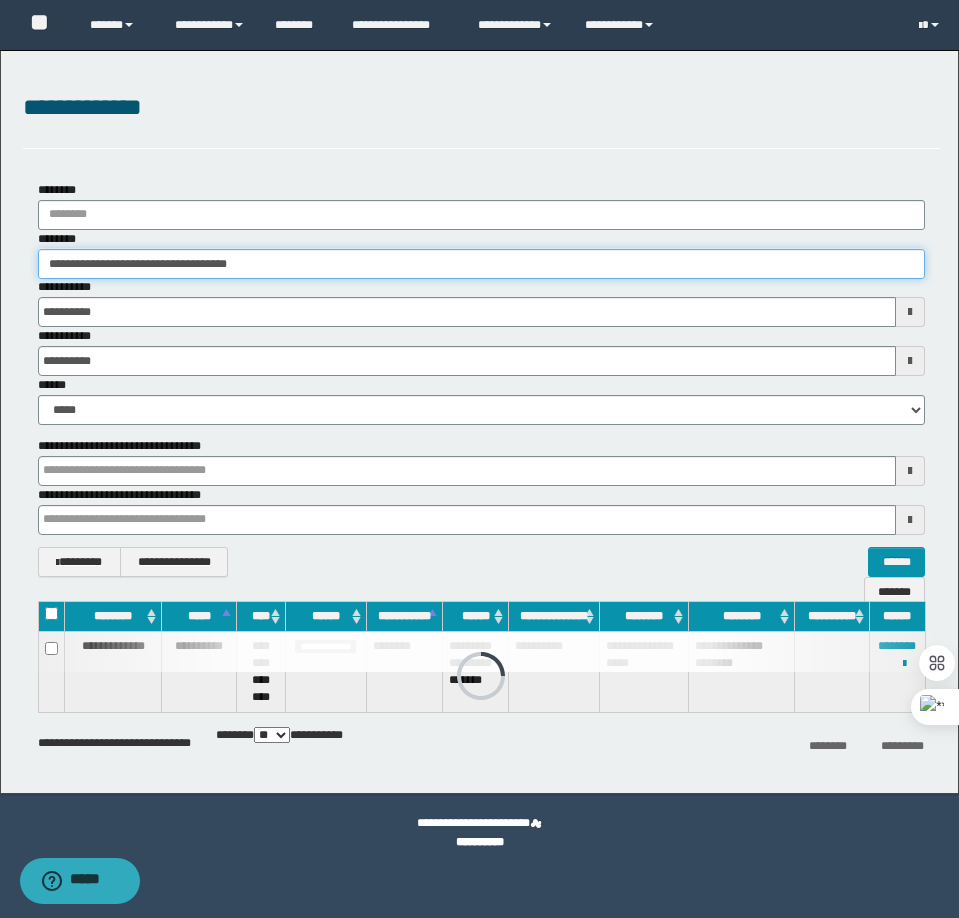 click on "**********" at bounding box center (481, 264) 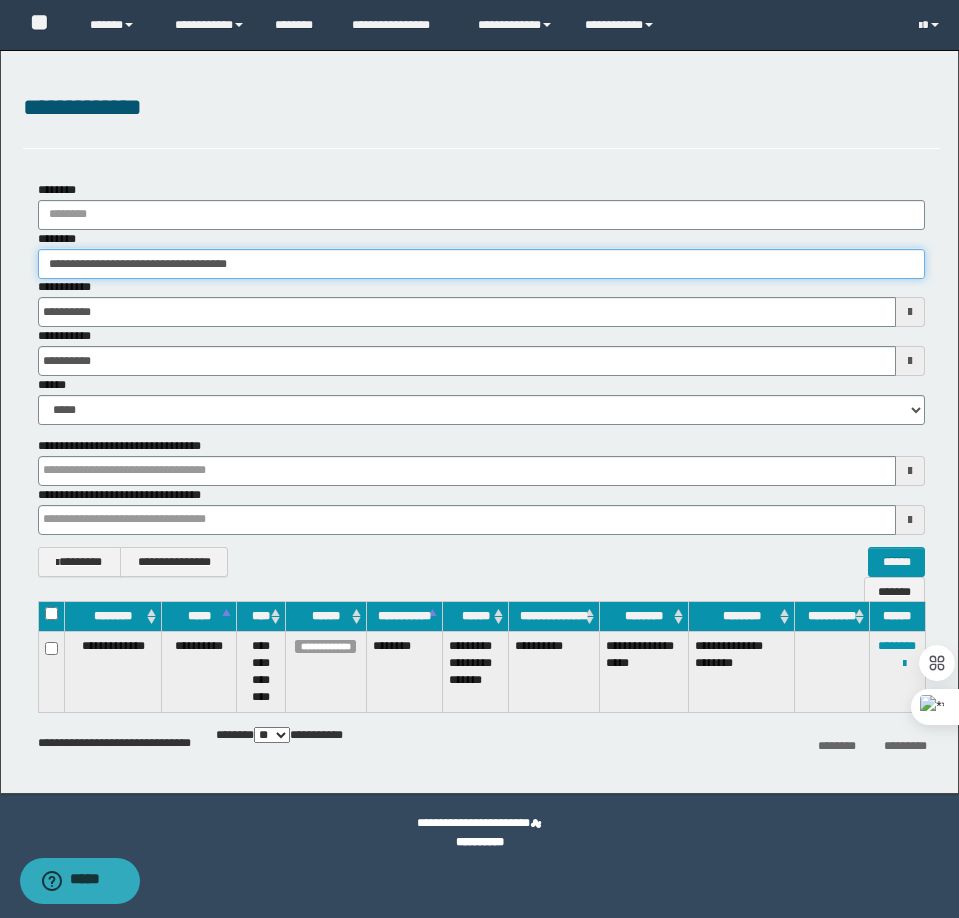 click on "**********" at bounding box center [481, 264] 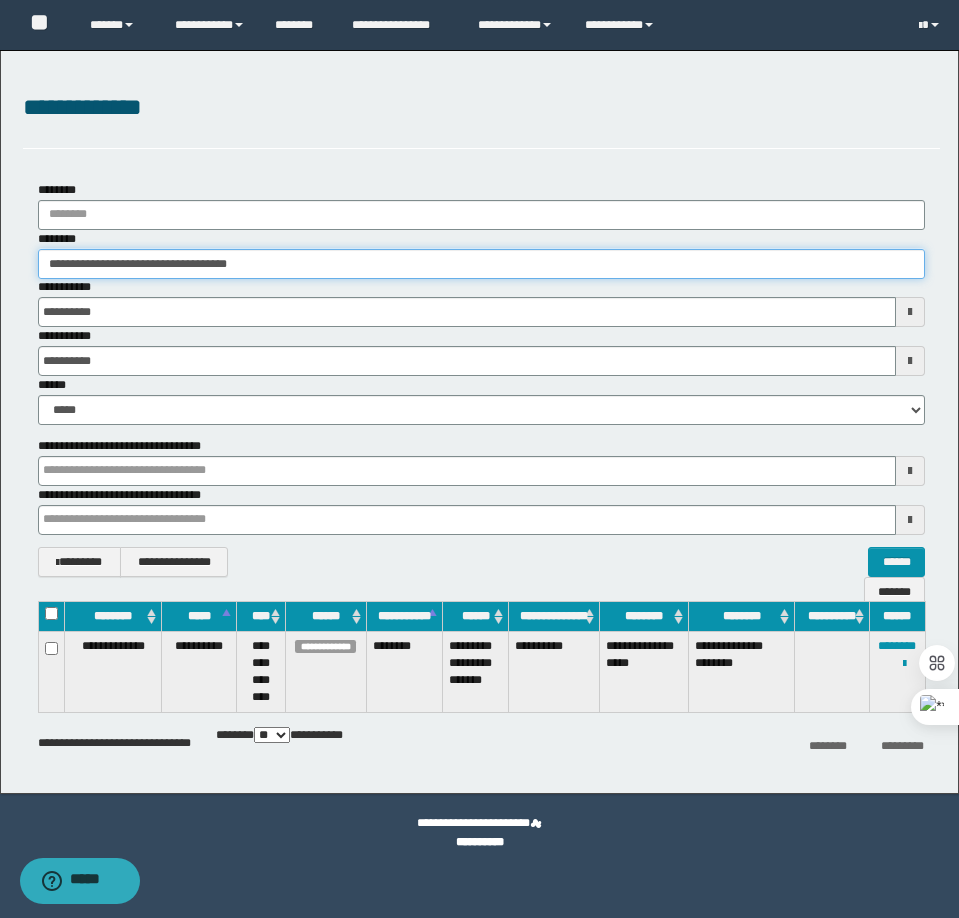 click on "**********" at bounding box center [481, 264] 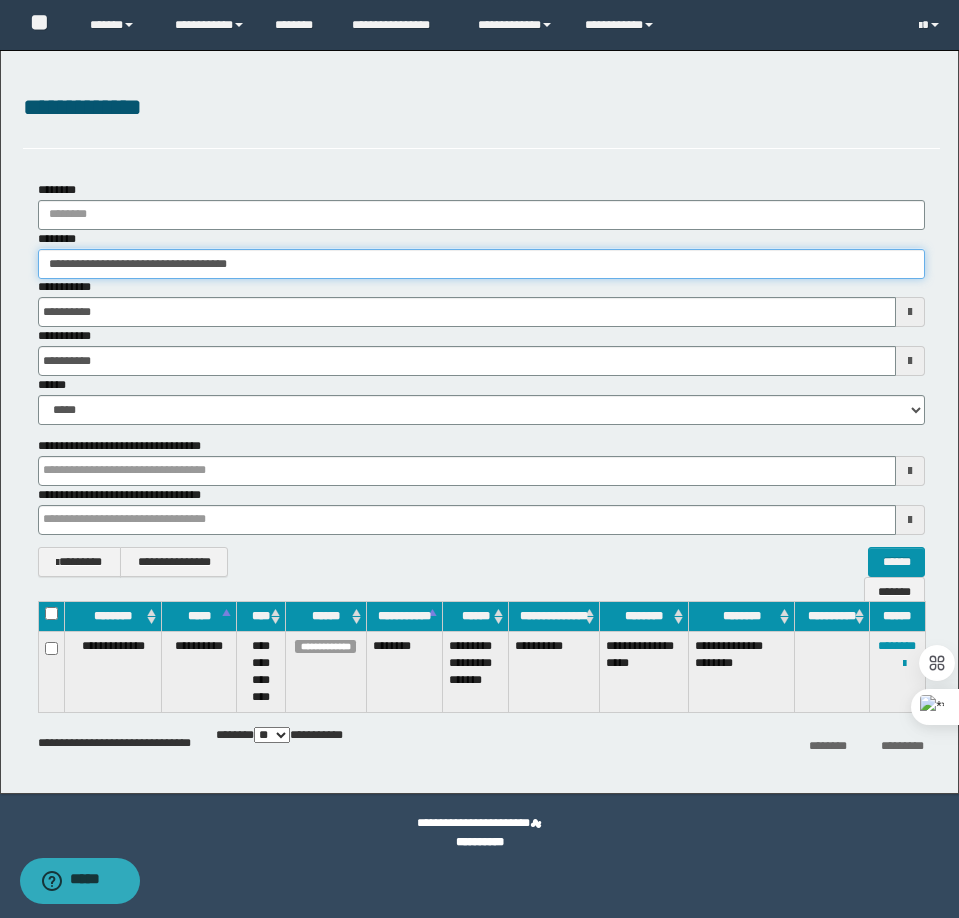 paste 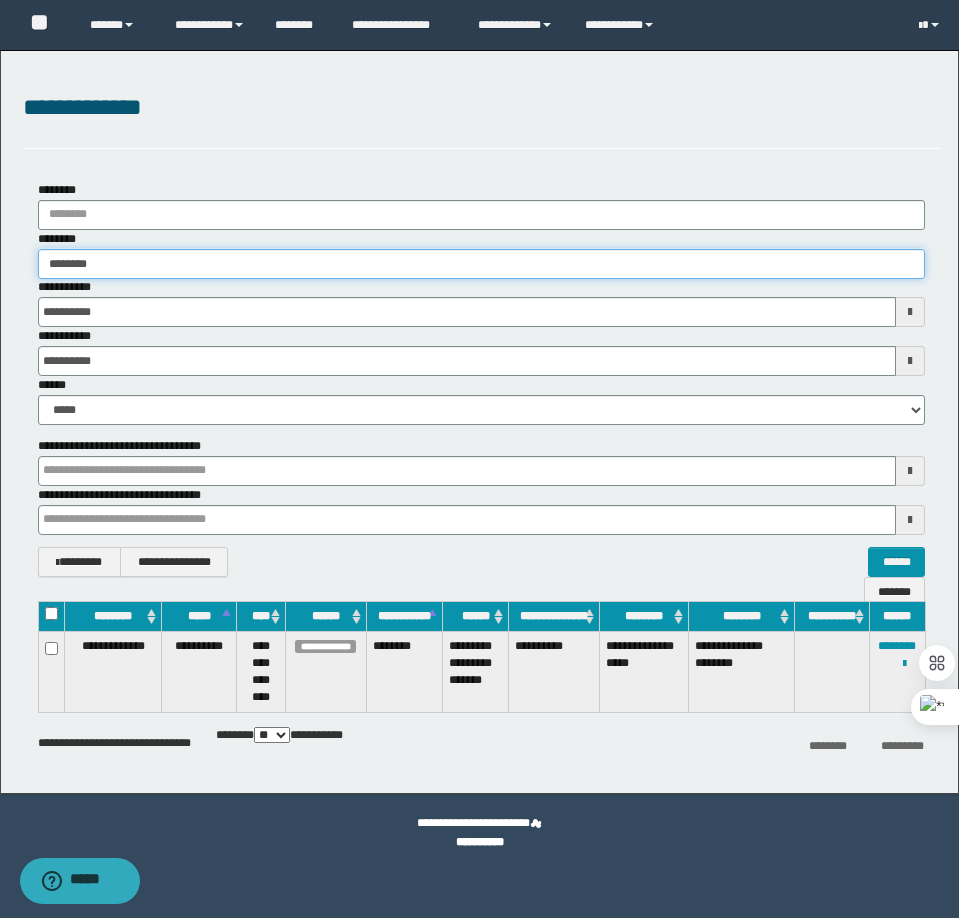 type on "********" 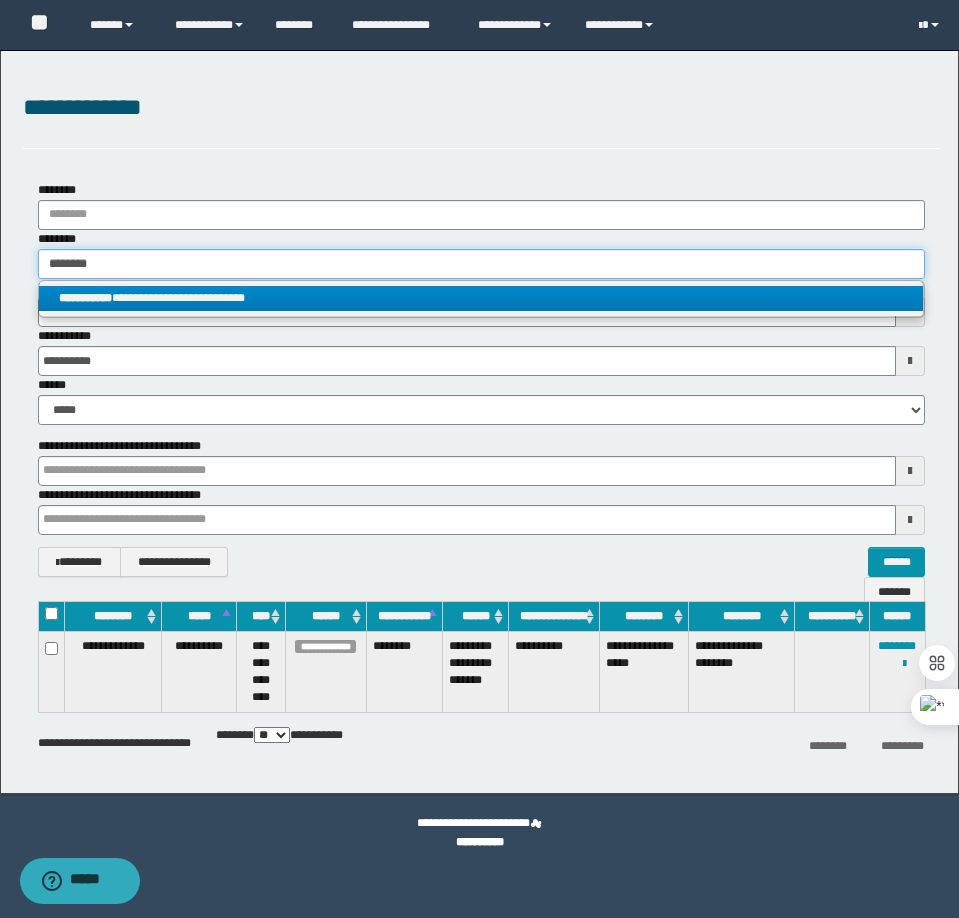 type on "********" 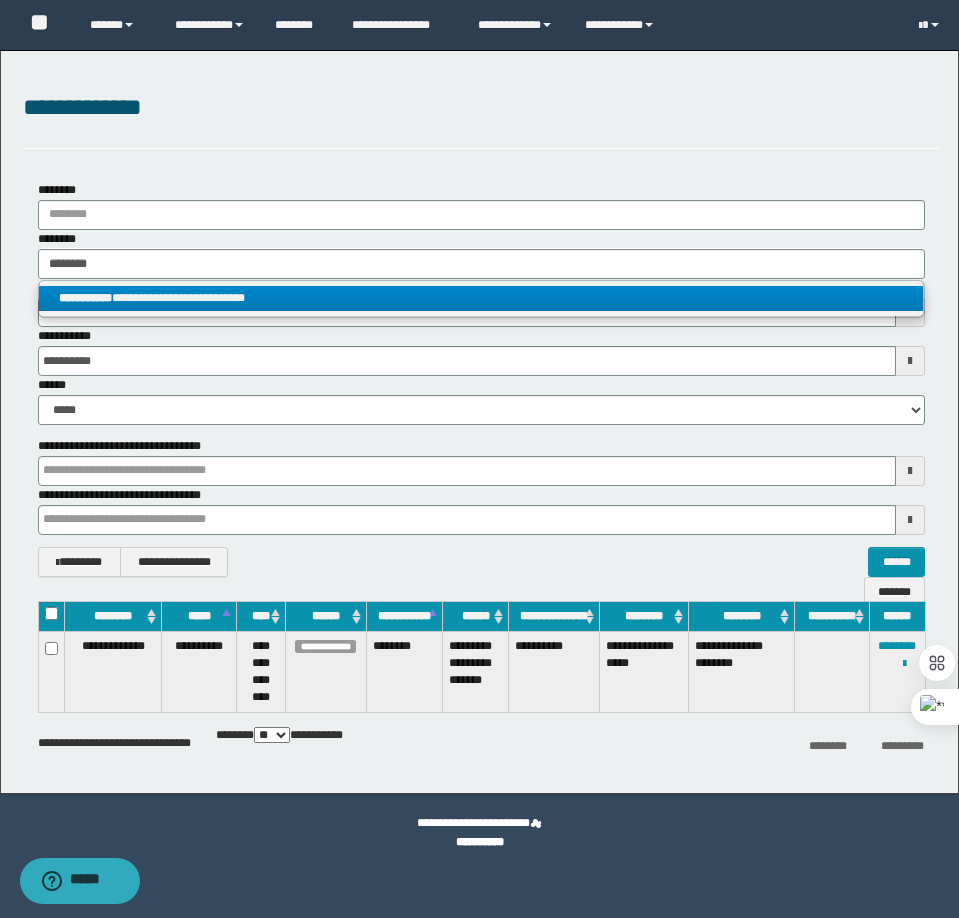 click on "**********" at bounding box center (481, 298) 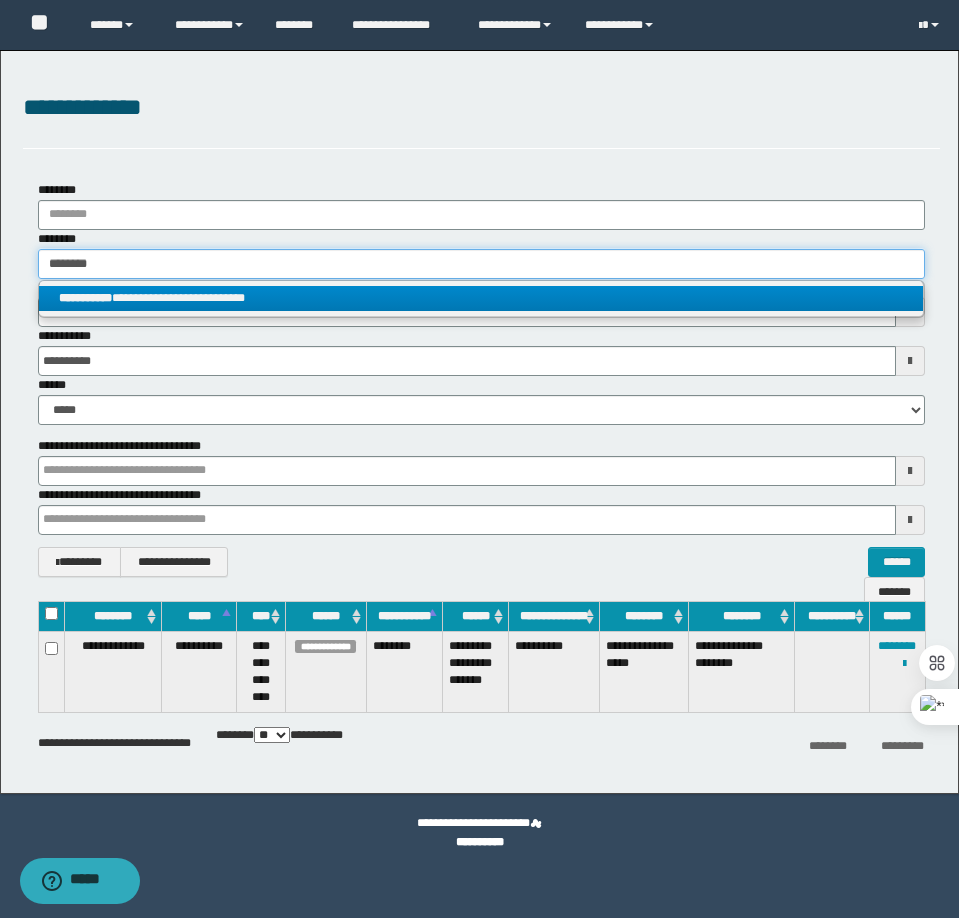 type 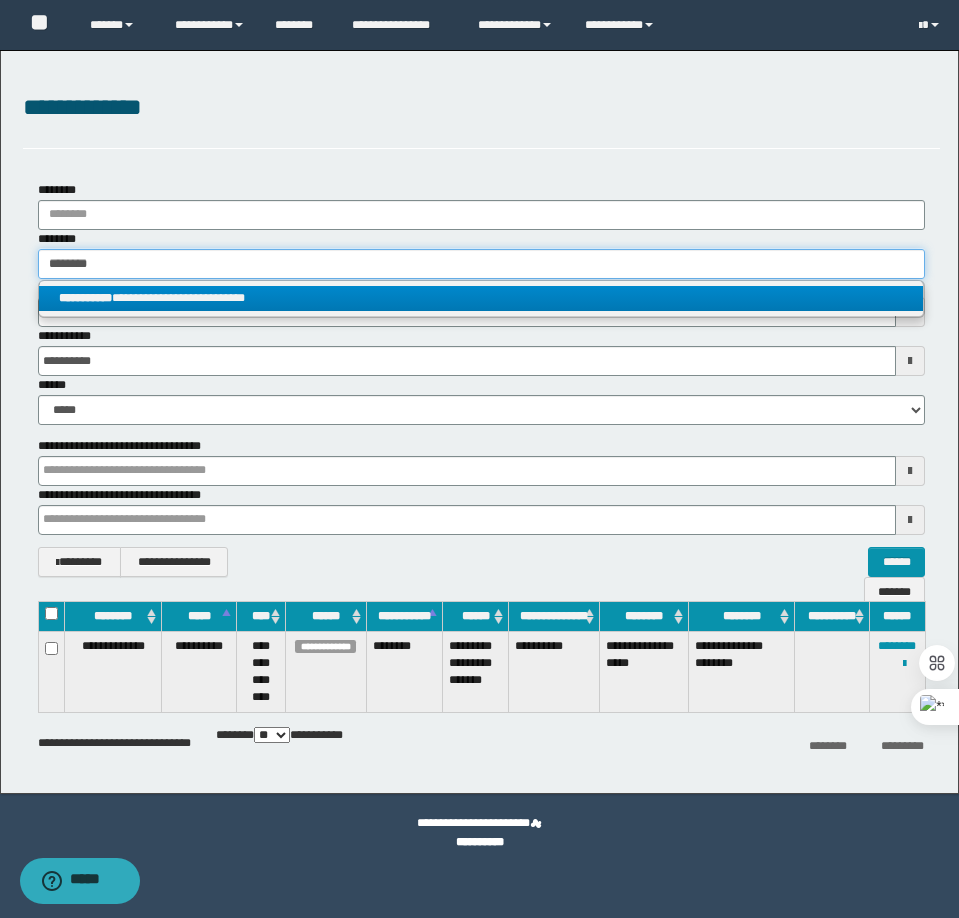 type on "**********" 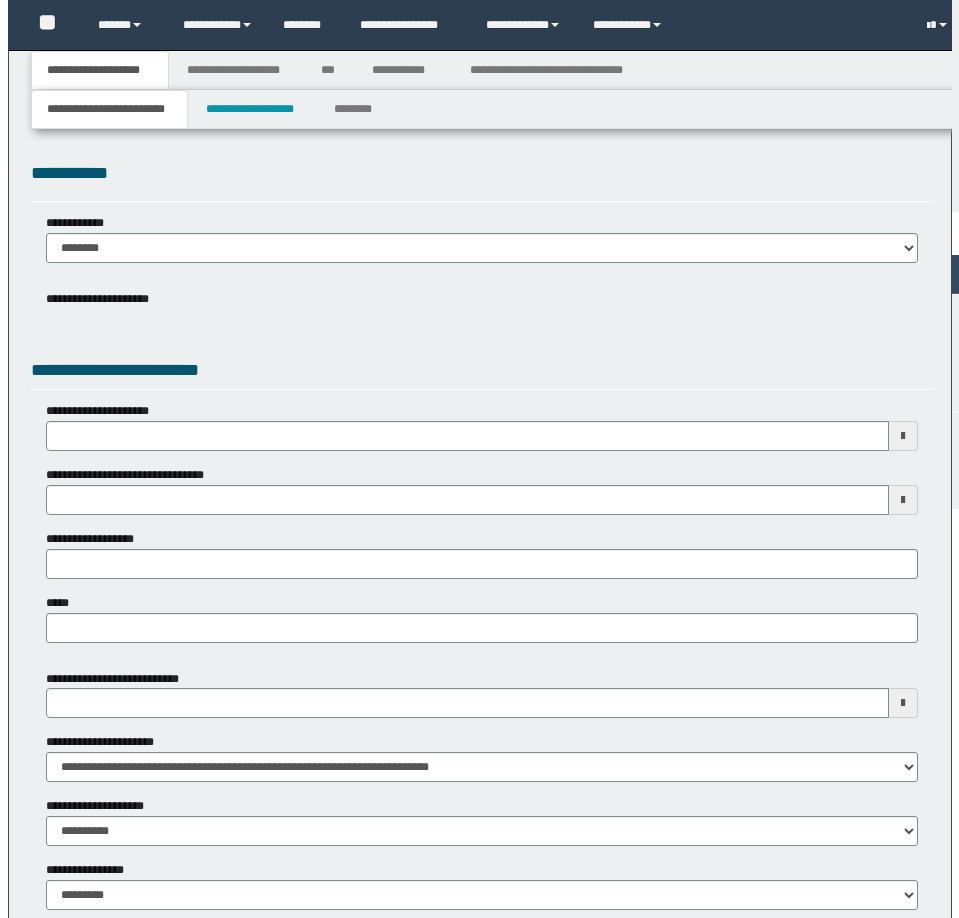 scroll, scrollTop: 0, scrollLeft: 0, axis: both 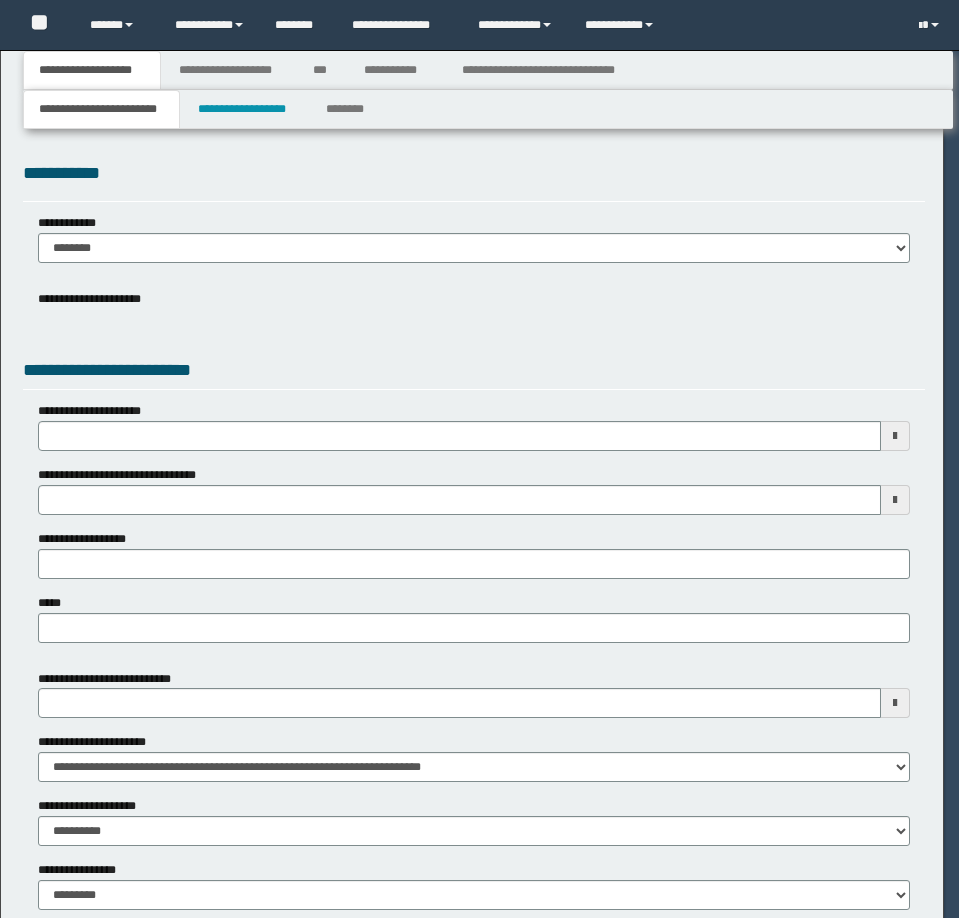 select on "*" 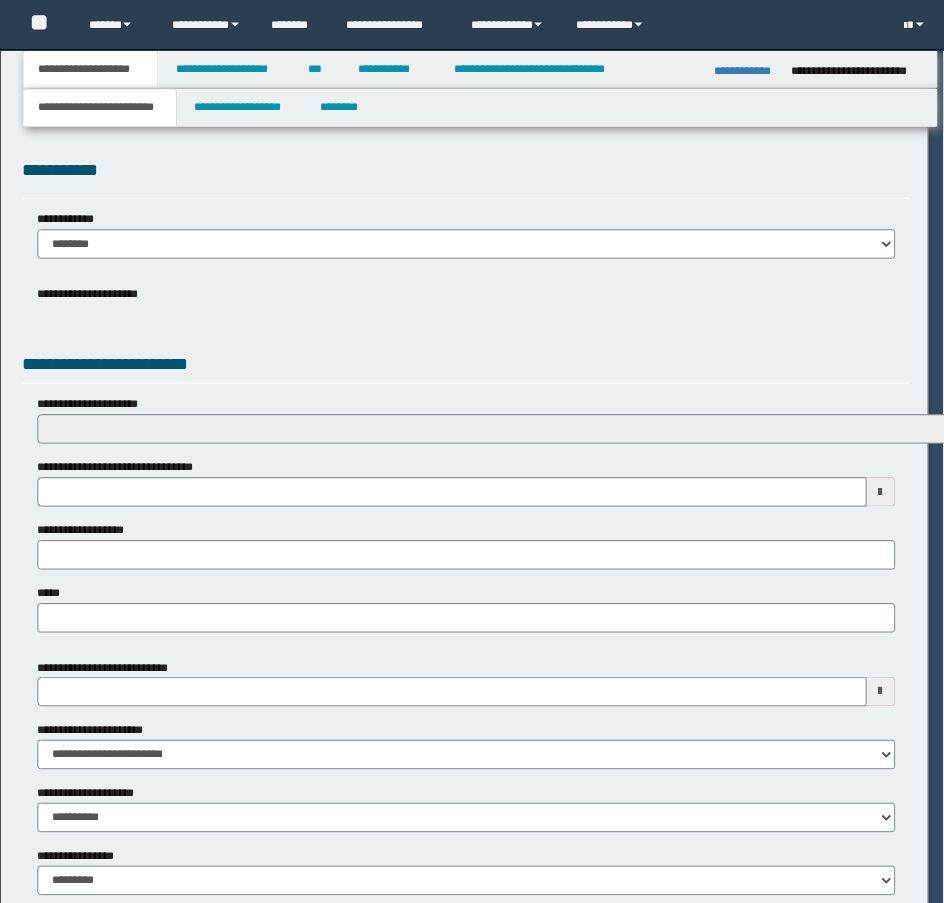 scroll, scrollTop: 0, scrollLeft: 0, axis: both 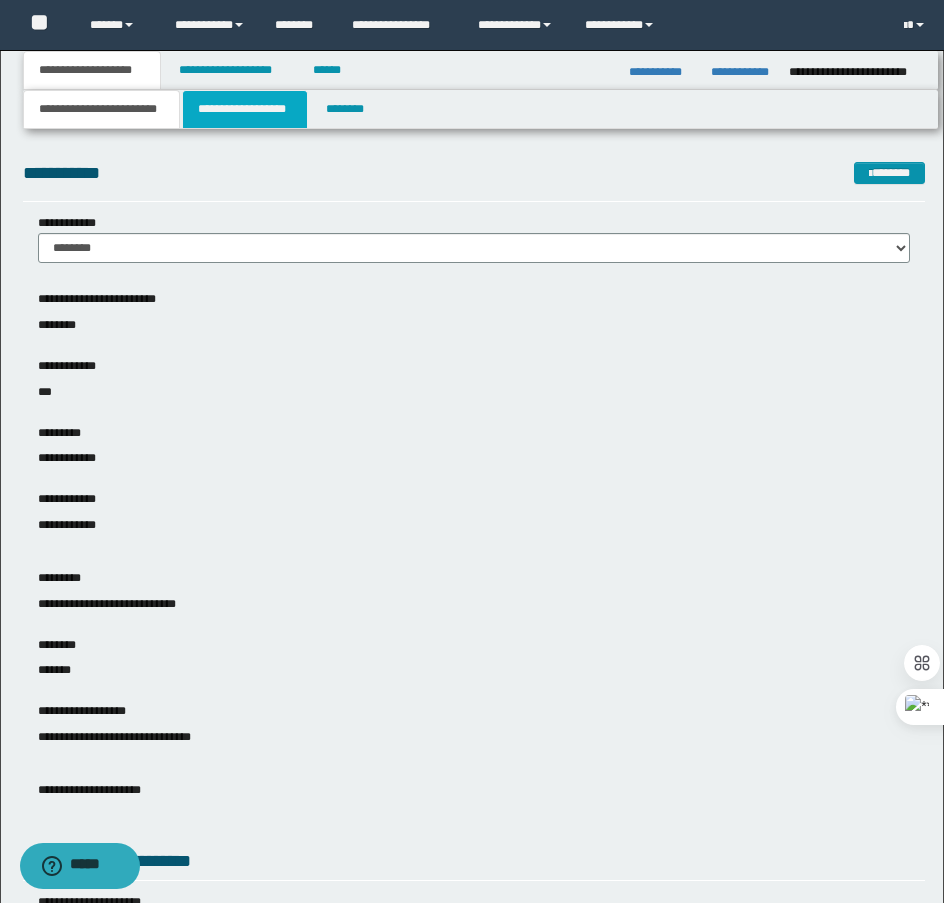click on "**********" at bounding box center [245, 109] 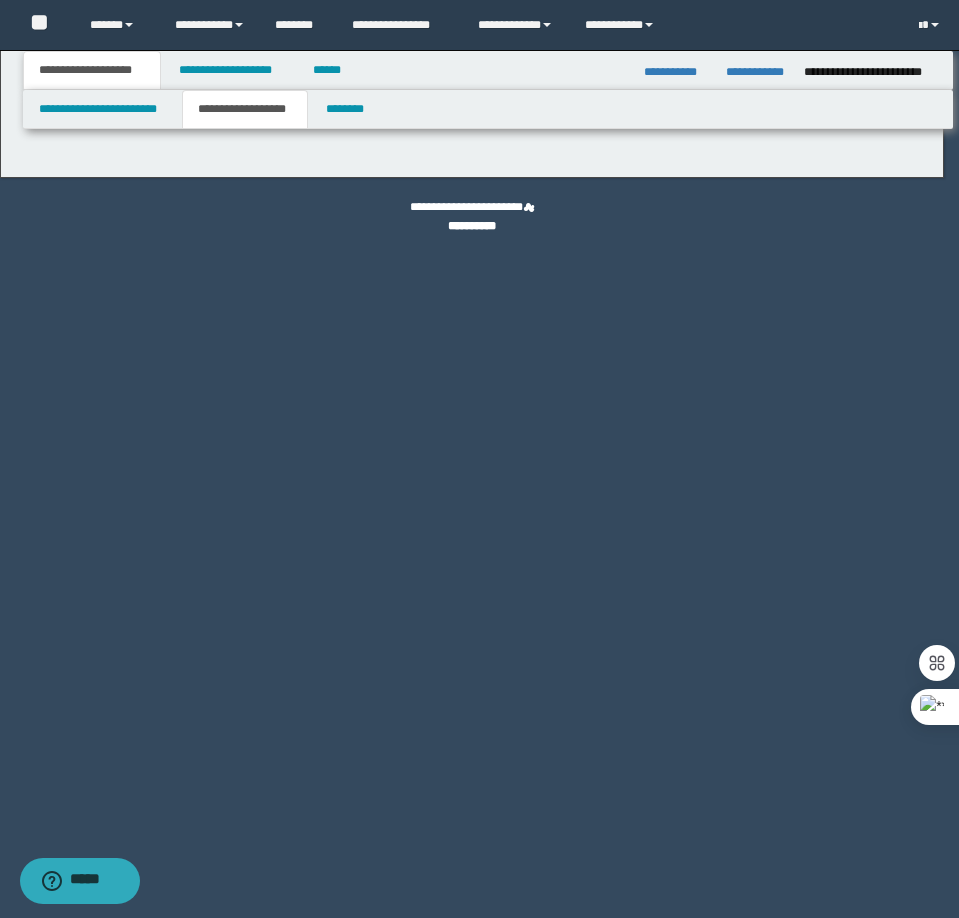 type on "**********" 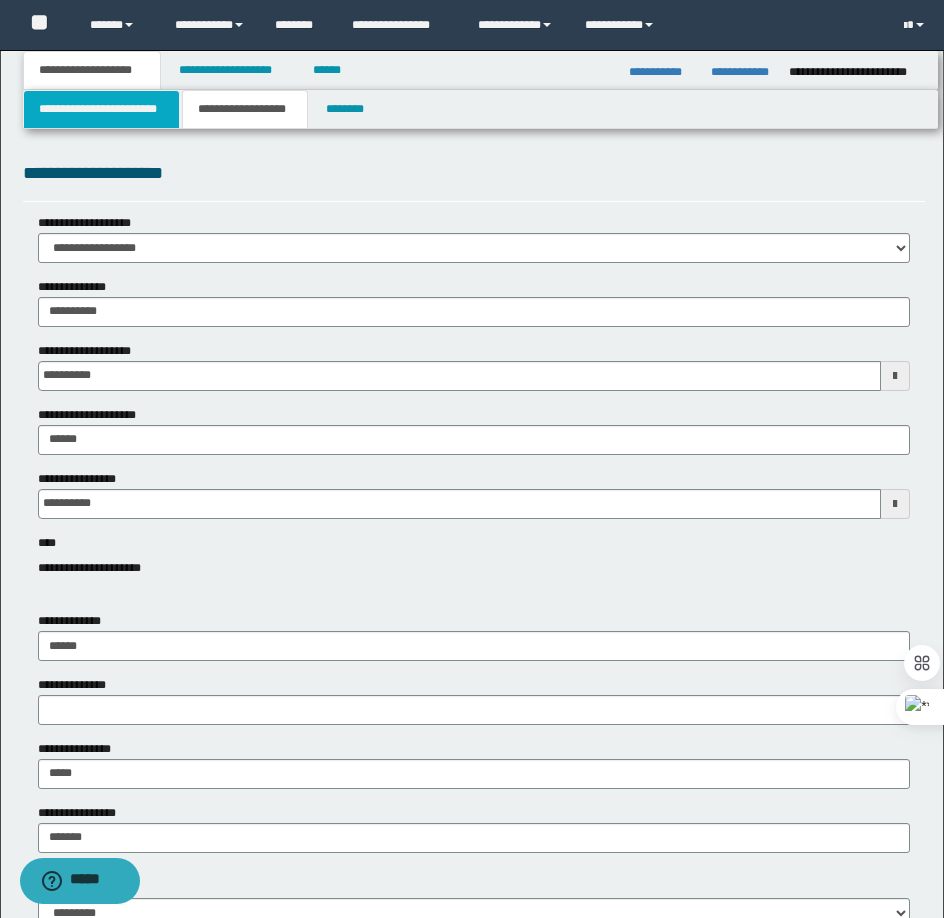 drag, startPoint x: 89, startPoint y: 109, endPoint x: 81, endPoint y: 127, distance: 19.697716 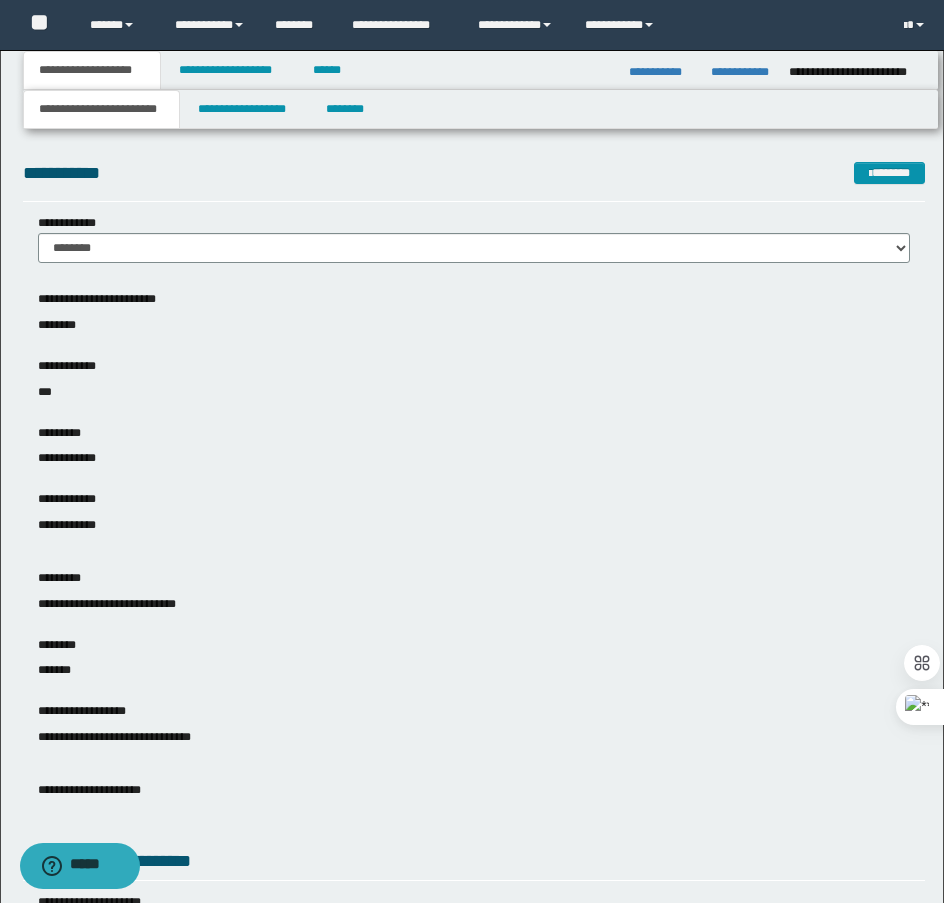 scroll, scrollTop: 600, scrollLeft: 0, axis: vertical 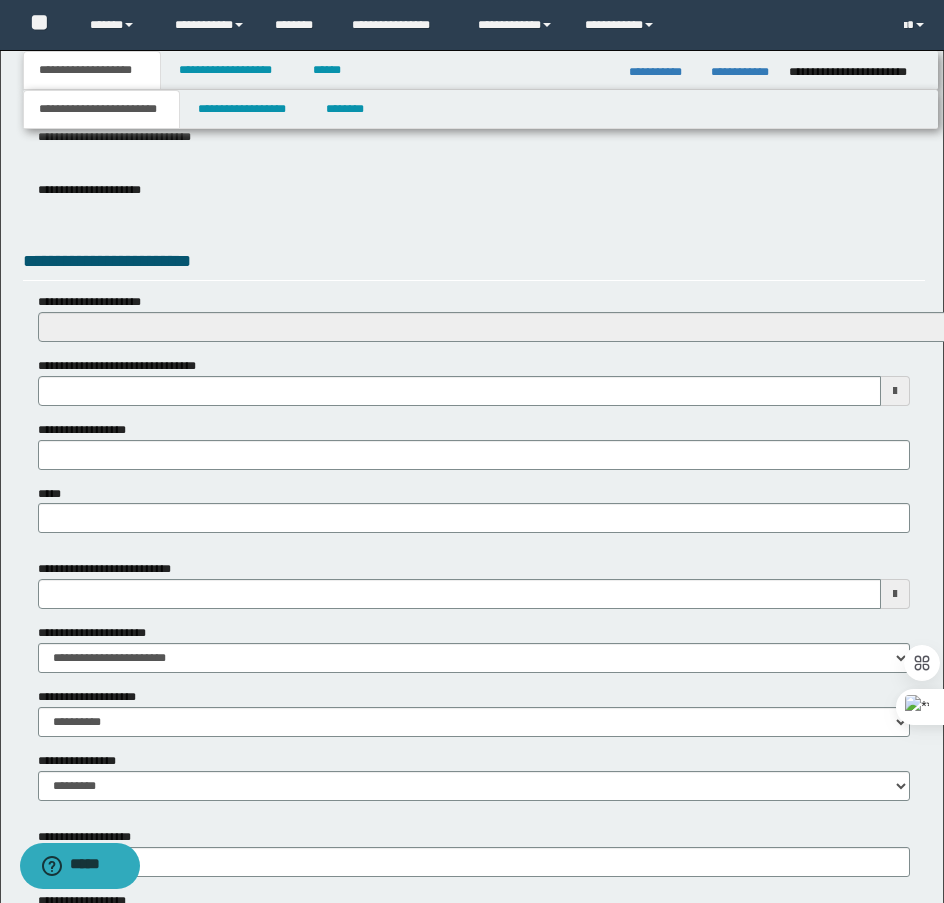 click on "**********" at bounding box center (132, 366) 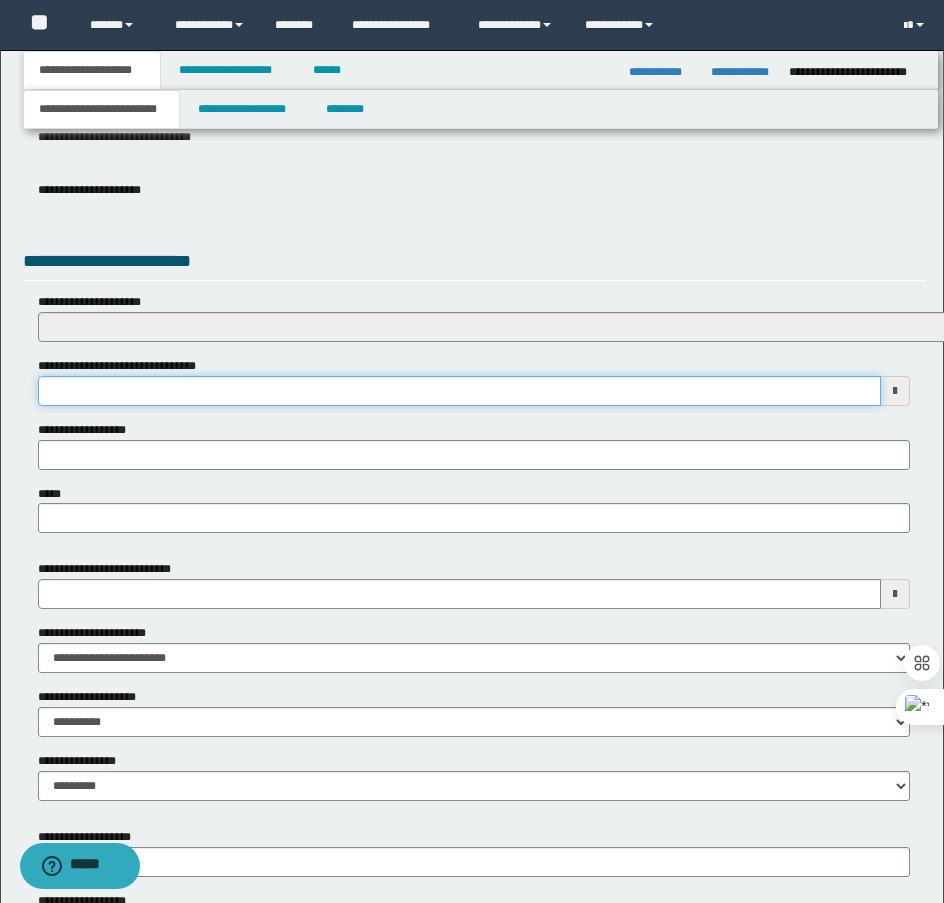 click on "**********" at bounding box center (459, 391) 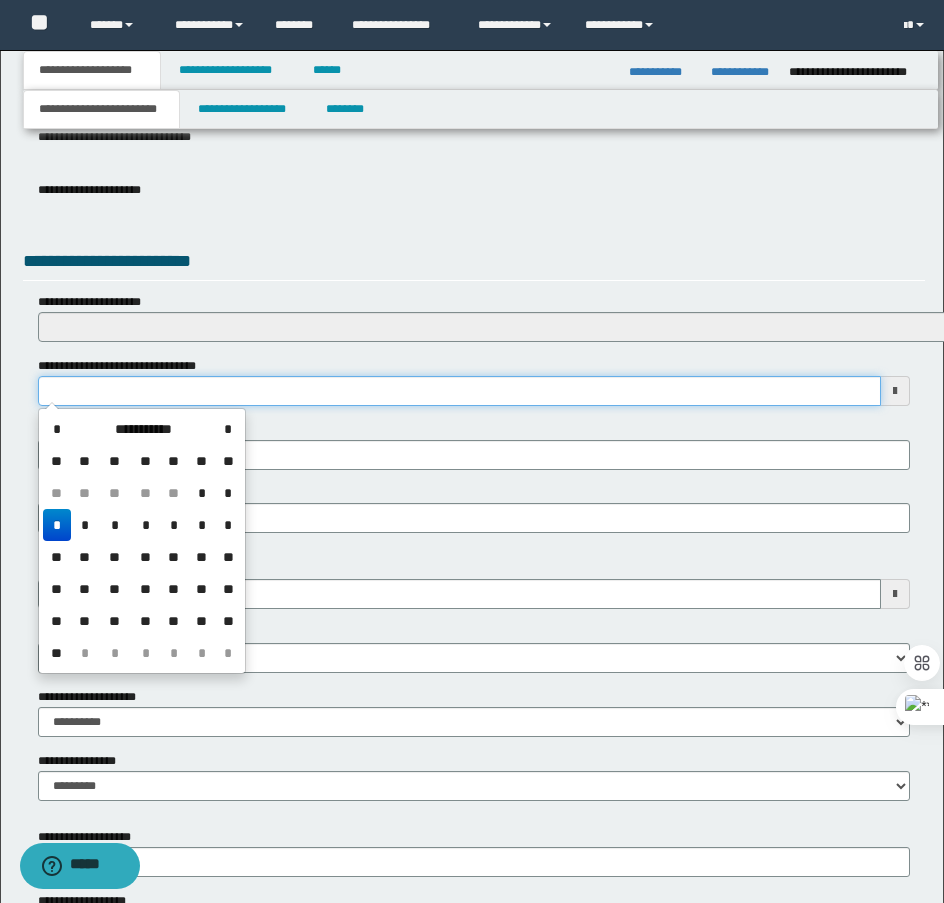 click on "**********" at bounding box center (459, 391) 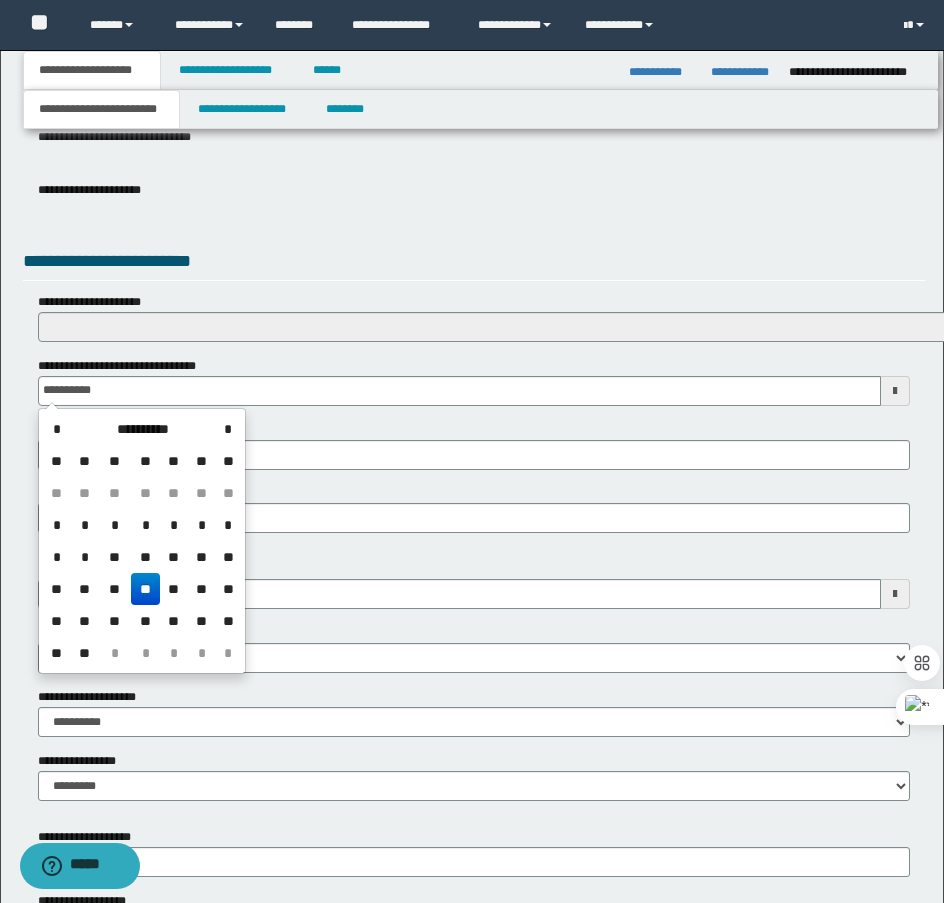 click on "**********" at bounding box center (474, 381) 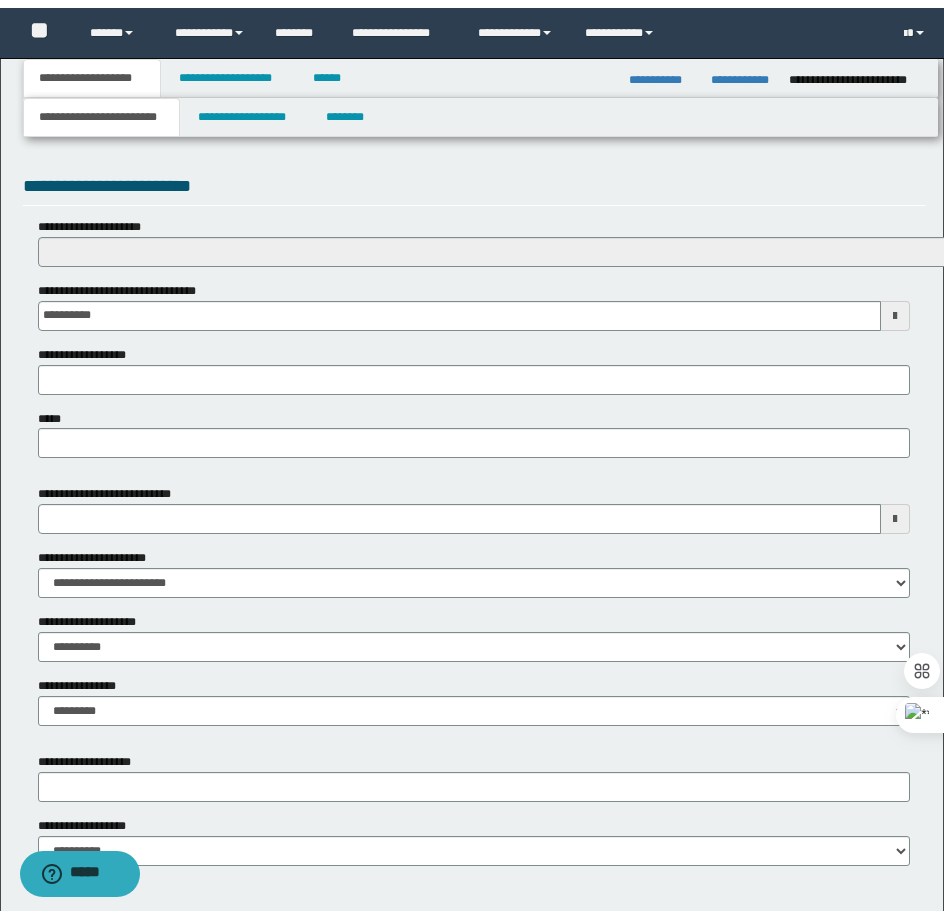 scroll, scrollTop: 761, scrollLeft: 0, axis: vertical 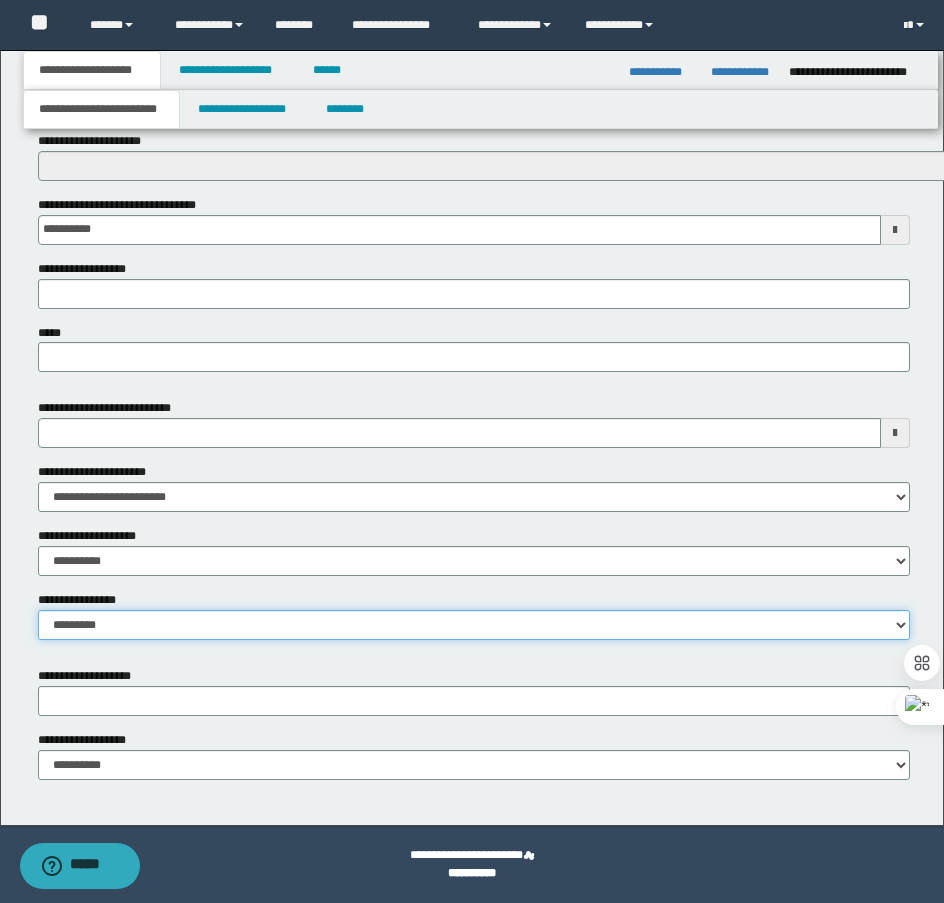 drag, startPoint x: 106, startPoint y: 625, endPoint x: 112, endPoint y: 635, distance: 11.661903 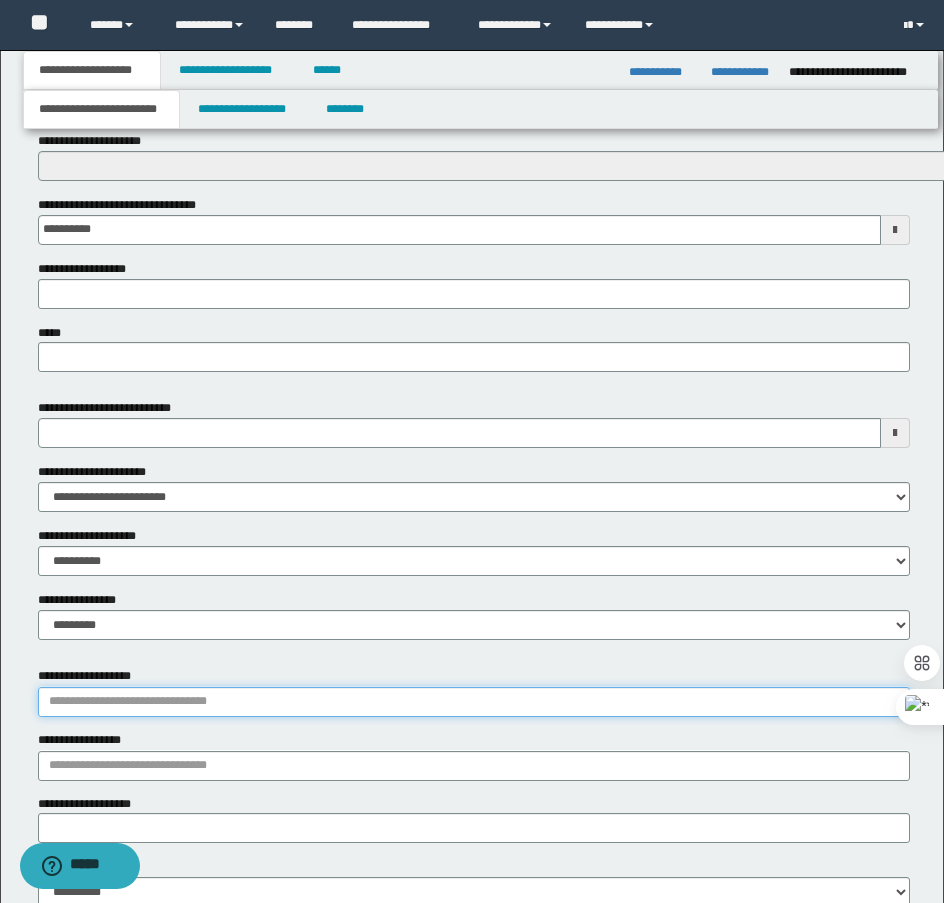 click on "**********" at bounding box center [474, 702] 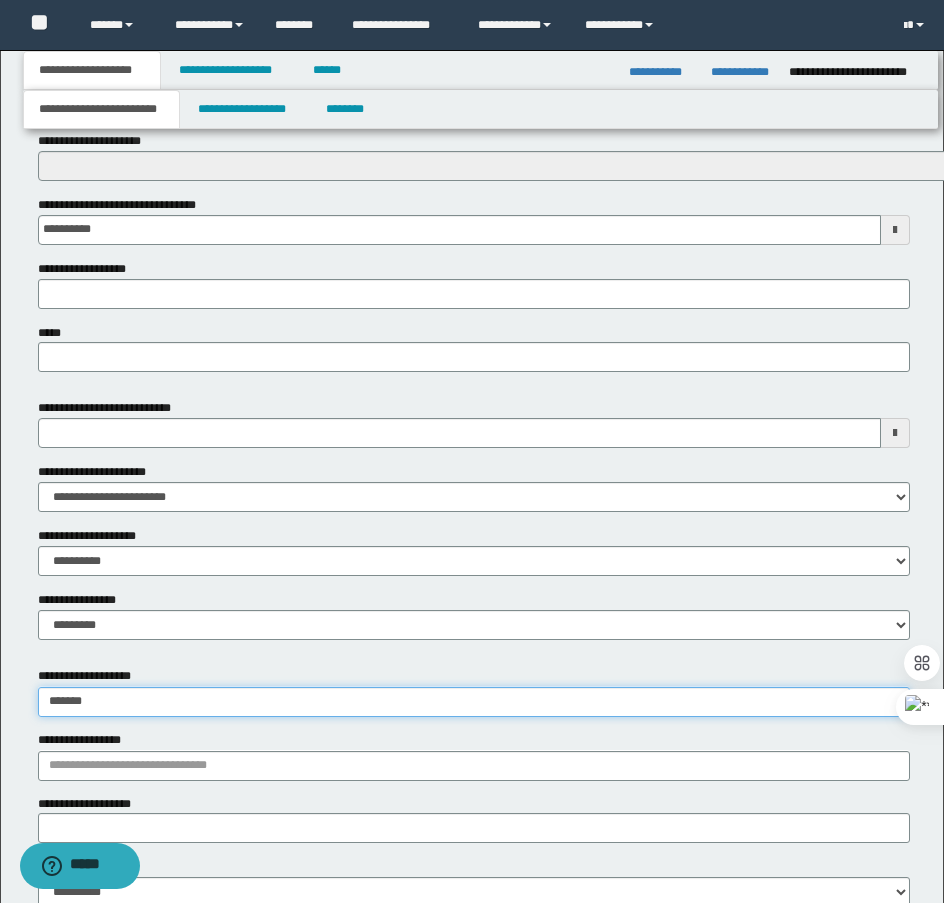 type on "********" 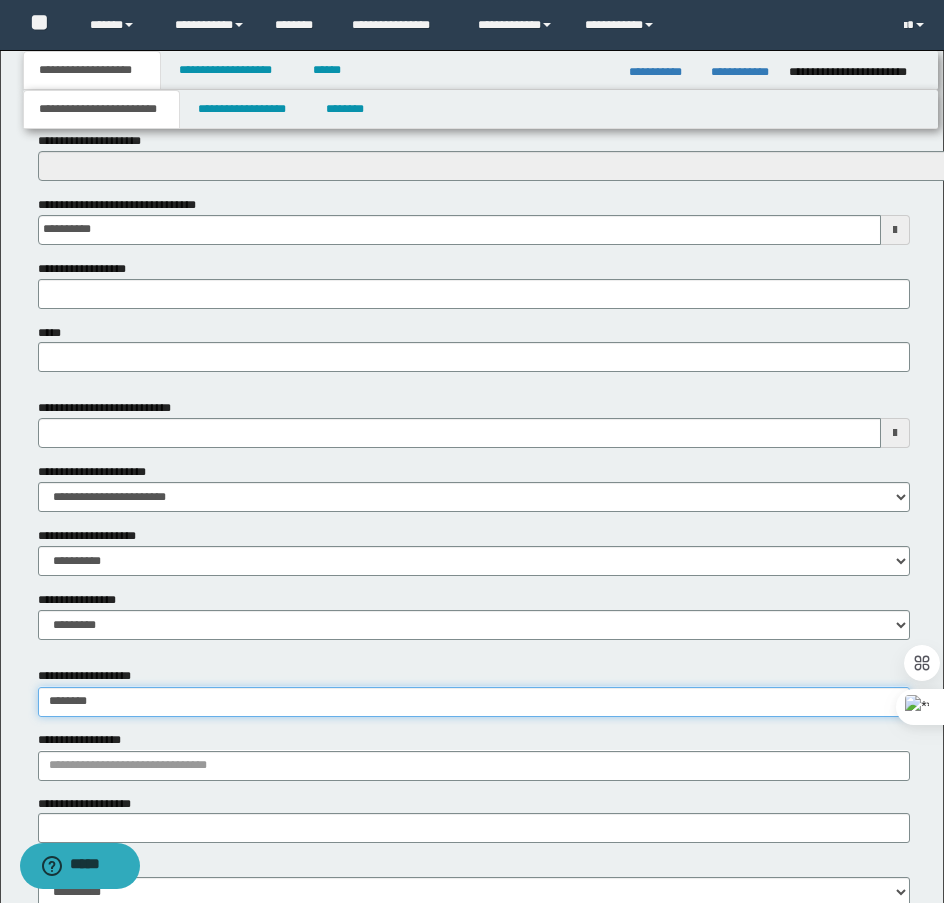 type on "********" 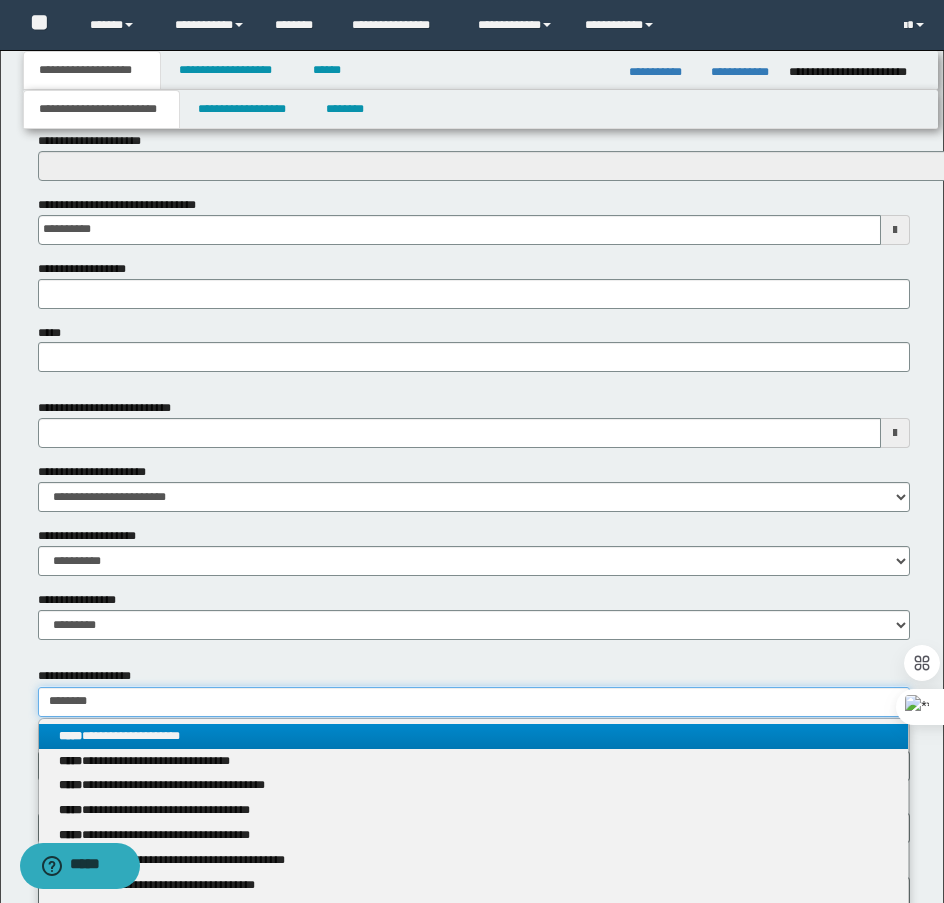 type on "********" 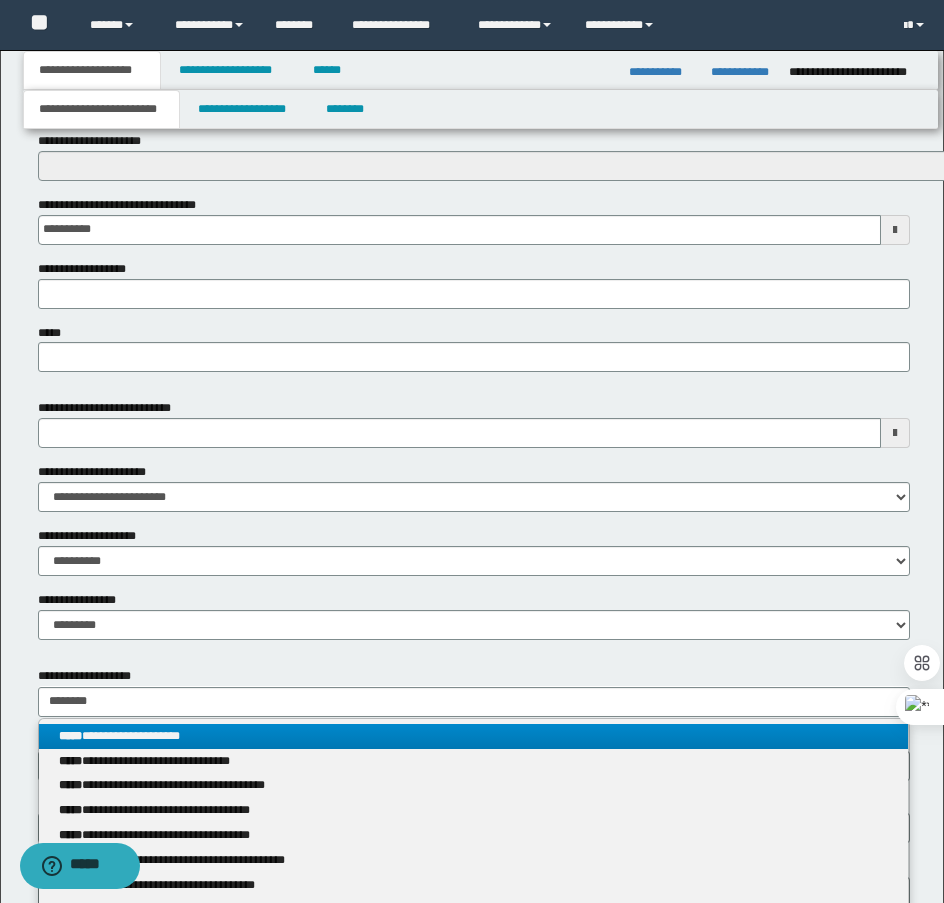click on "**********" at bounding box center [473, 736] 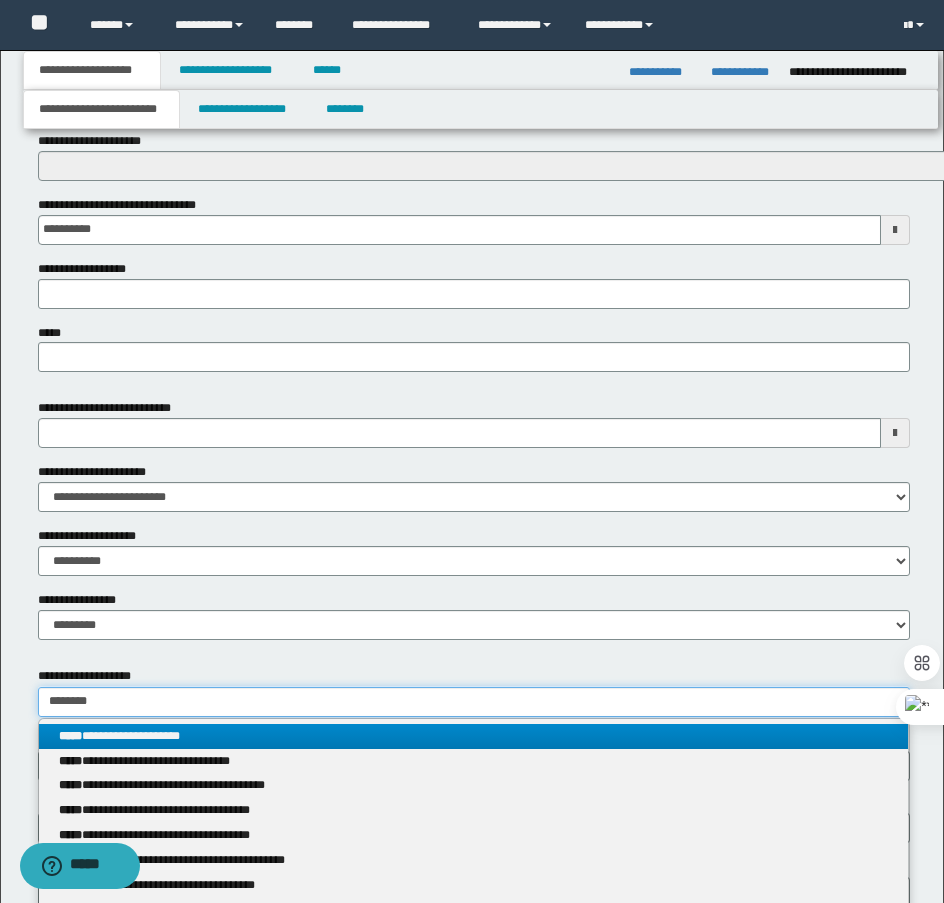 type 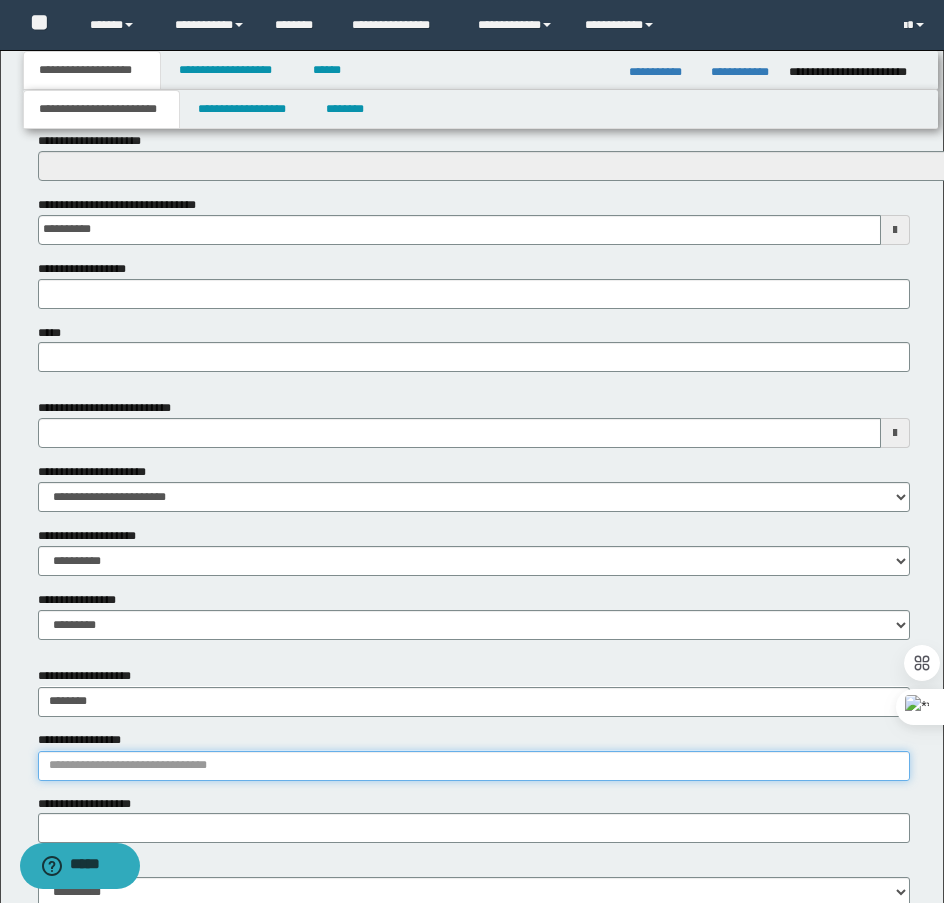 click on "**********" at bounding box center [474, 766] 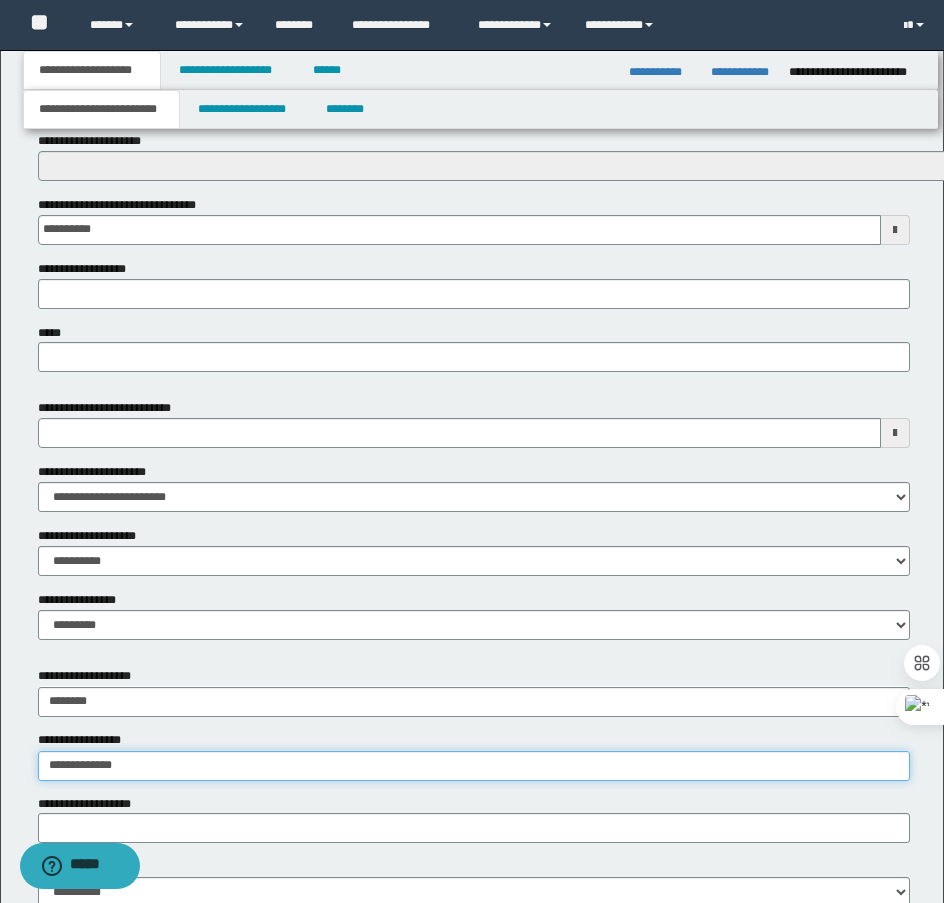 type on "**********" 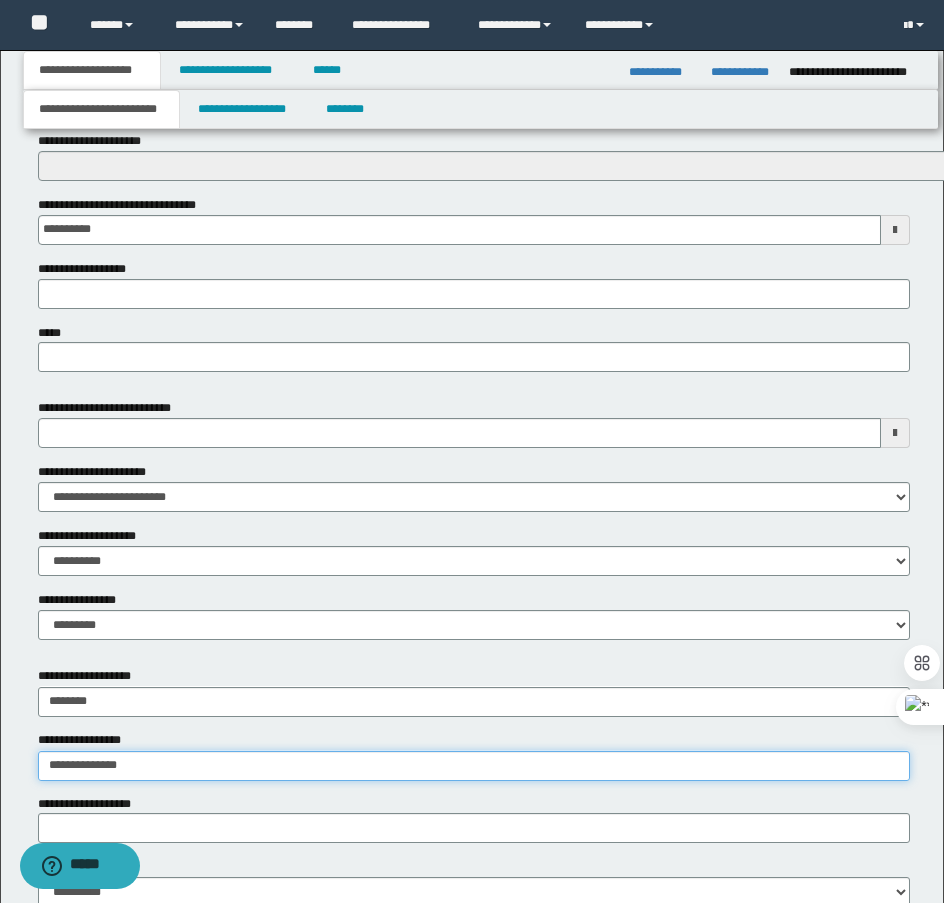 type on "**********" 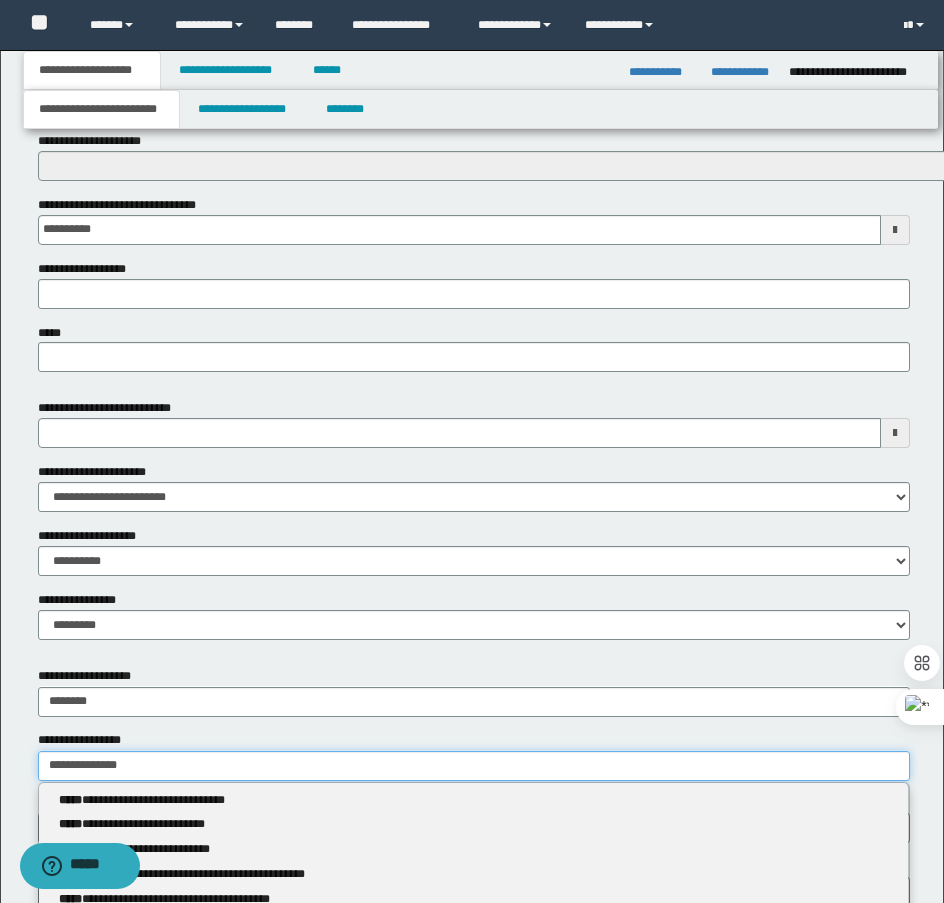 type 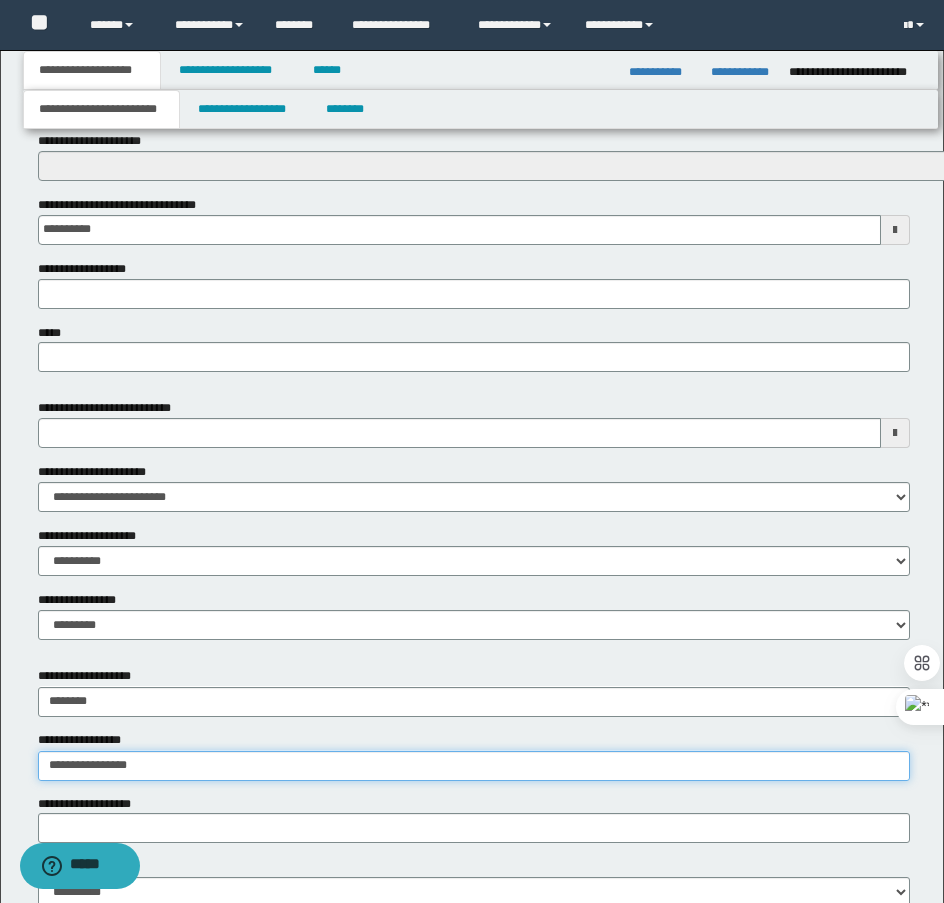 type on "**********" 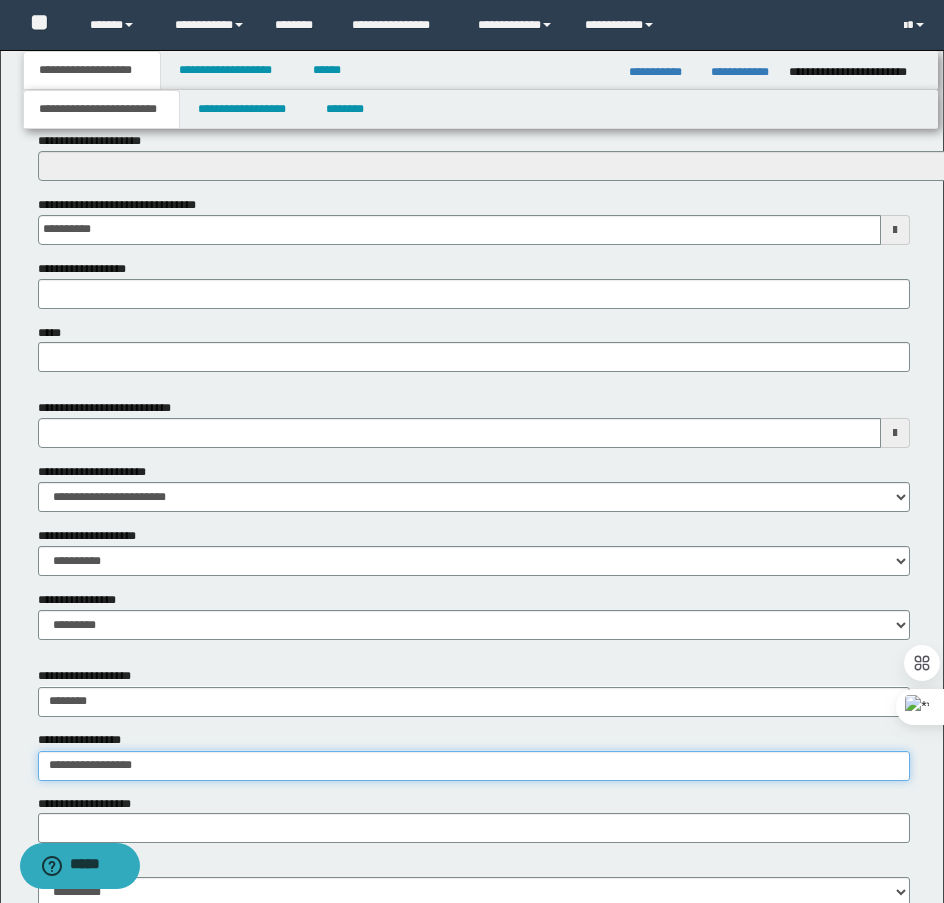 type on "**********" 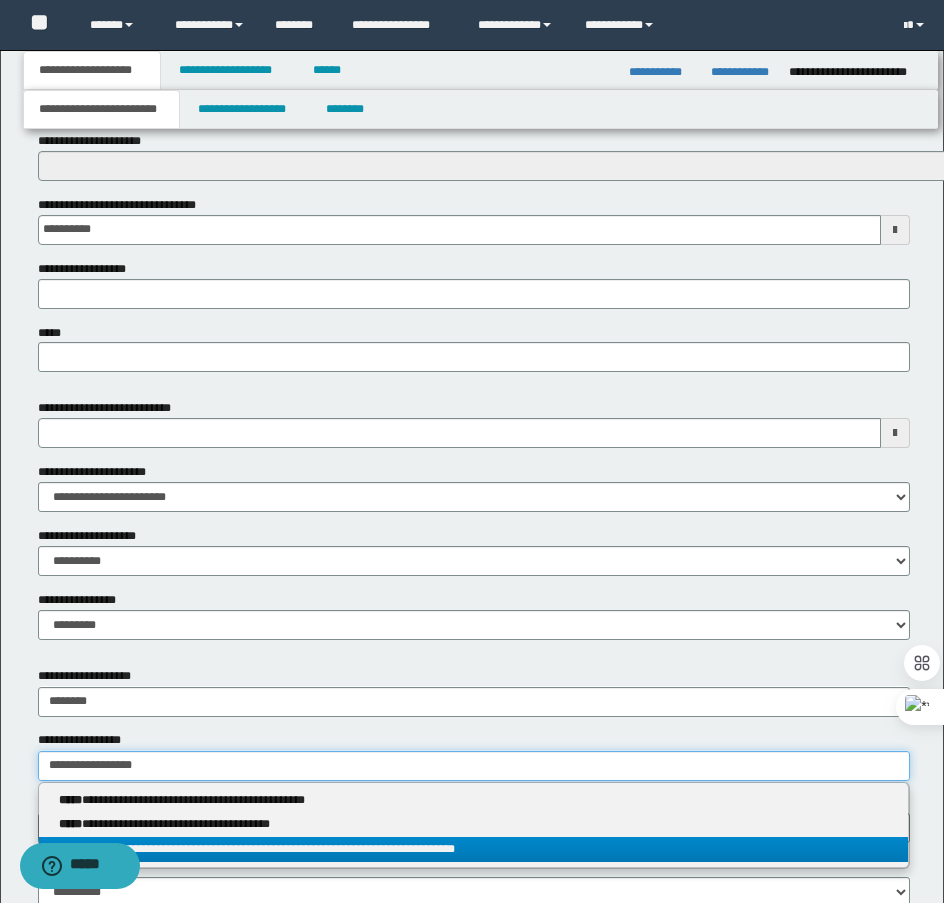 type on "**********" 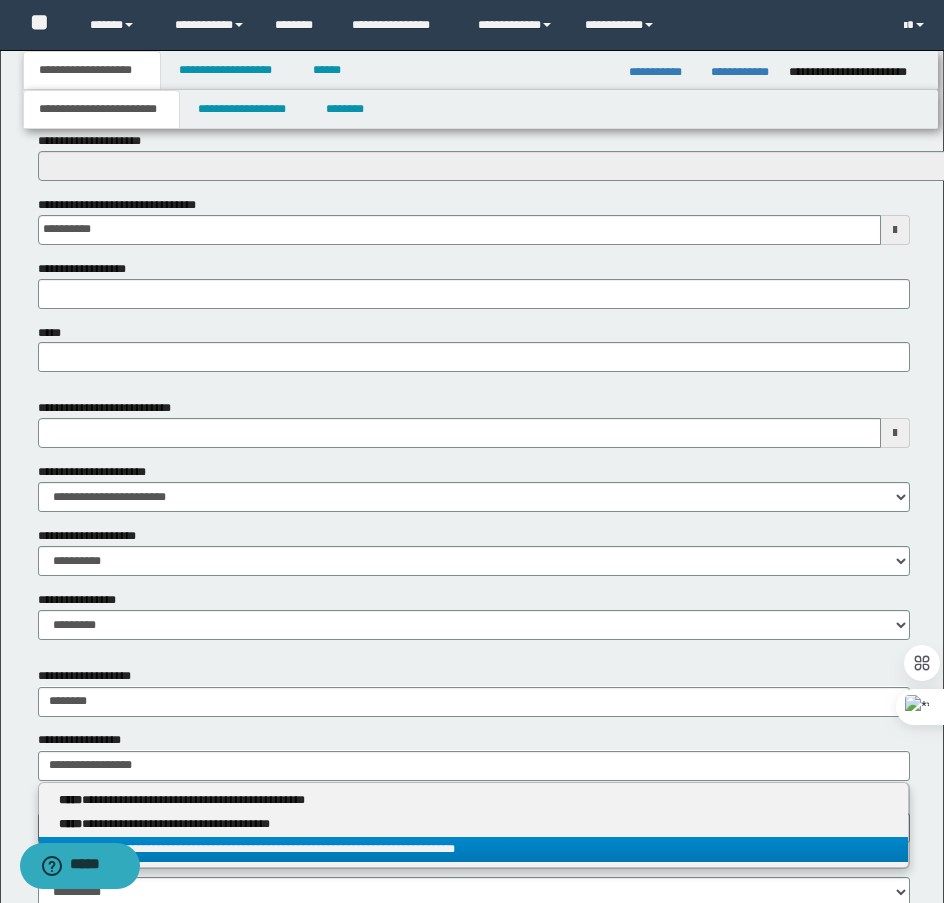 click on "**********" at bounding box center (473, 849) 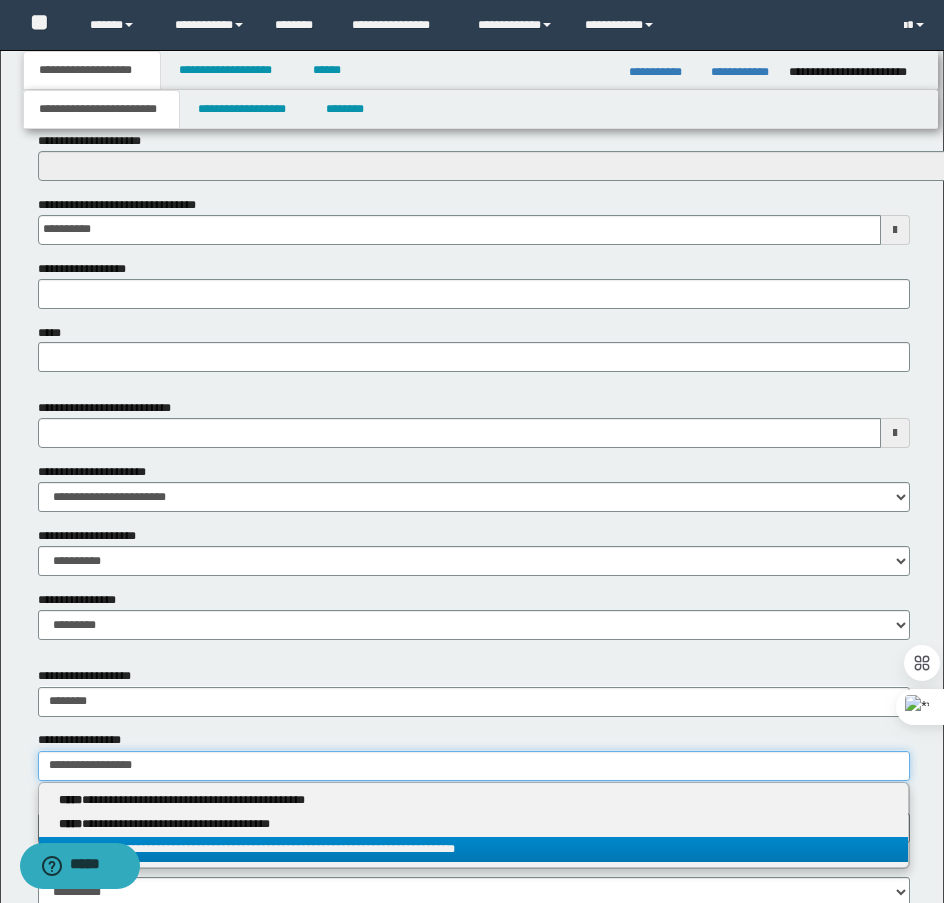 type 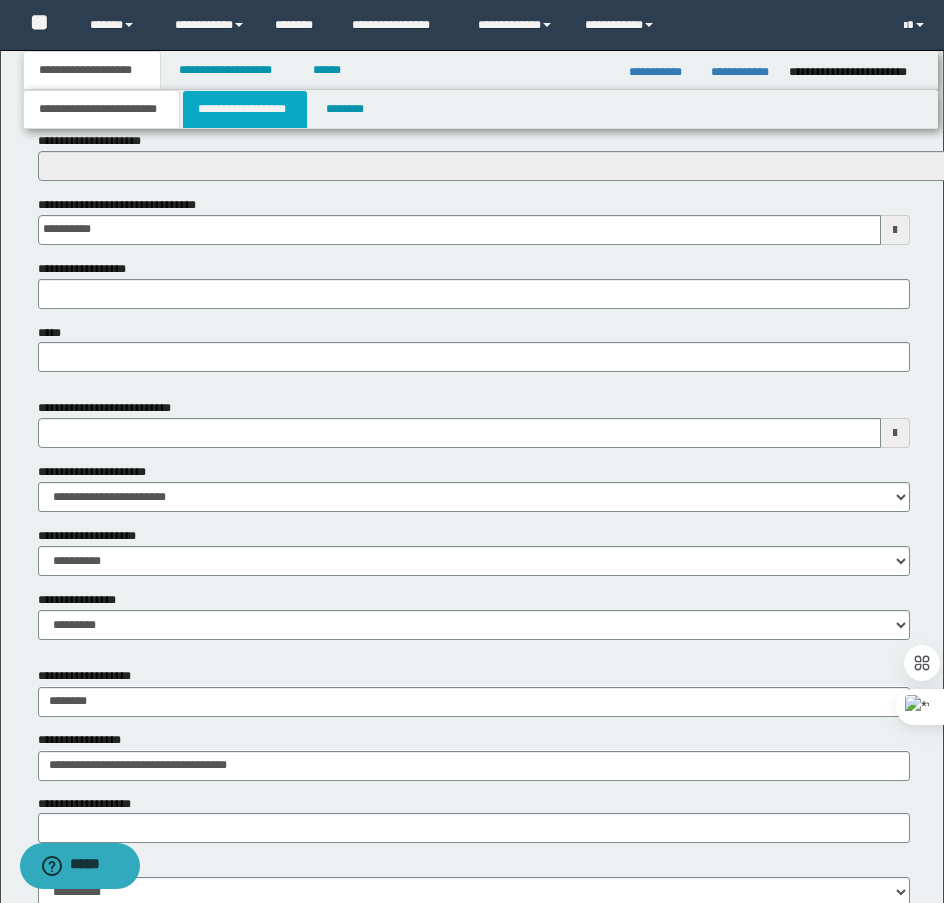 click on "**********" at bounding box center (245, 109) 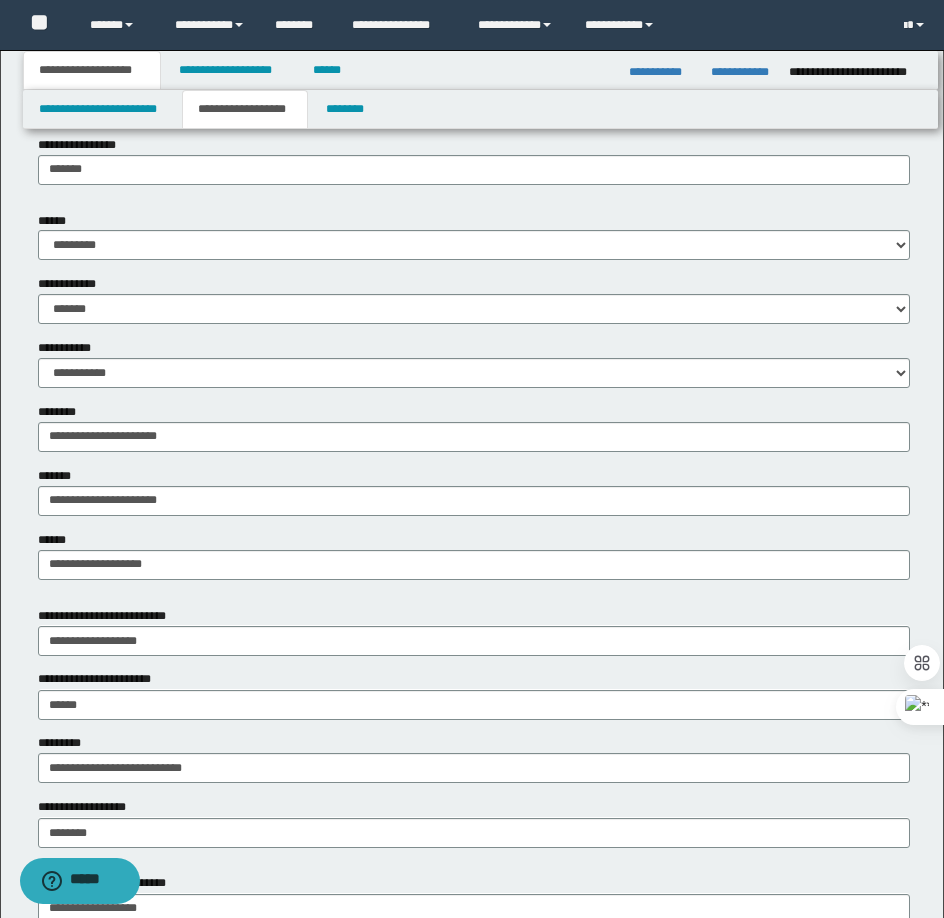 scroll, scrollTop: 661, scrollLeft: 0, axis: vertical 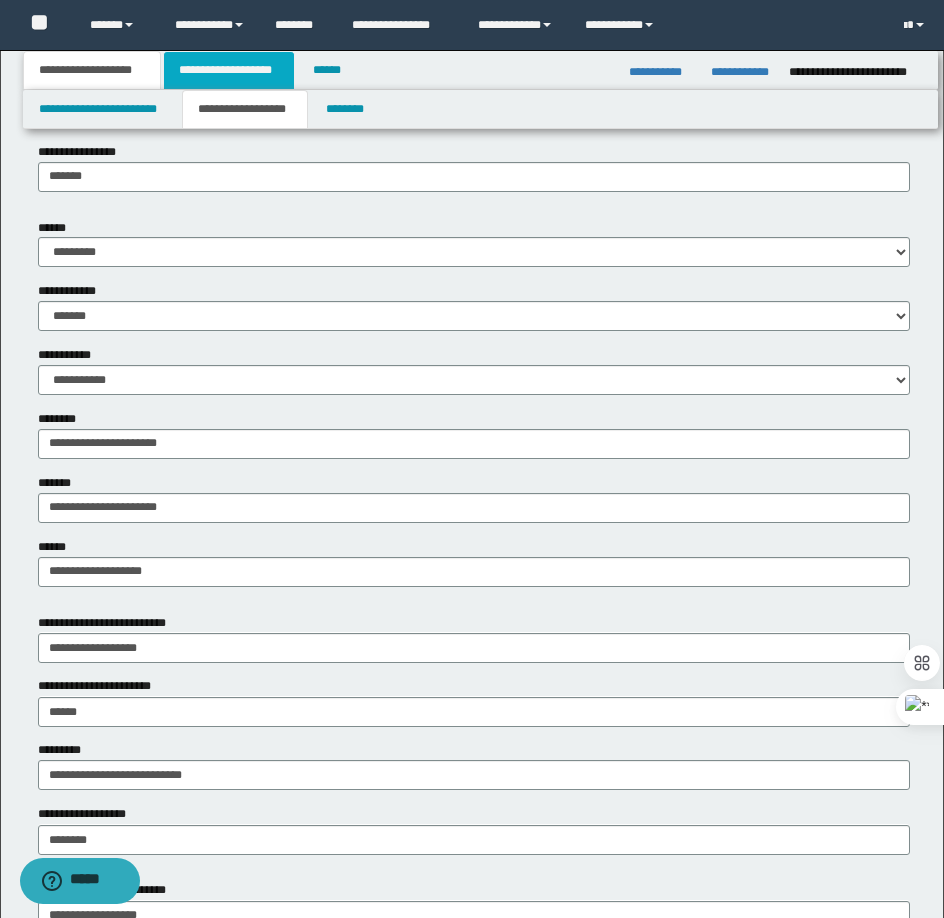 click on "**********" at bounding box center [229, 70] 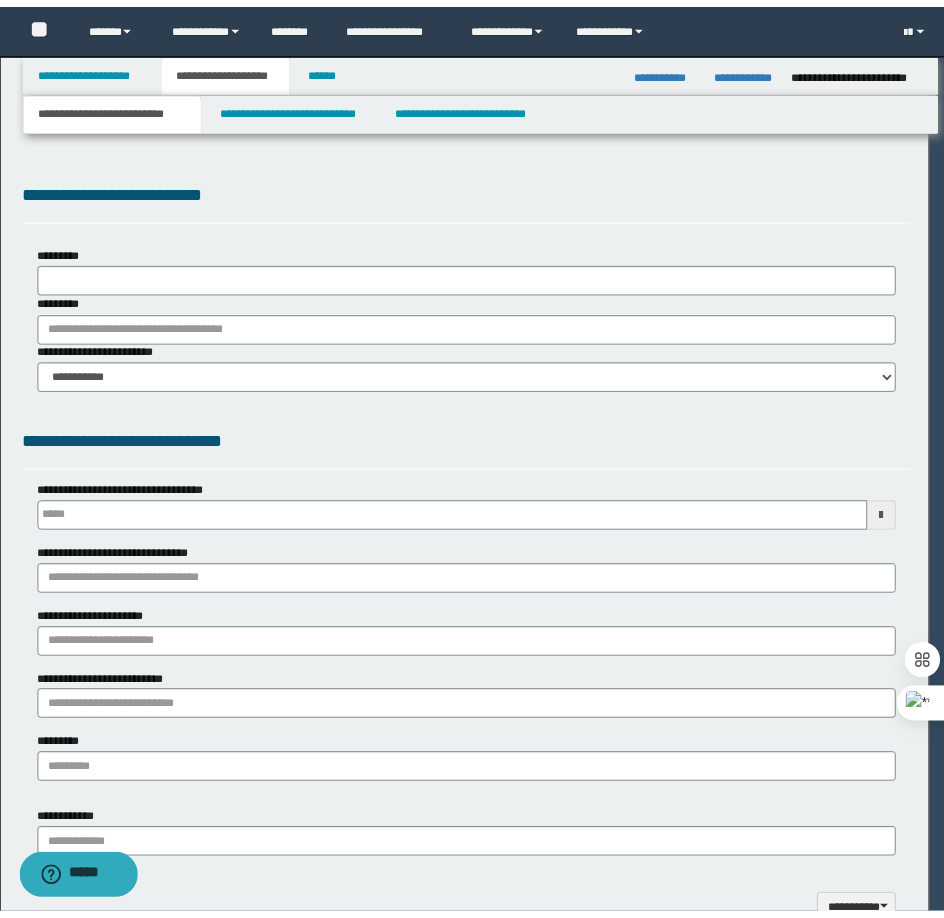 scroll, scrollTop: 0, scrollLeft: 0, axis: both 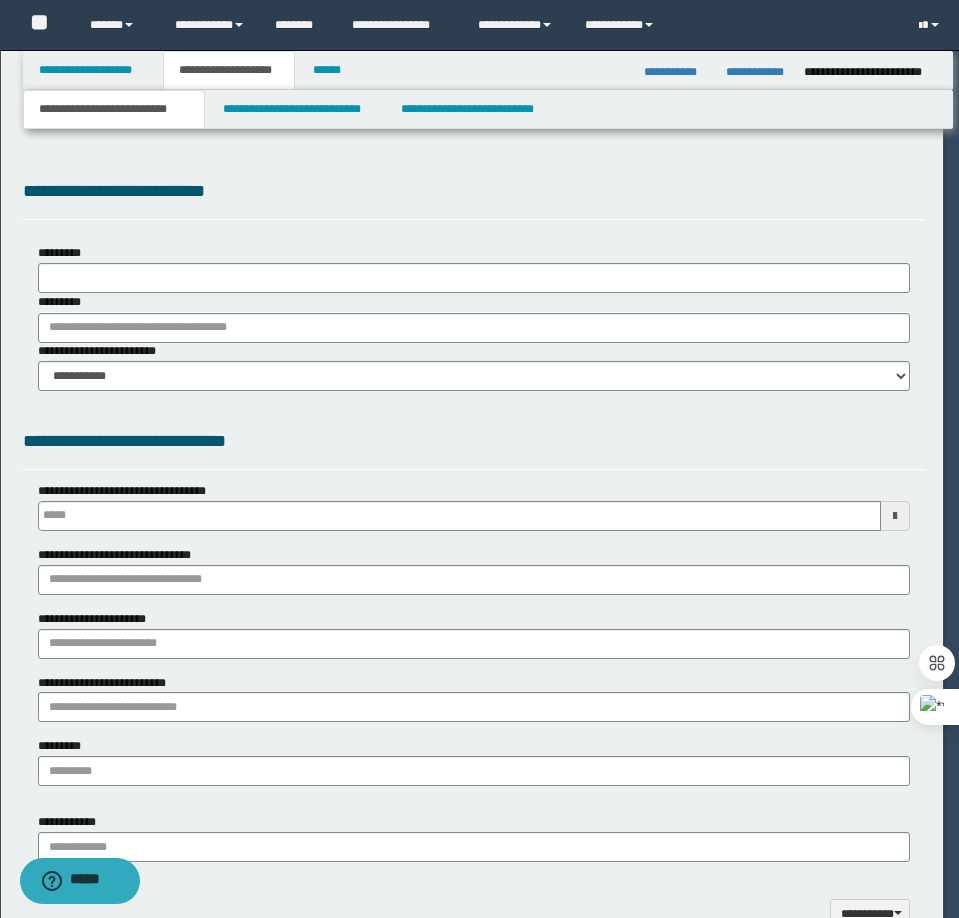 select on "*" 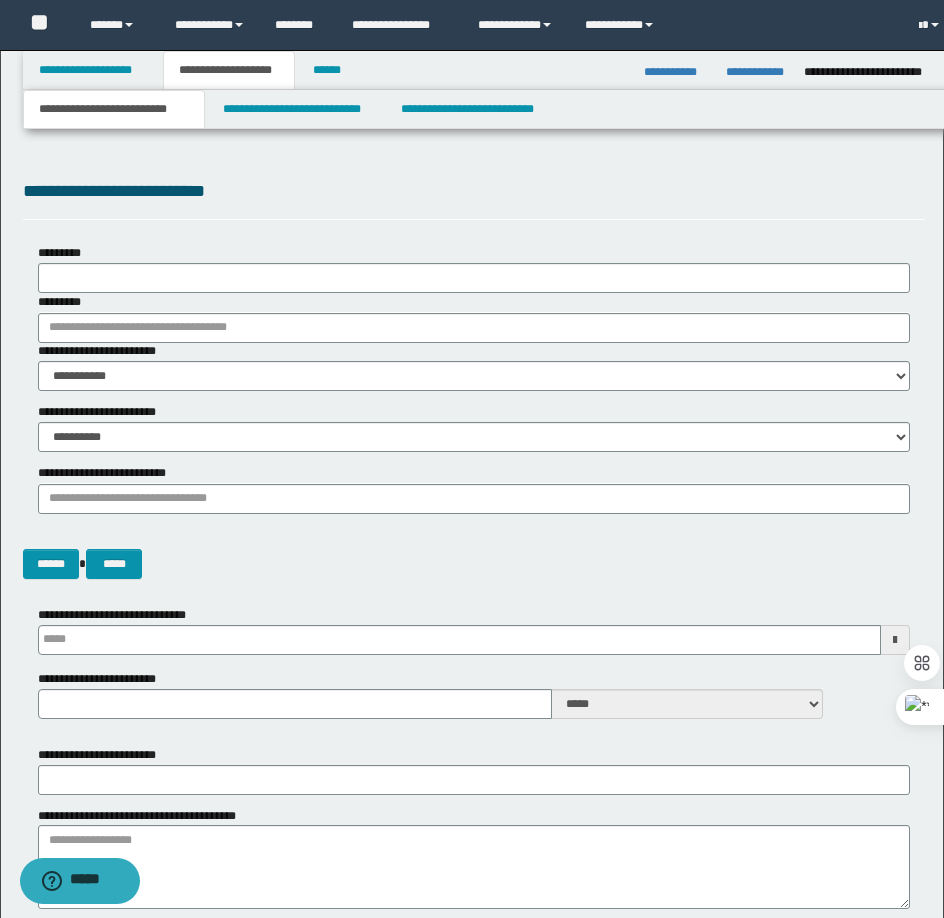 type 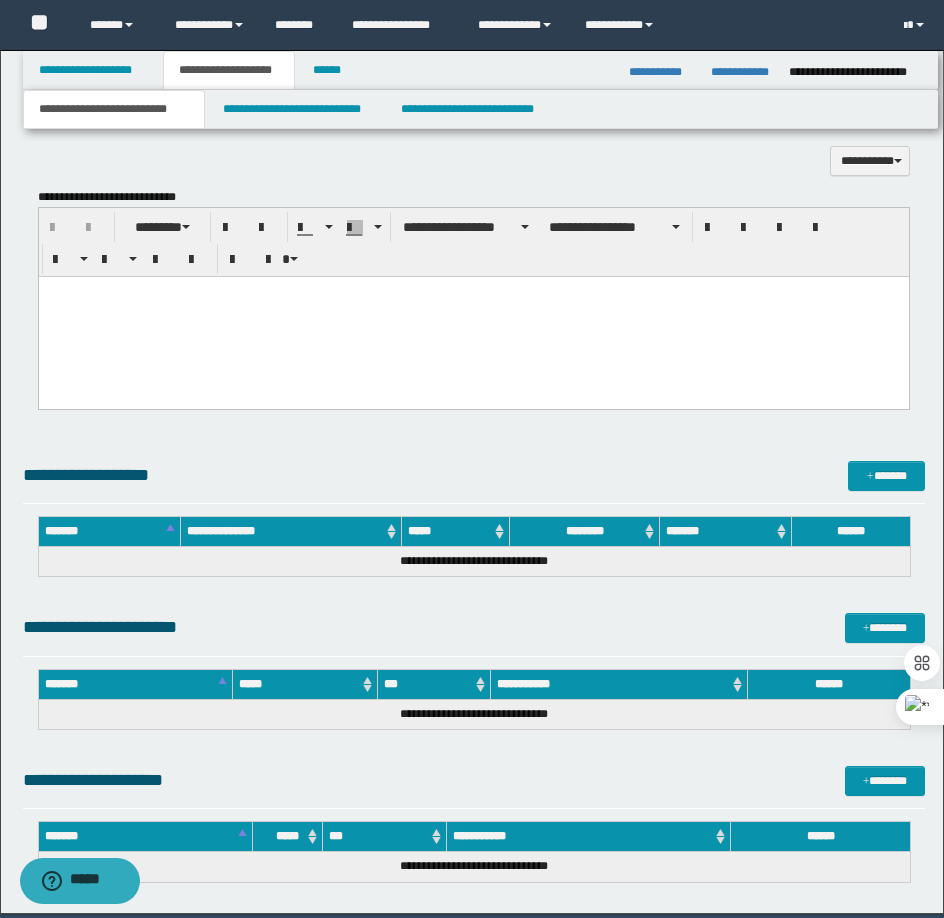 scroll, scrollTop: 1294, scrollLeft: 0, axis: vertical 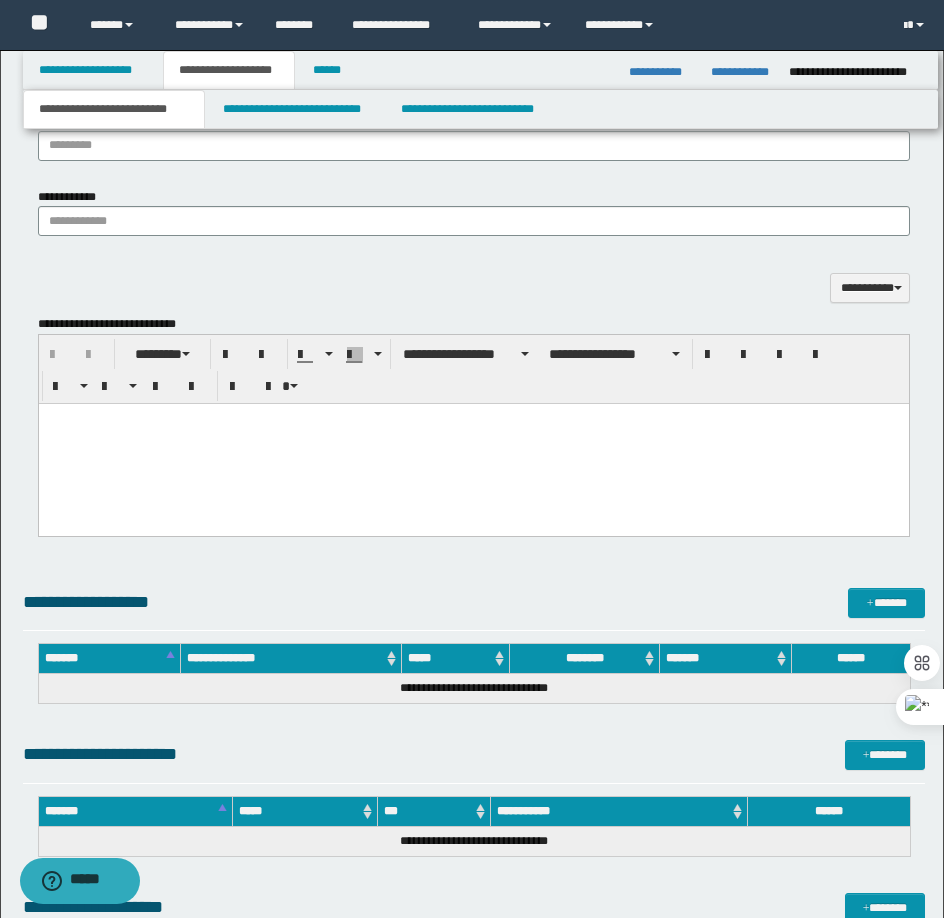 click at bounding box center (473, 443) 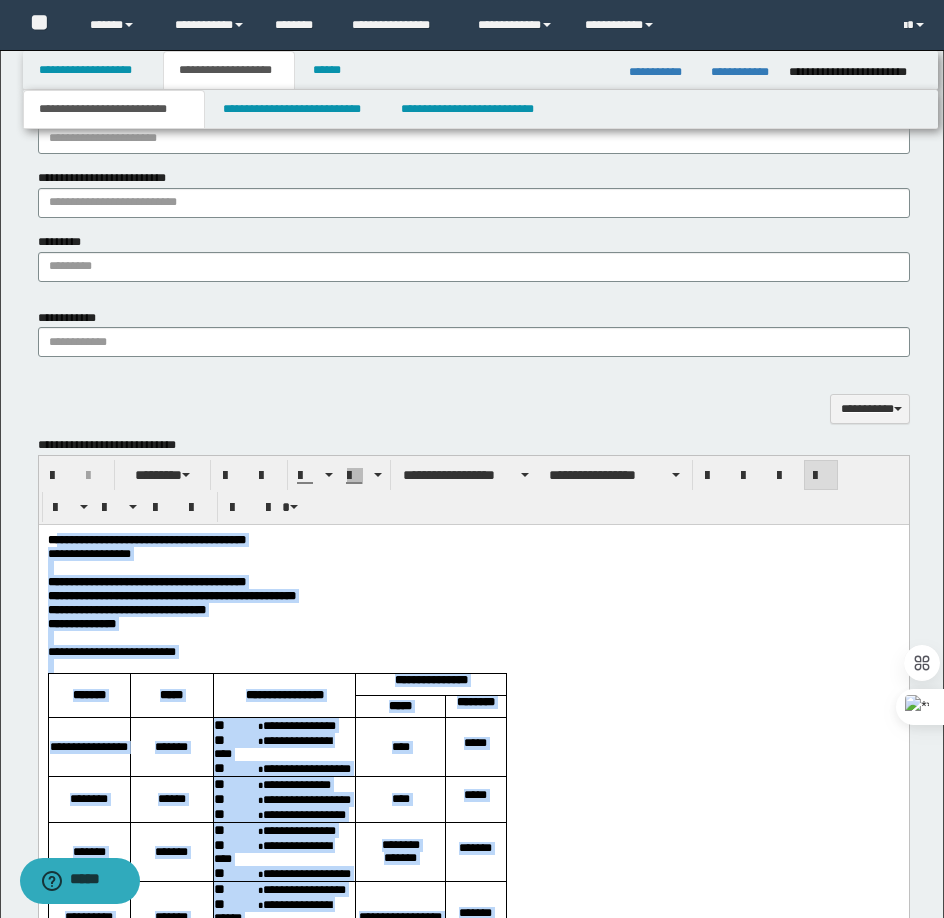 scroll, scrollTop: 1167, scrollLeft: 0, axis: vertical 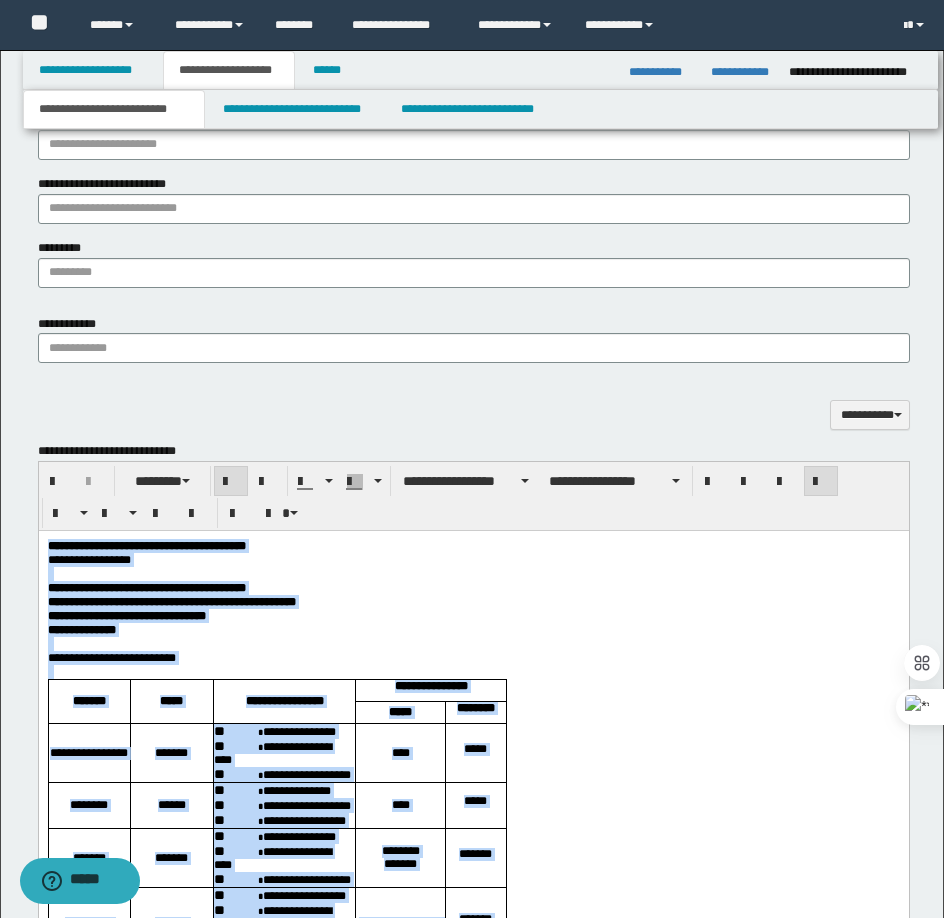 drag, startPoint x: 353, startPoint y: 3607, endPoint x: 63, endPoint y: 535, distance: 3085.6577 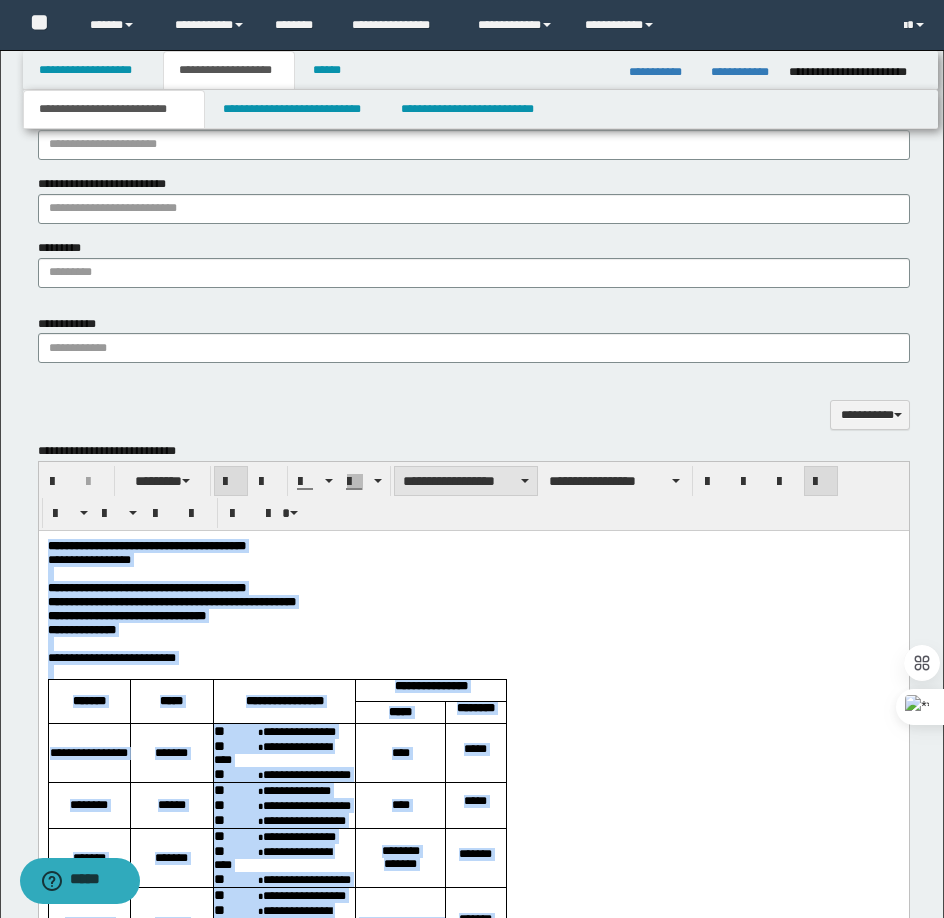 click on "**********" at bounding box center [466, 481] 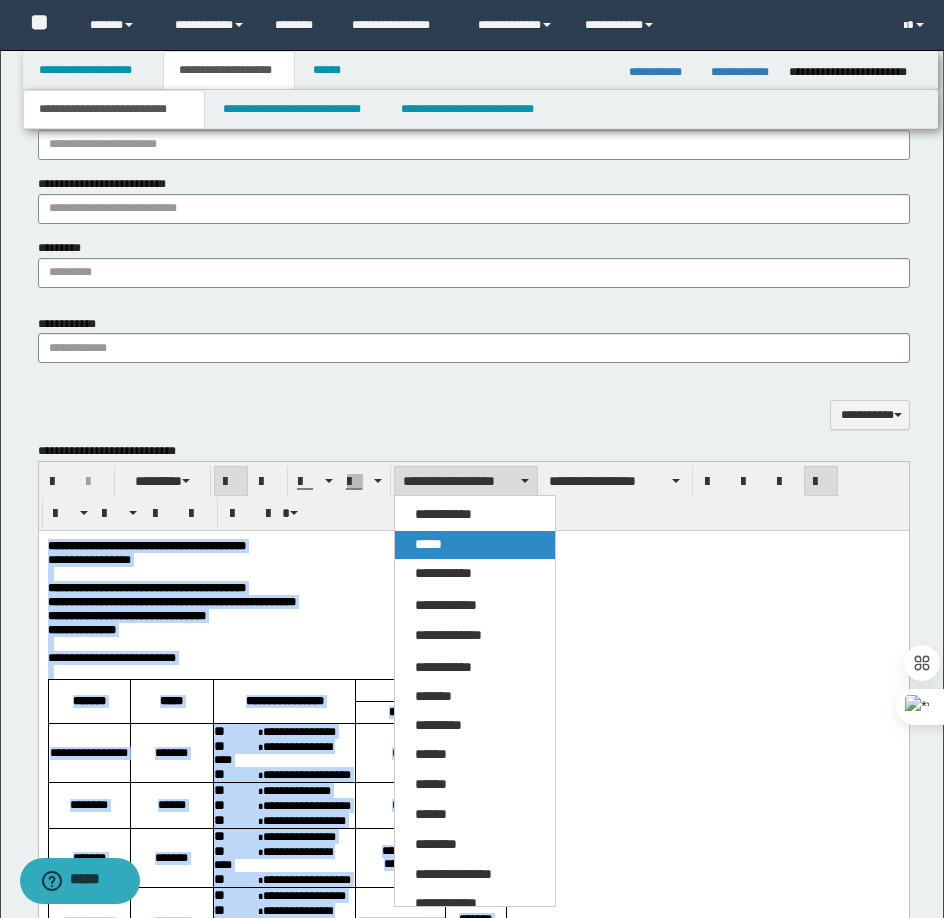 click on "*****" at bounding box center (428, 544) 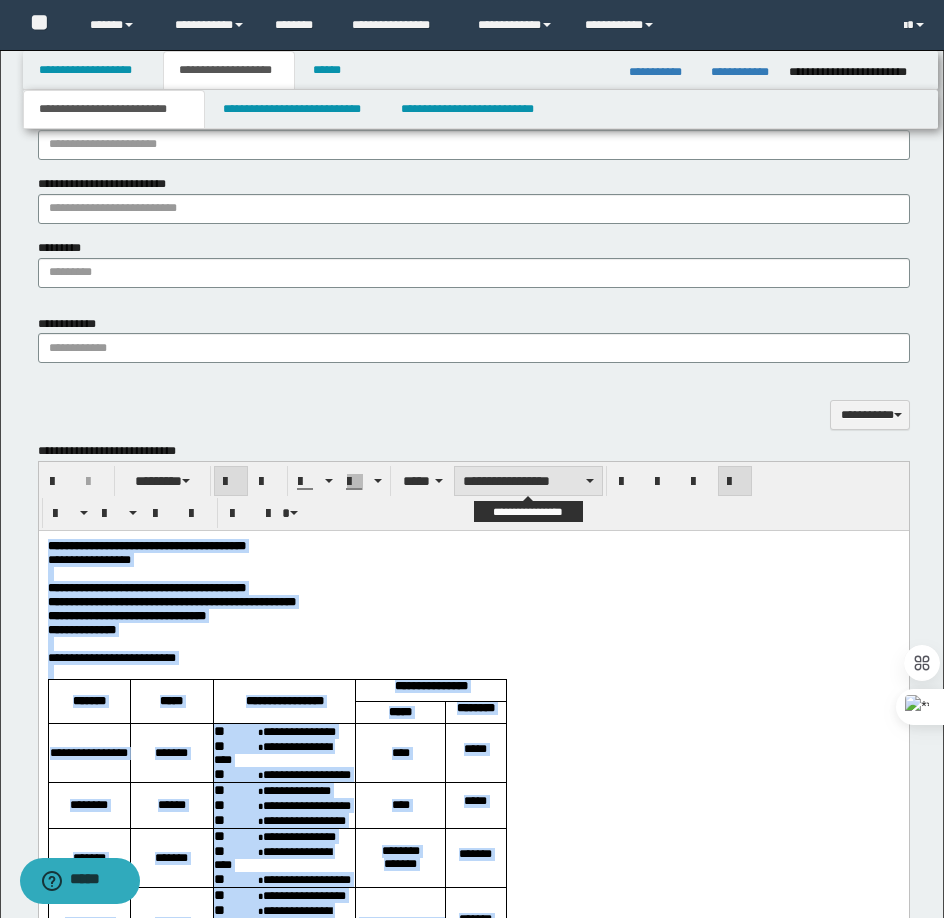 drag, startPoint x: 562, startPoint y: 478, endPoint x: 574, endPoint y: 490, distance: 16.970562 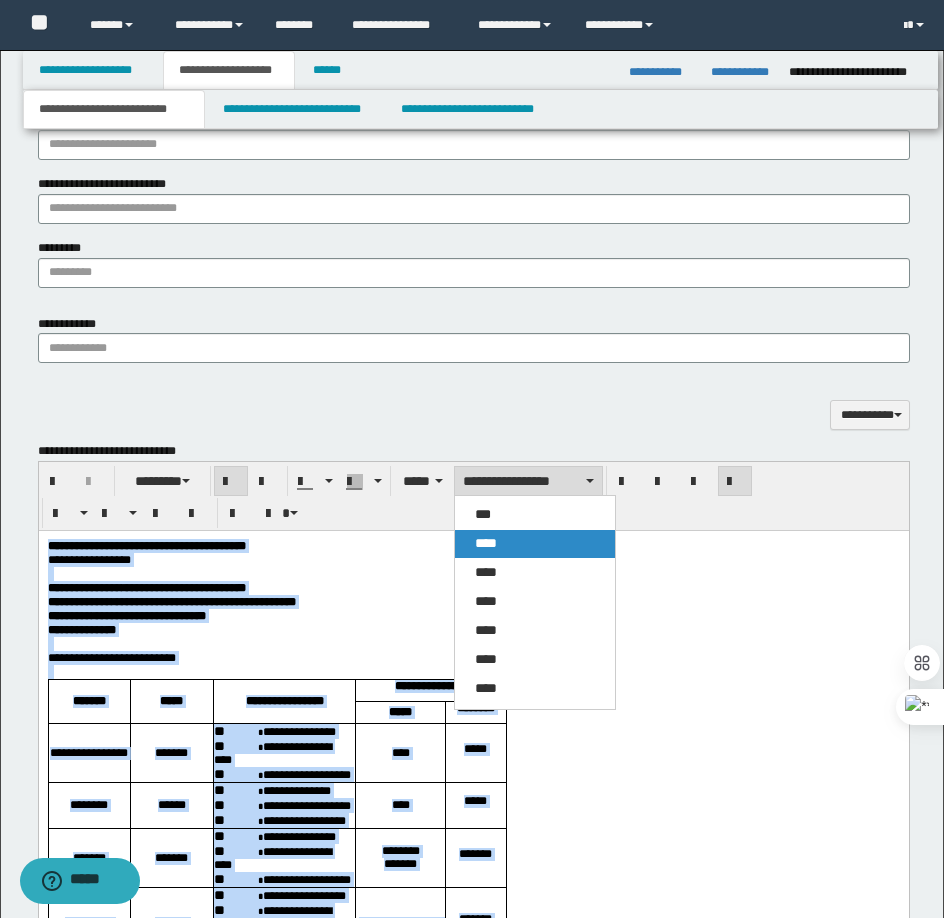 click on "****" at bounding box center [535, 544] 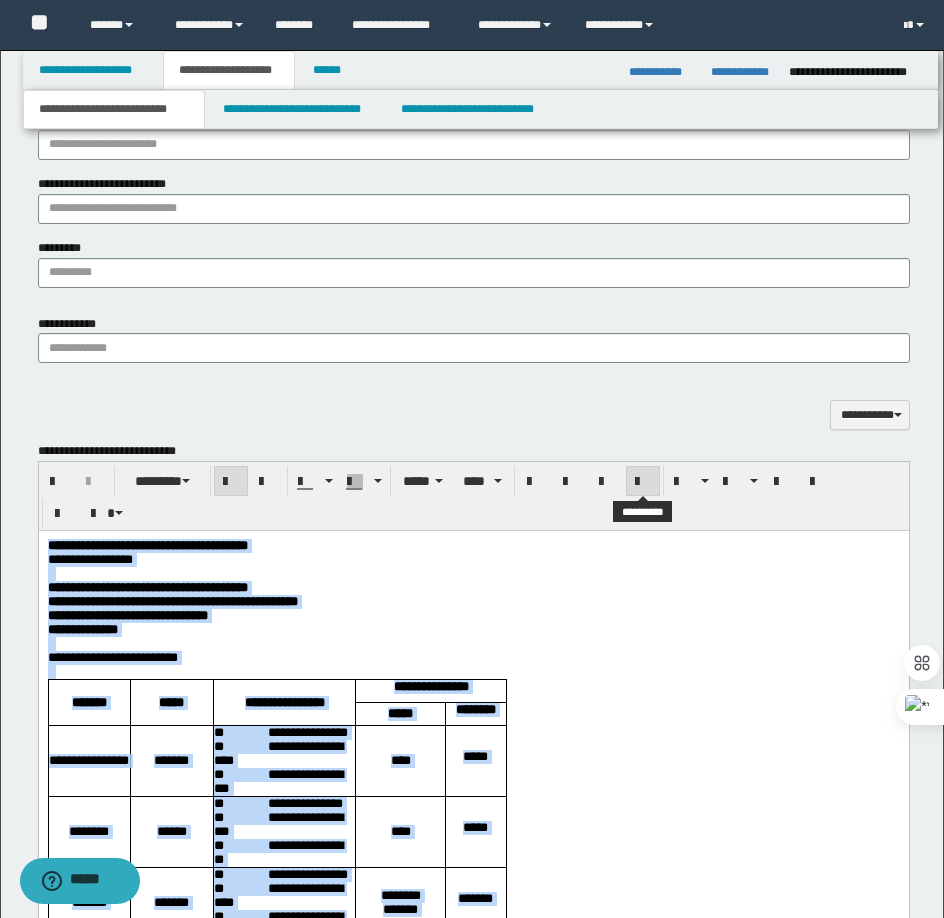drag, startPoint x: 646, startPoint y: 479, endPoint x: 629, endPoint y: 522, distance: 46.238514 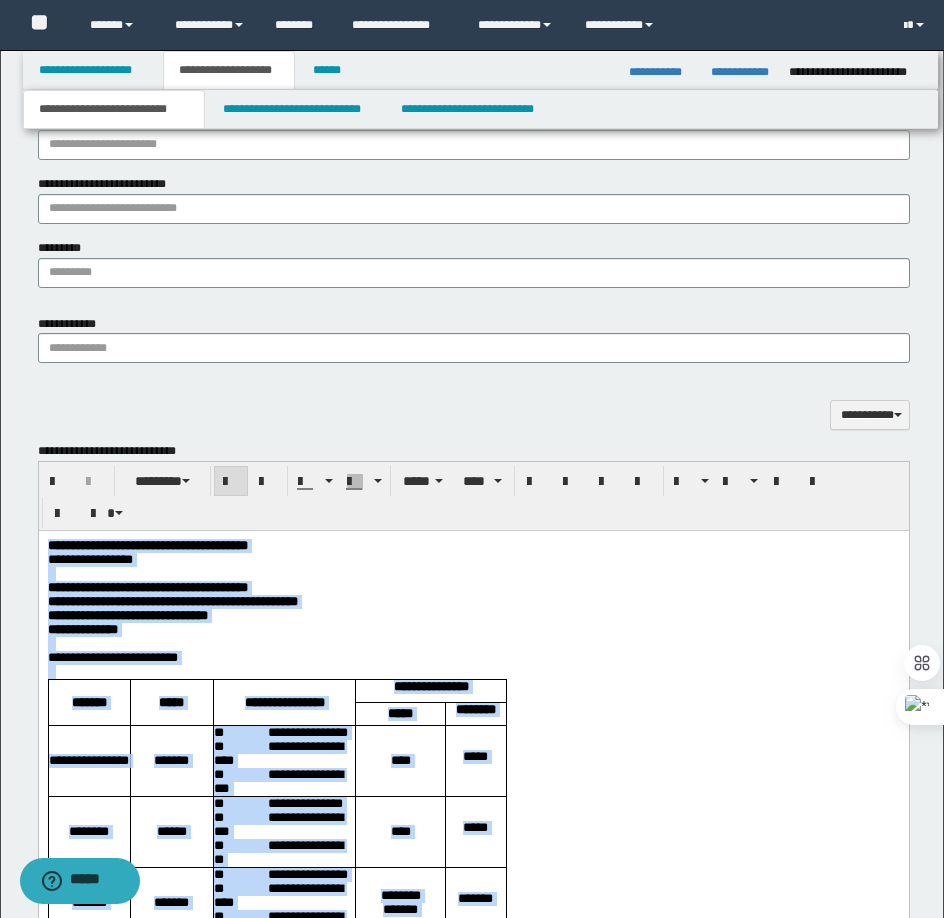 click on "**********" at bounding box center (473, 587) 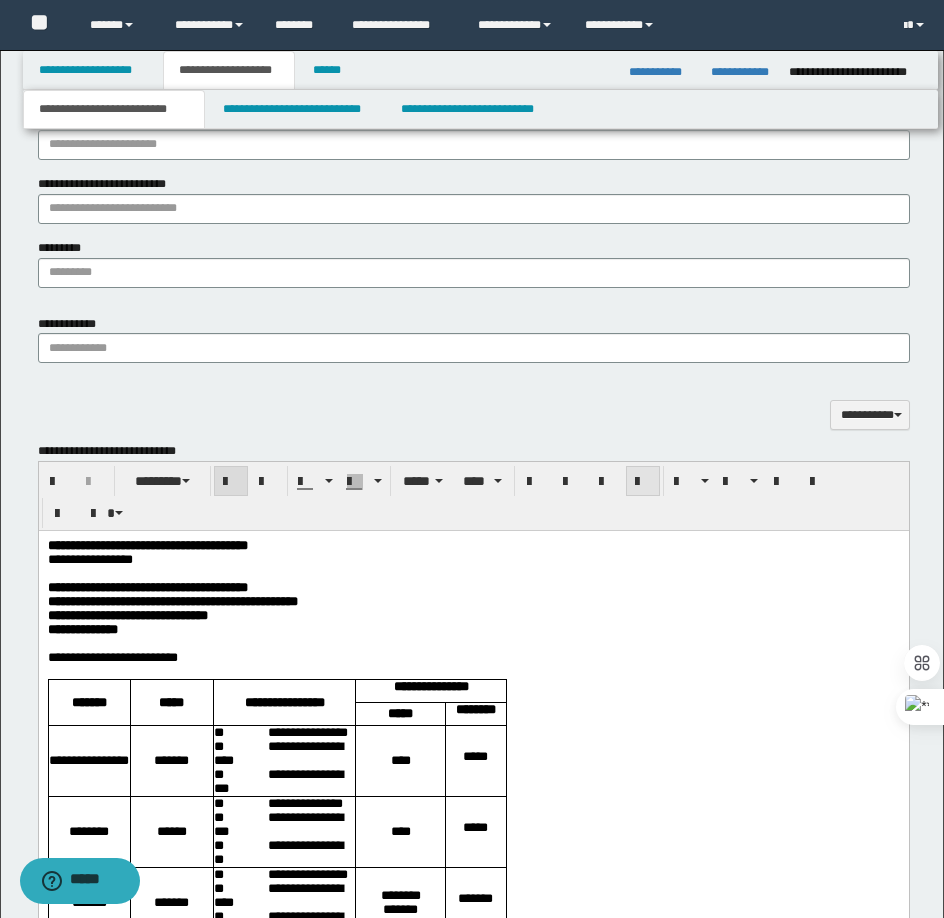 click at bounding box center (643, 482) 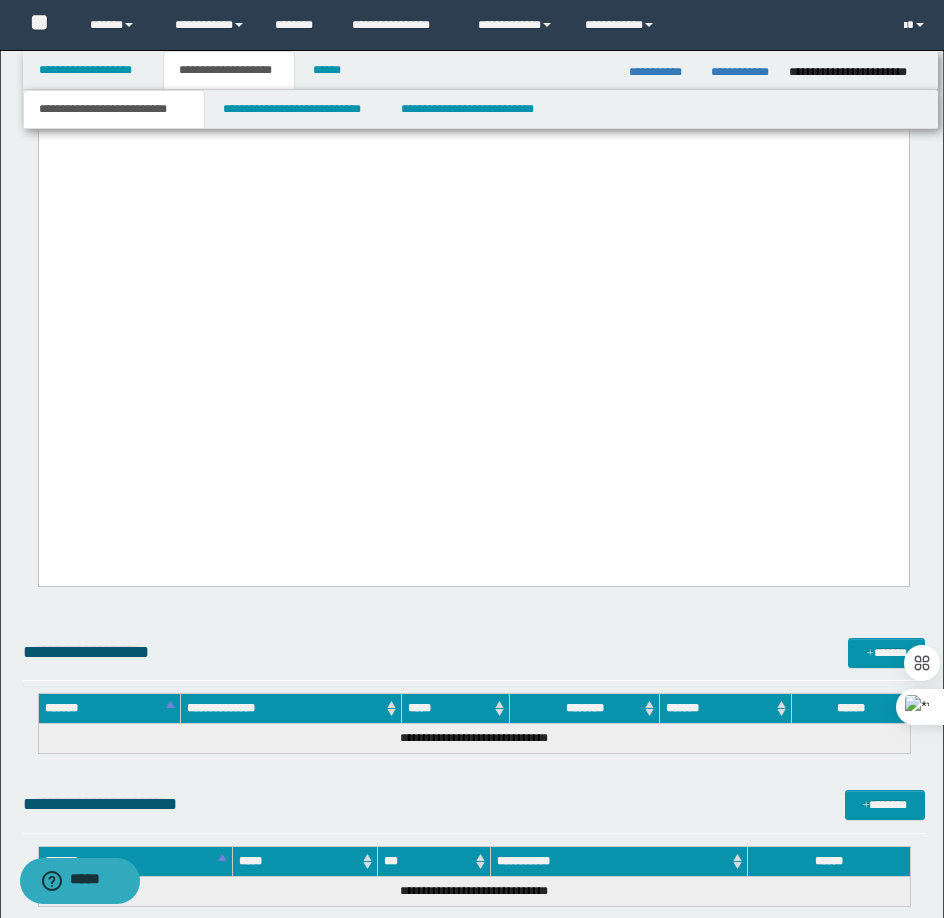 scroll, scrollTop: 4267, scrollLeft: 0, axis: vertical 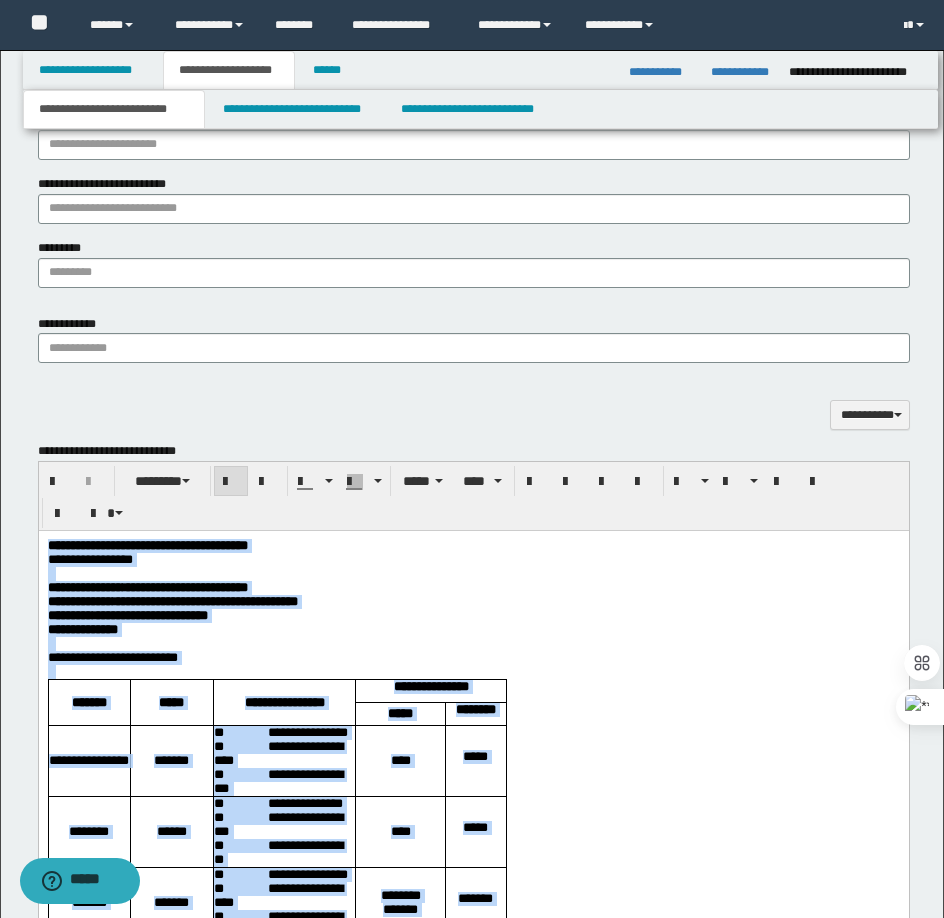 drag, startPoint x: 173, startPoint y: 3767, endPoint x: 73, endPoint y: 537, distance: 3231.5476 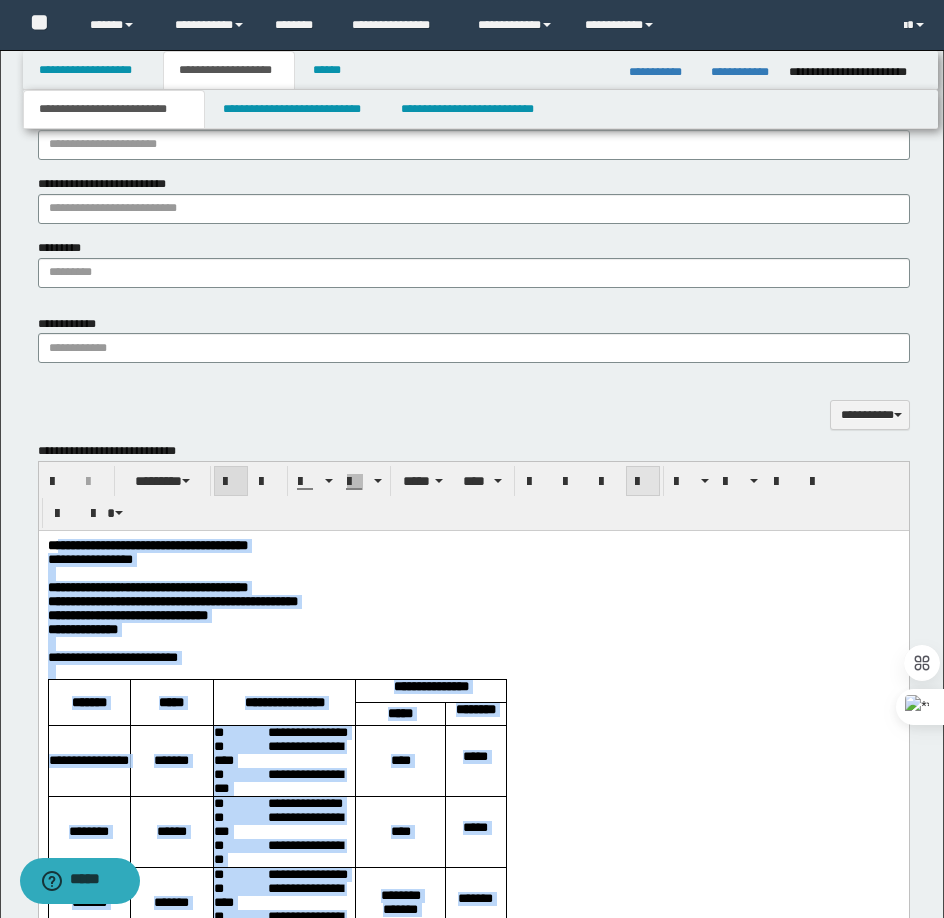 click at bounding box center [643, 481] 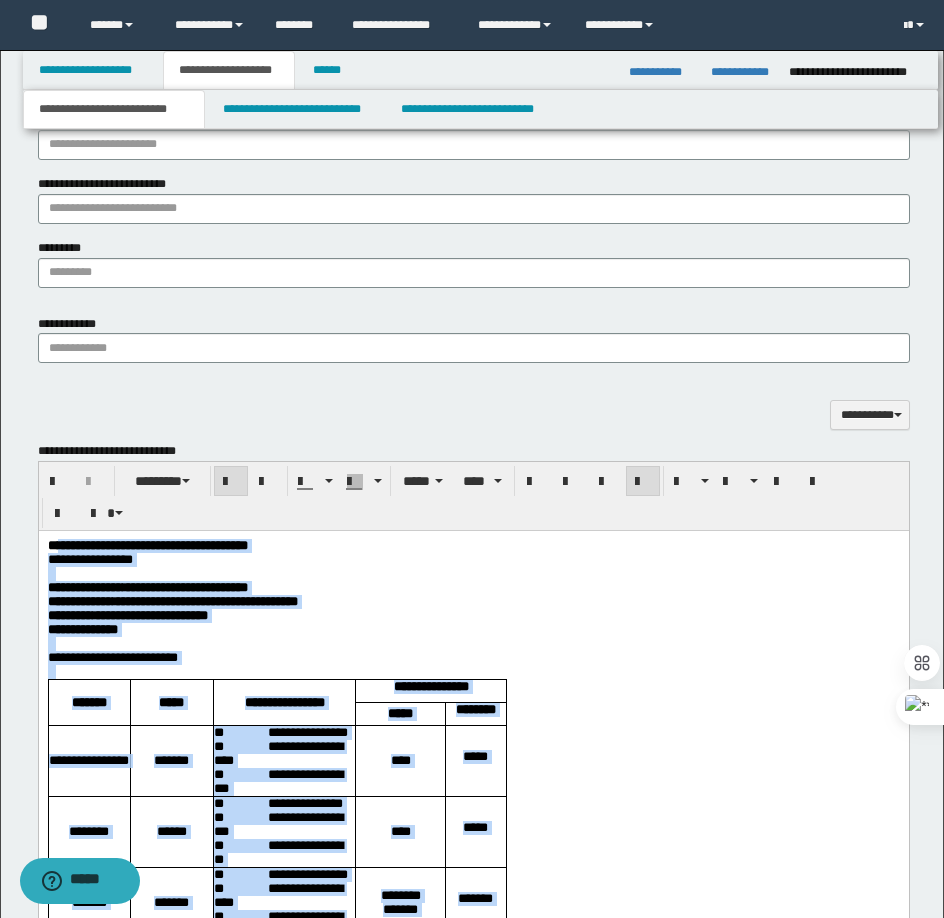 click on "**********" at bounding box center (473, 587) 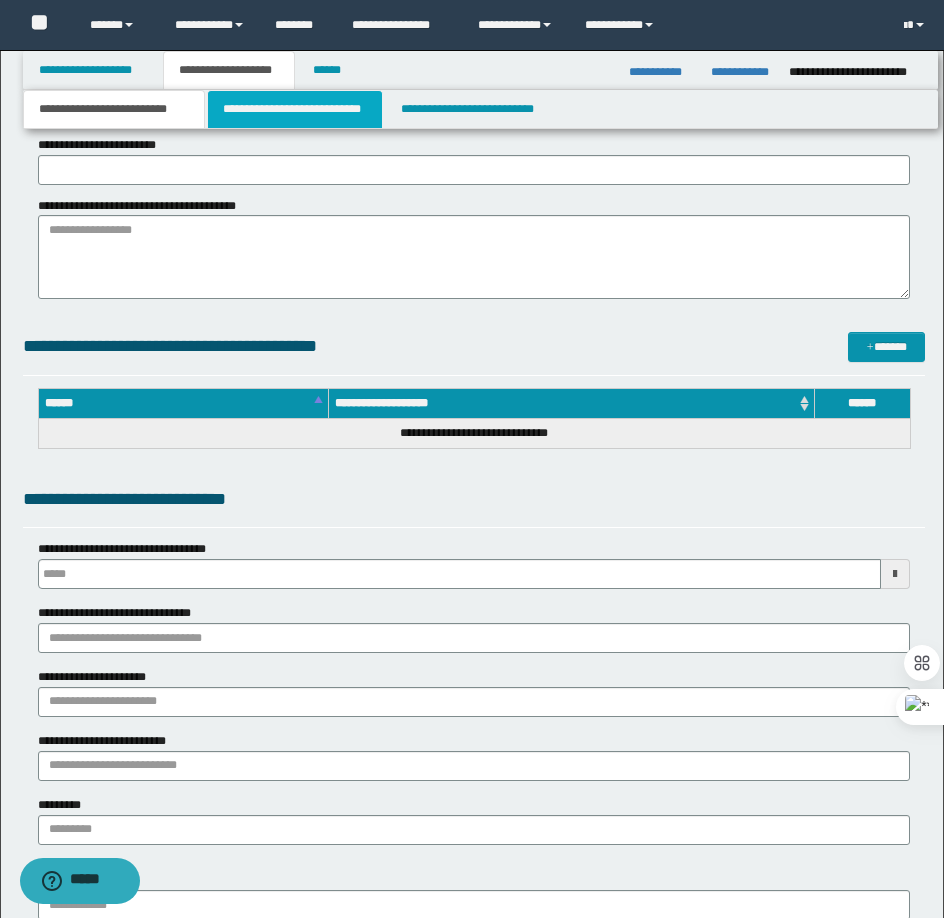 scroll, scrollTop: 367, scrollLeft: 0, axis: vertical 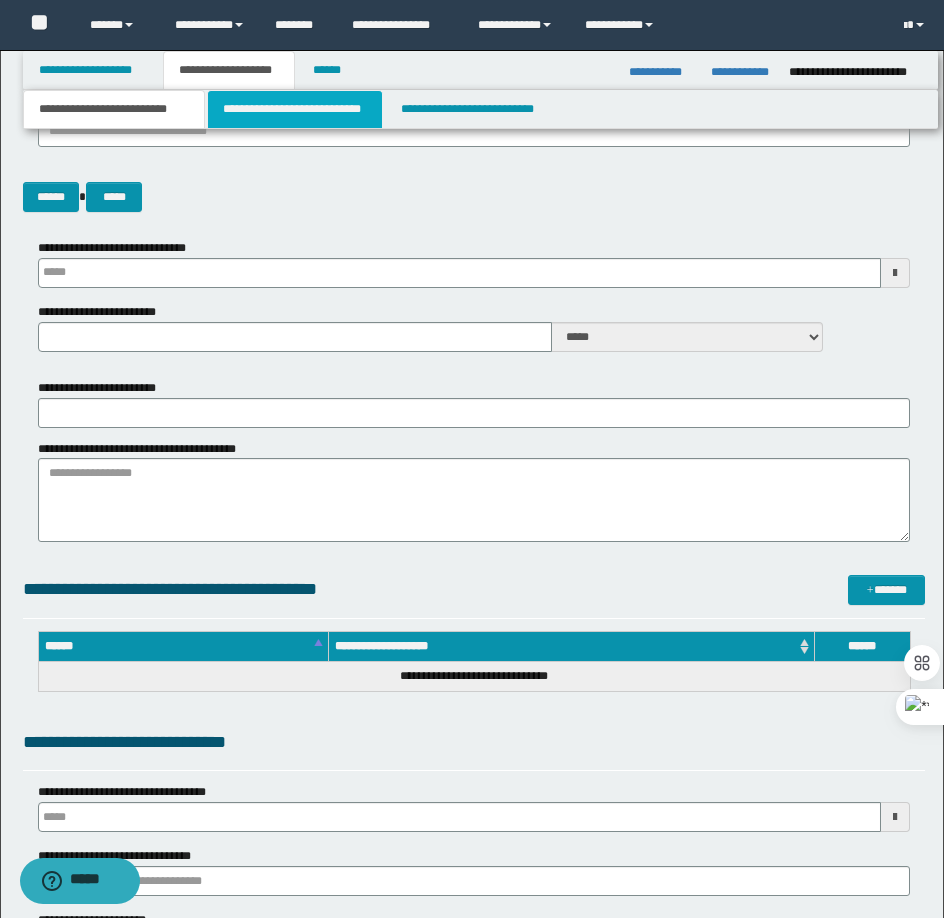 click on "**********" at bounding box center (295, 109) 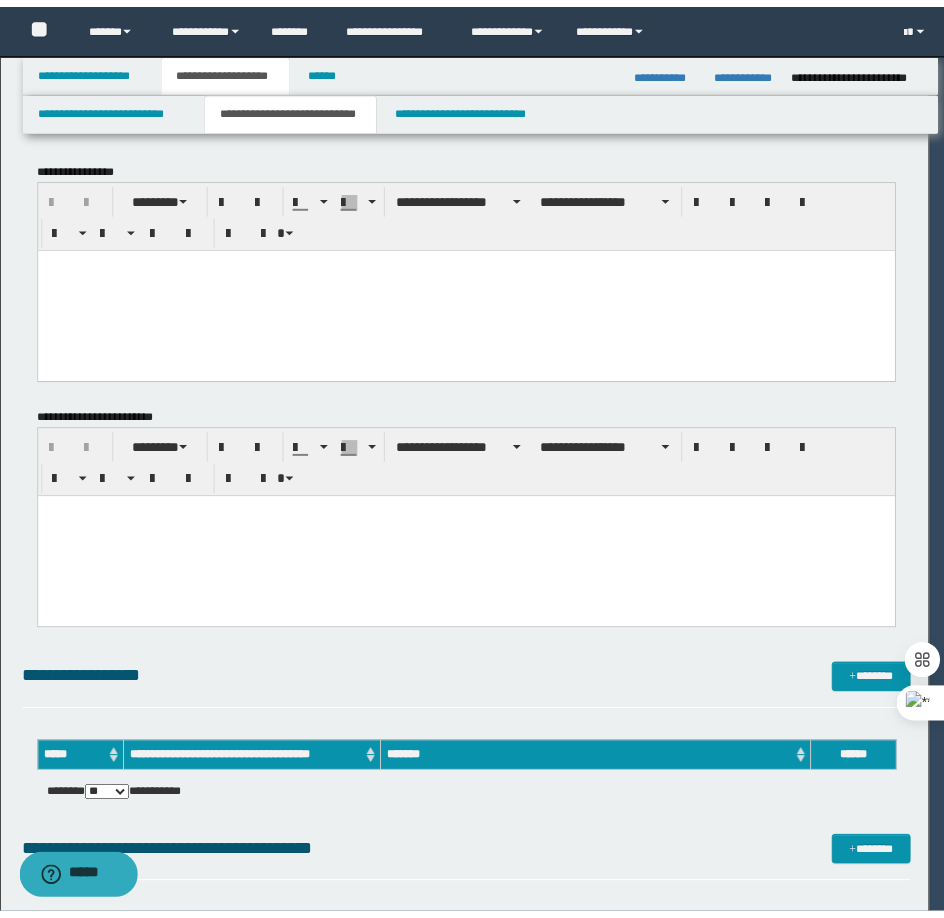 scroll, scrollTop: 0, scrollLeft: 0, axis: both 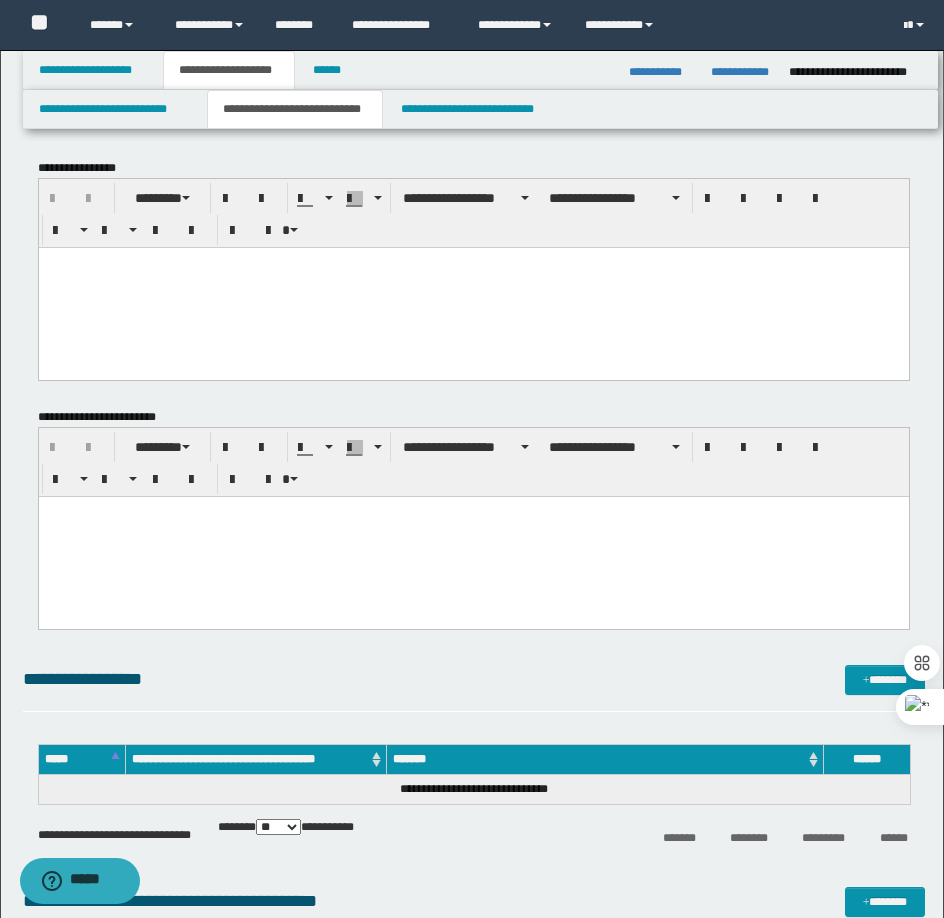 click at bounding box center (473, 287) 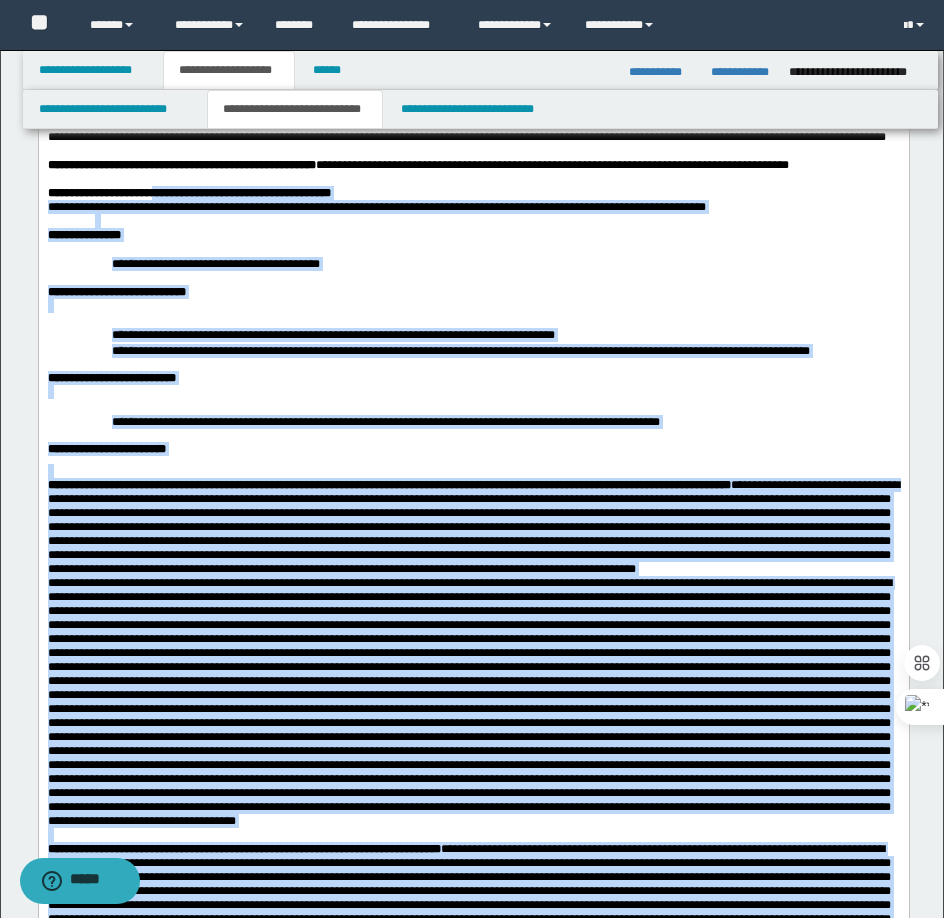 scroll, scrollTop: 0, scrollLeft: 0, axis: both 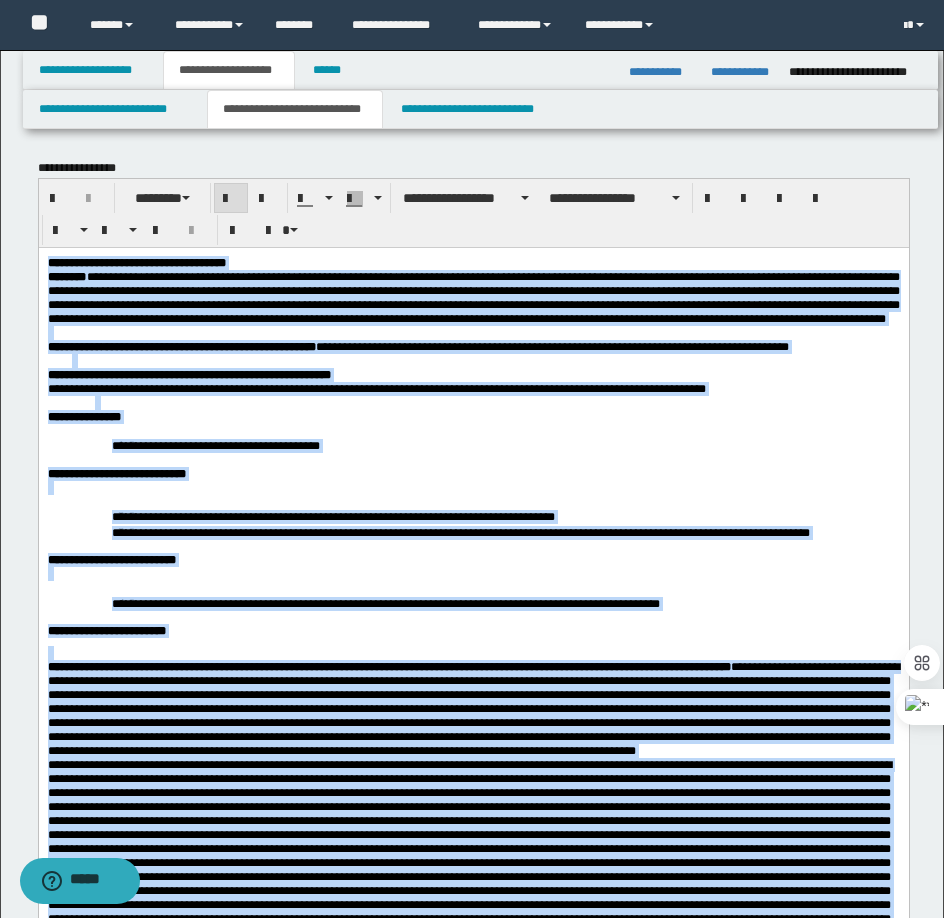 drag, startPoint x: 750, startPoint y: 2239, endPoint x: 44, endPoint y: 261, distance: 2100.219 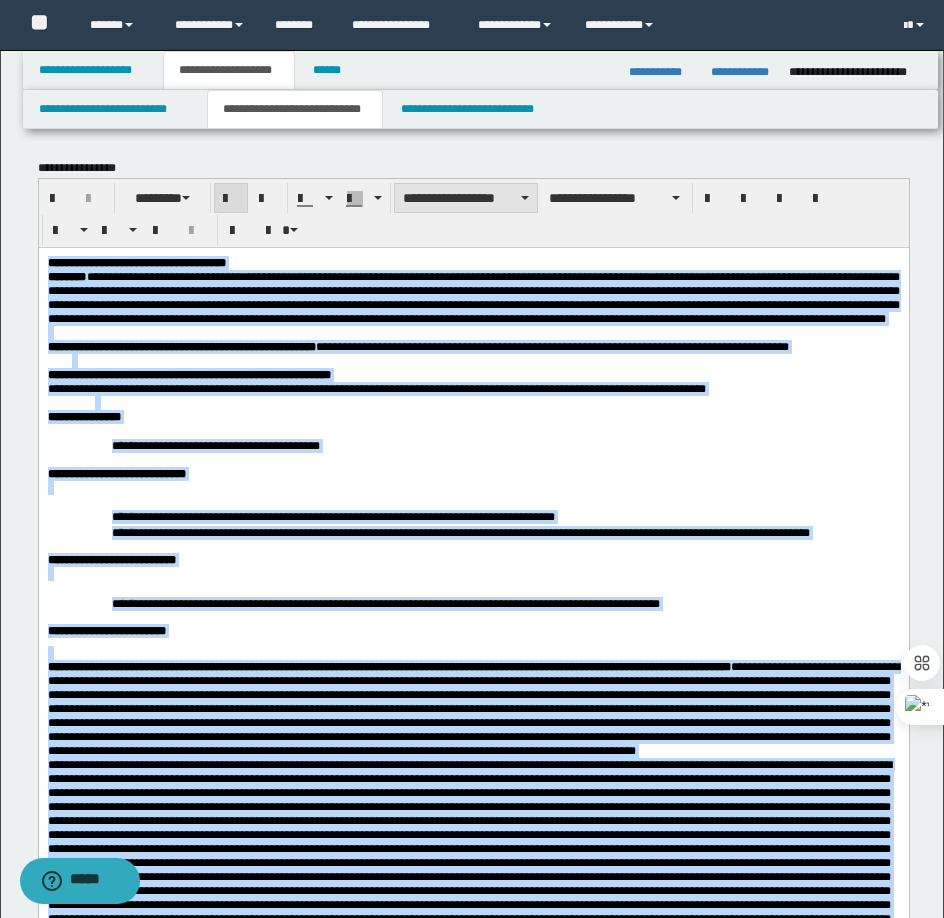 click on "**********" at bounding box center [466, 198] 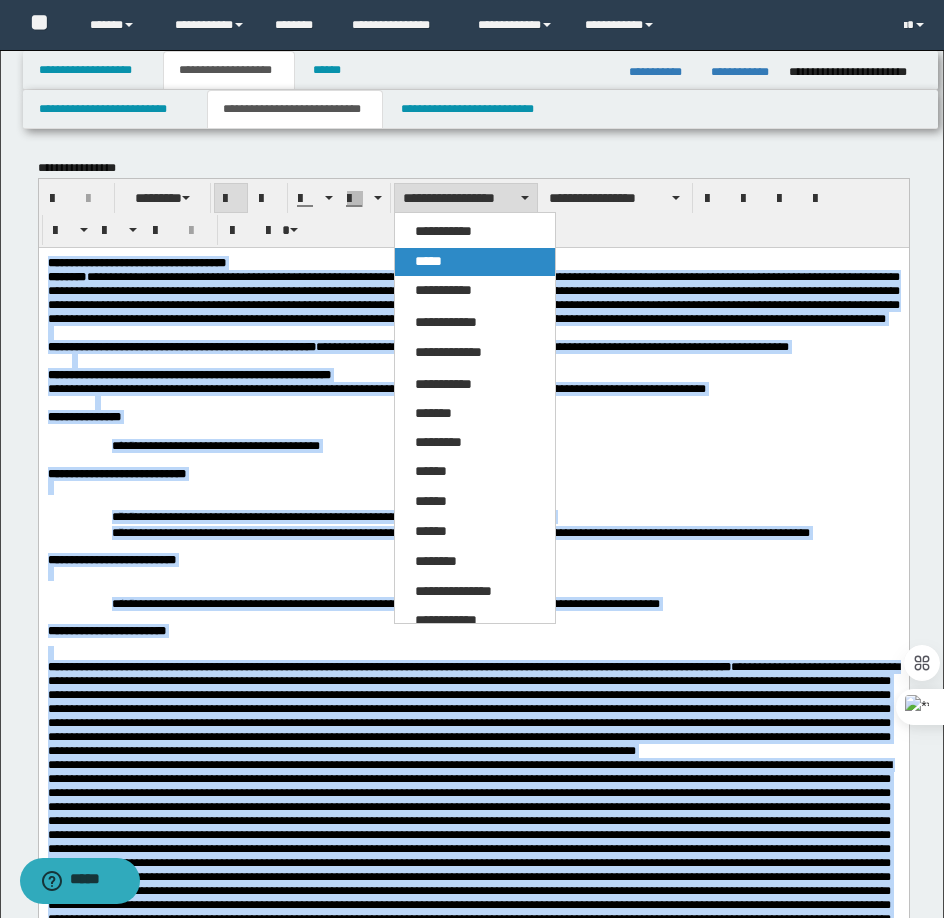 click on "*****" at bounding box center [428, 261] 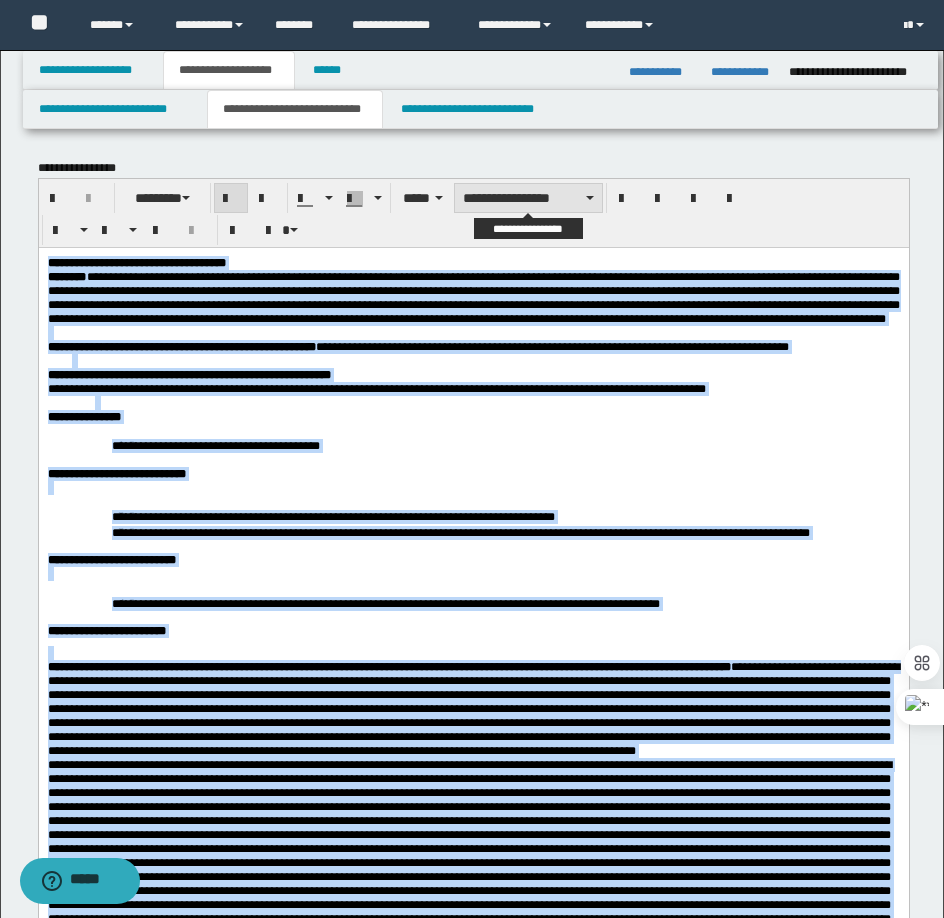 click on "**********" at bounding box center [528, 198] 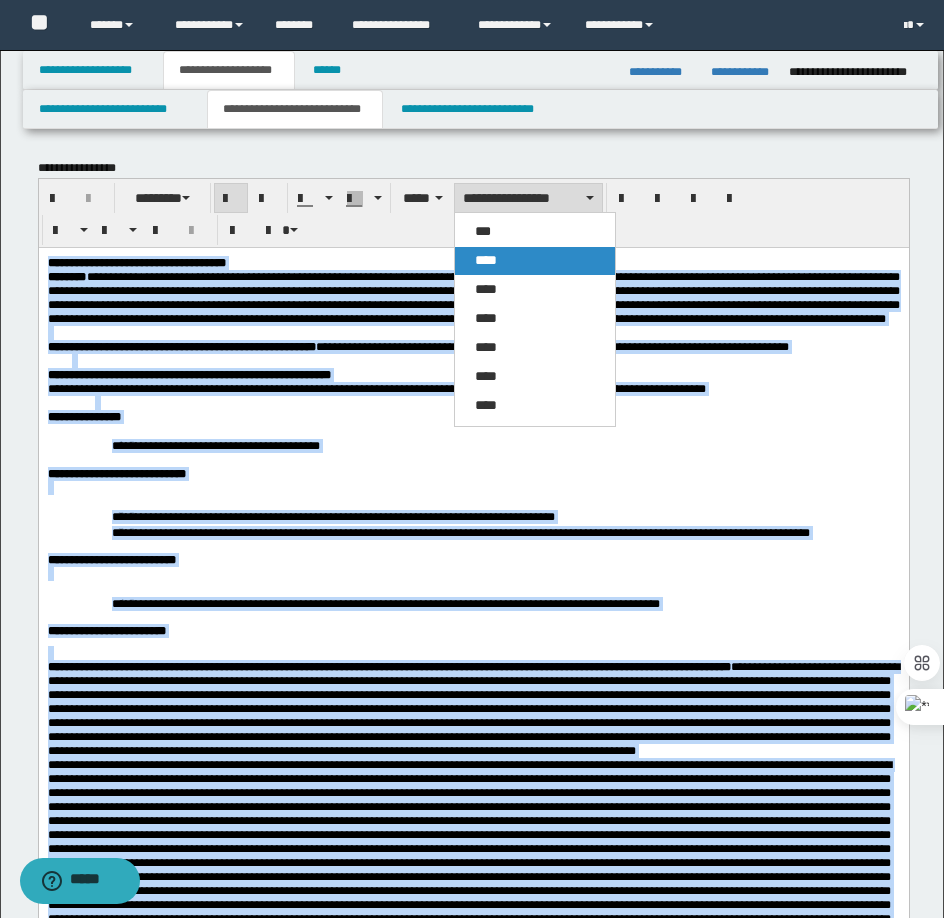 drag, startPoint x: 516, startPoint y: 252, endPoint x: 491, endPoint y: 2, distance: 251.24689 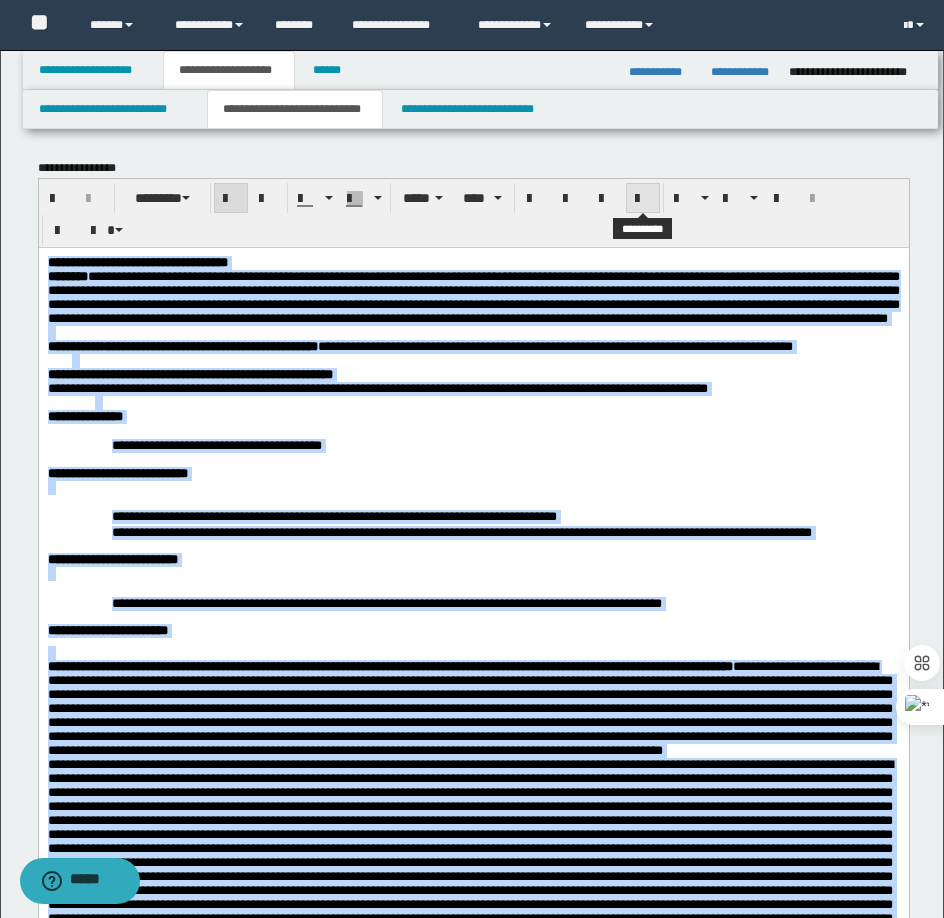click at bounding box center [643, 199] 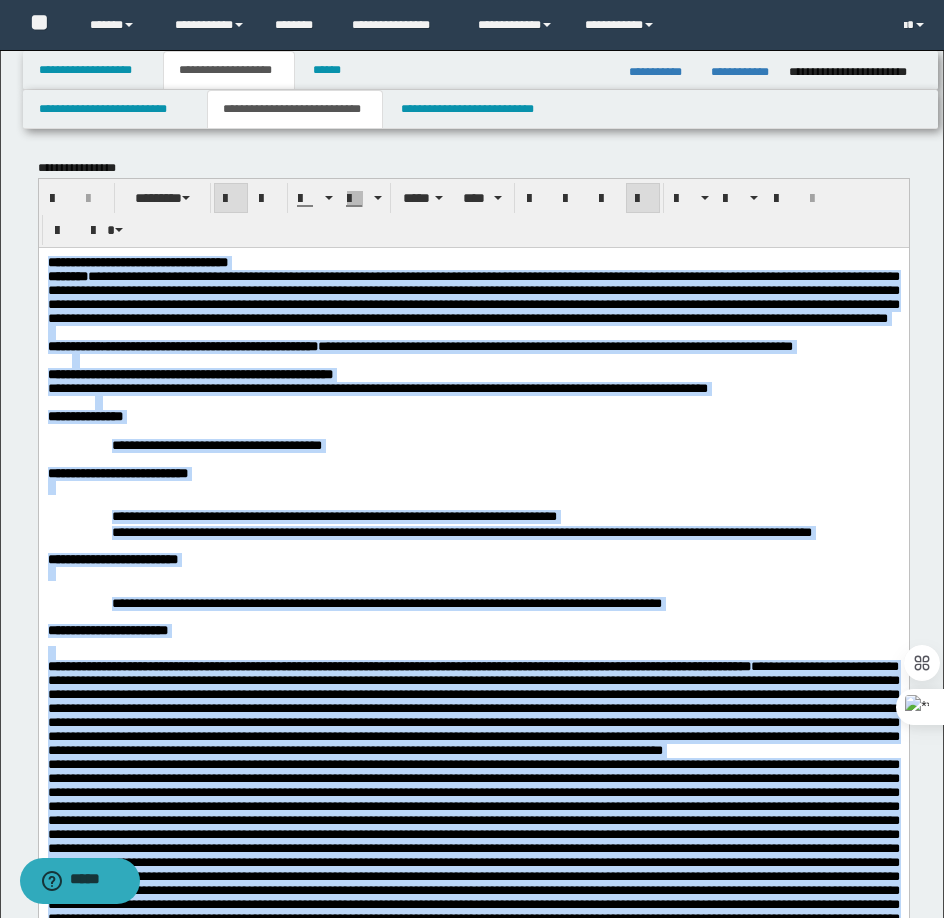 click at bounding box center [485, 360] 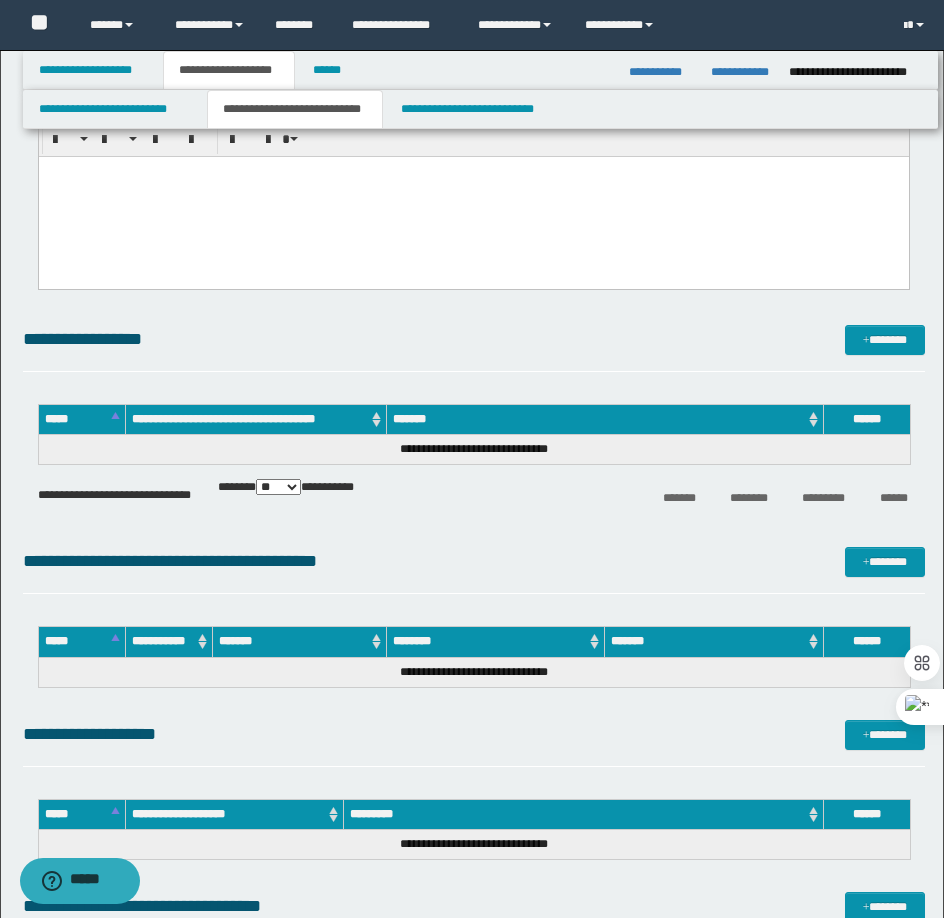 scroll, scrollTop: 2300, scrollLeft: 0, axis: vertical 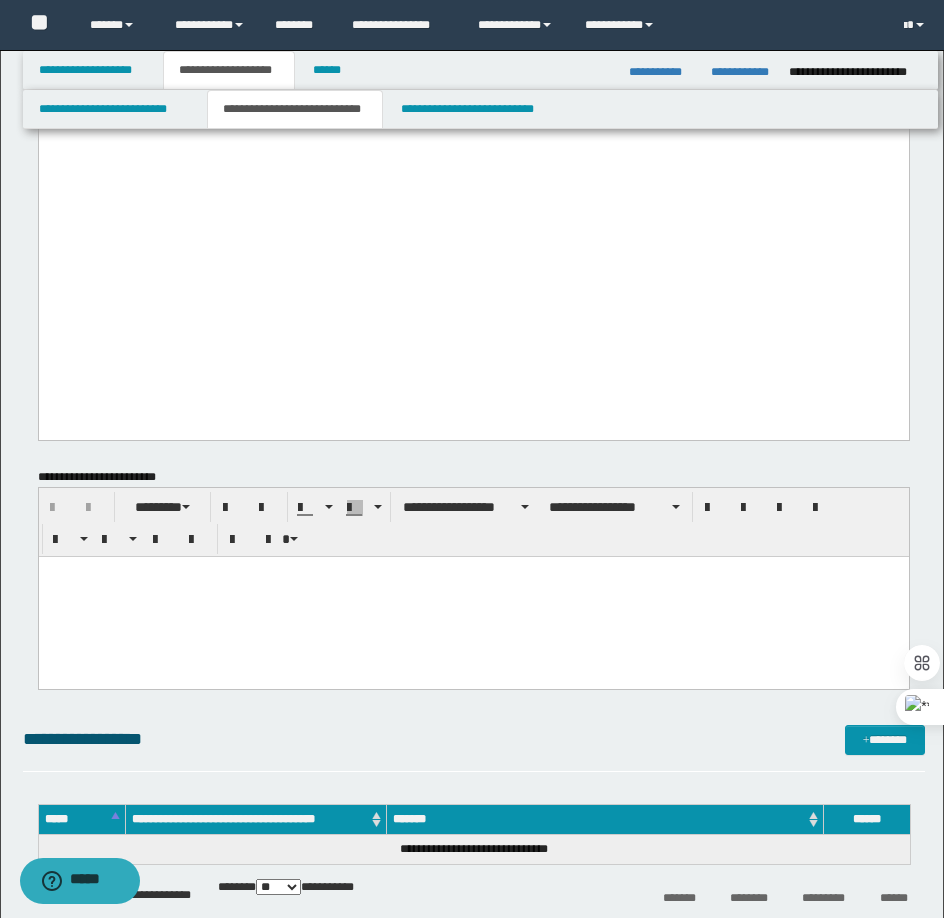 click at bounding box center [473, 596] 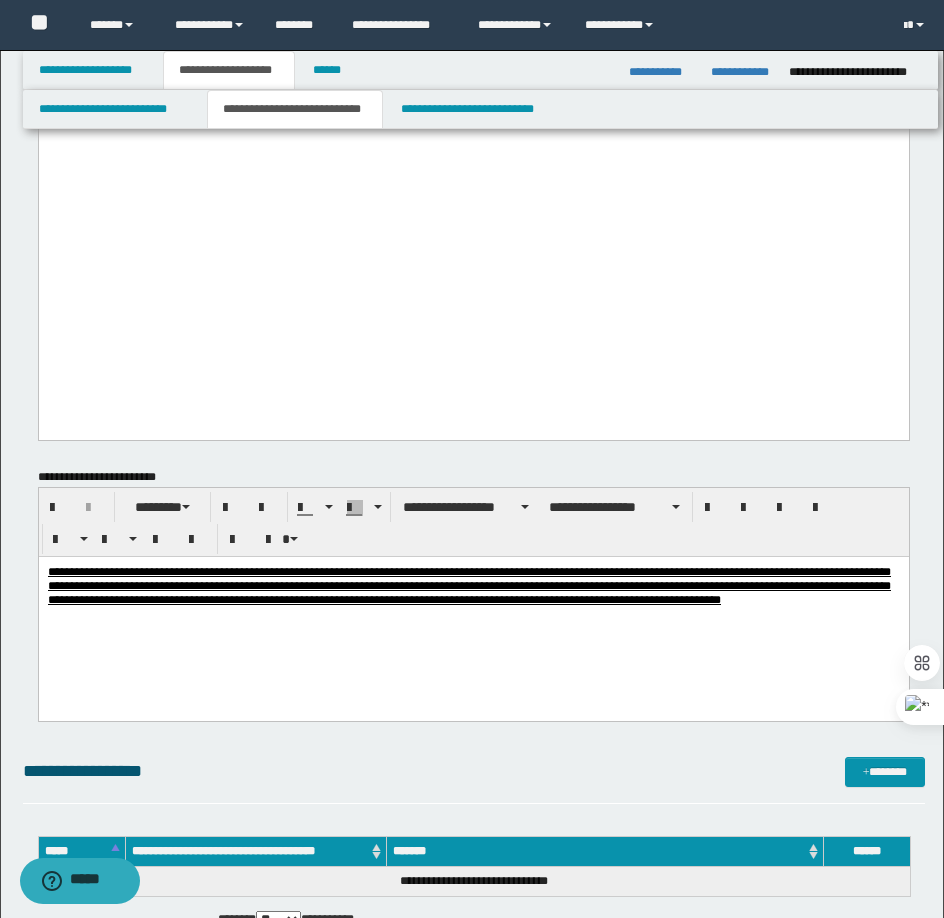 click on "**********" at bounding box center [468, 585] 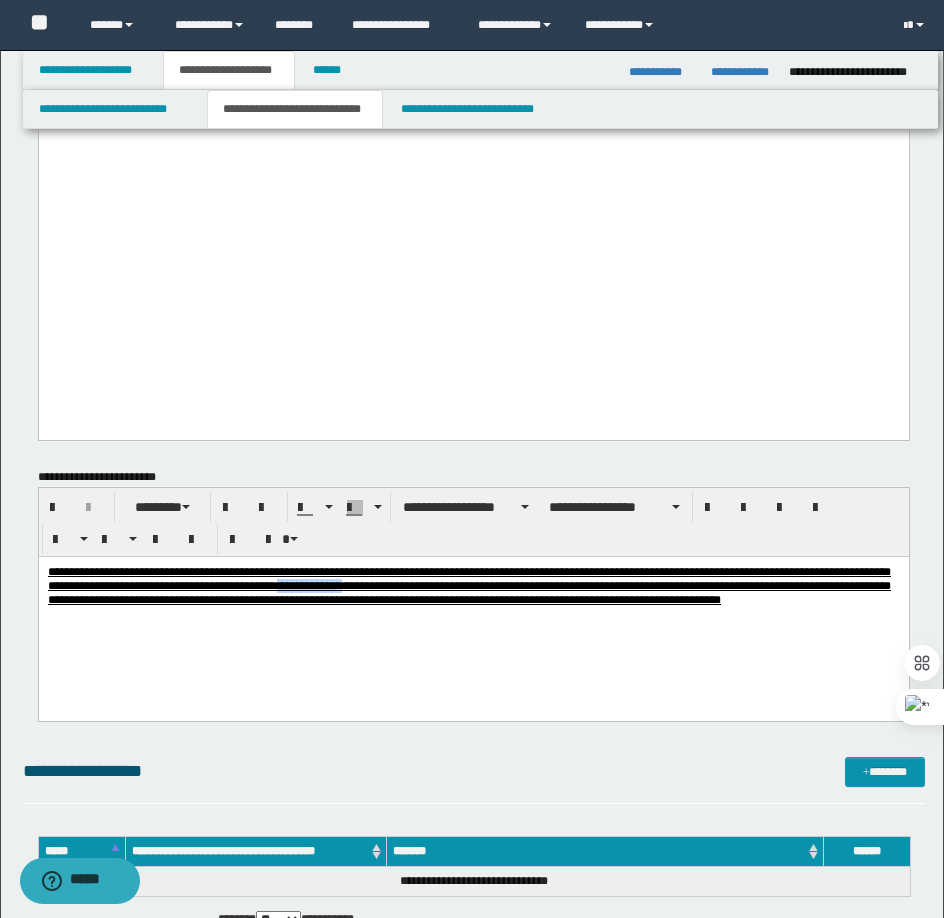 click on "**********" at bounding box center [468, 585] 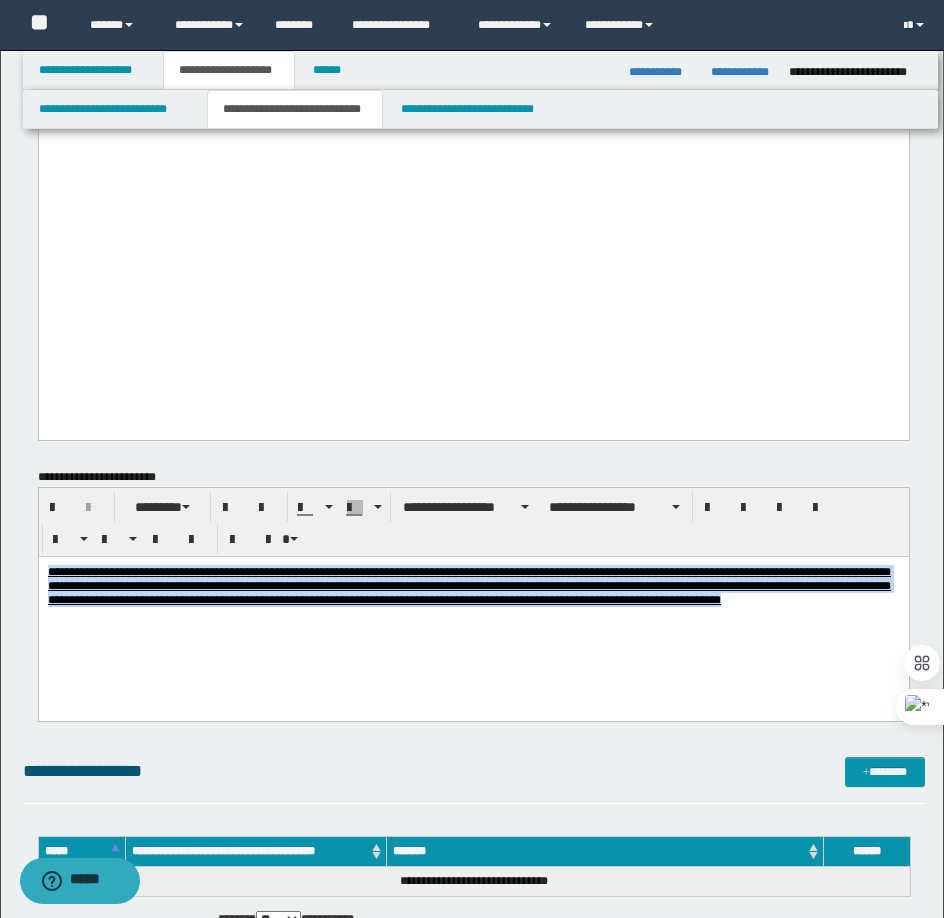 drag, startPoint x: 250, startPoint y: 592, endPoint x: 431, endPoint y: 559, distance: 183.98369 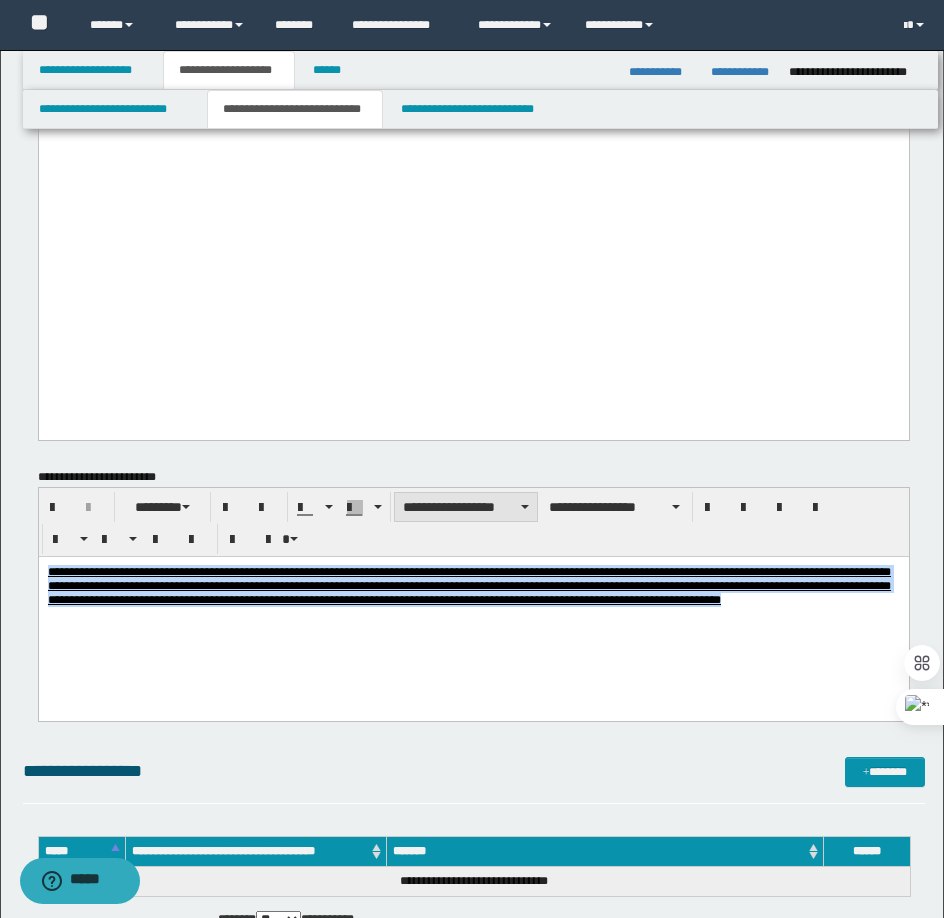 click on "**********" at bounding box center [466, 507] 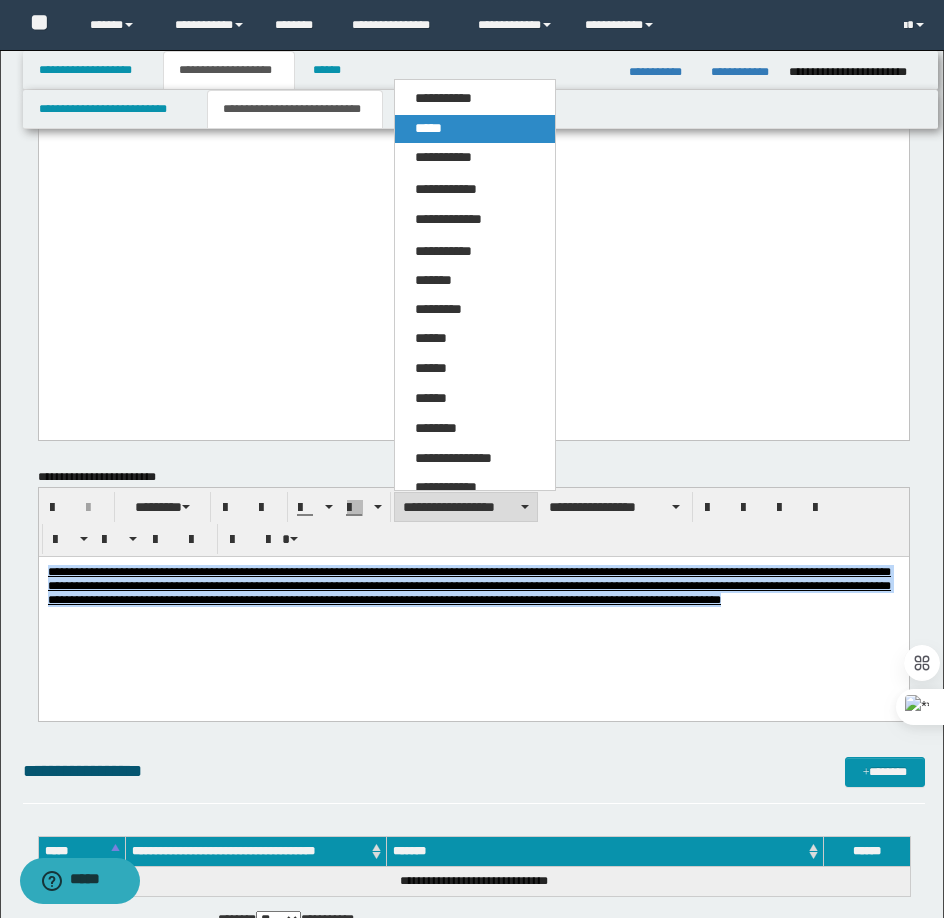 click on "*****" at bounding box center [428, 128] 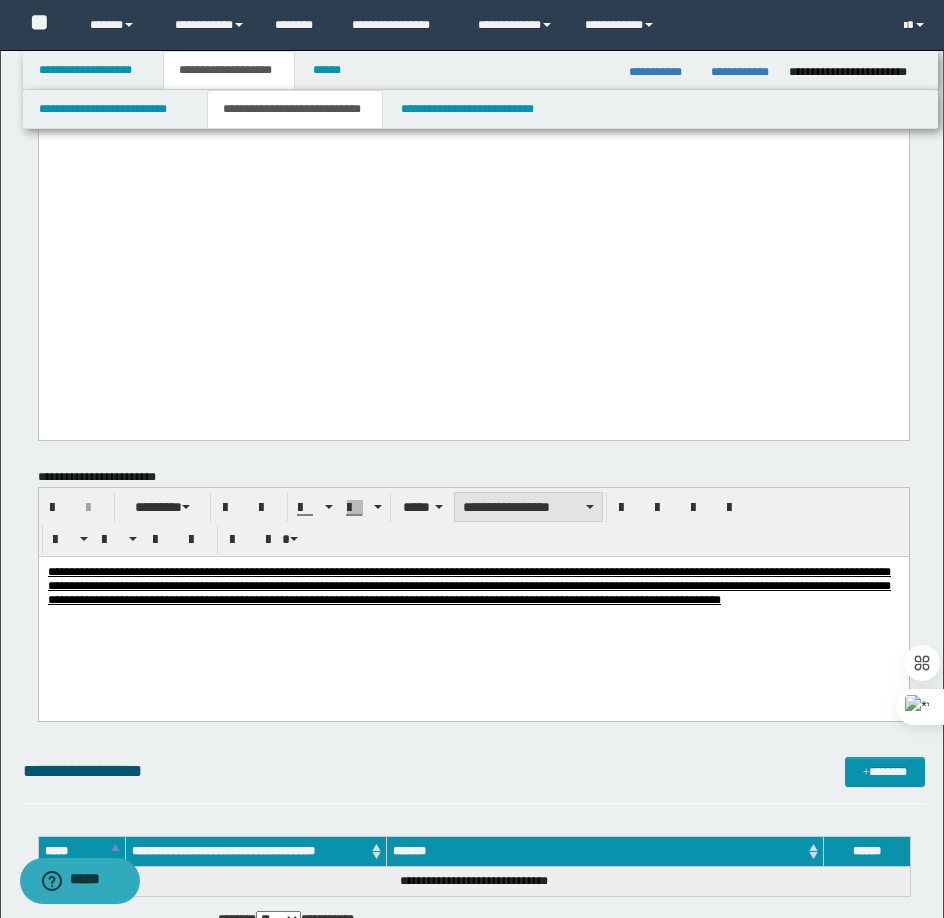 click on "**********" at bounding box center [528, 507] 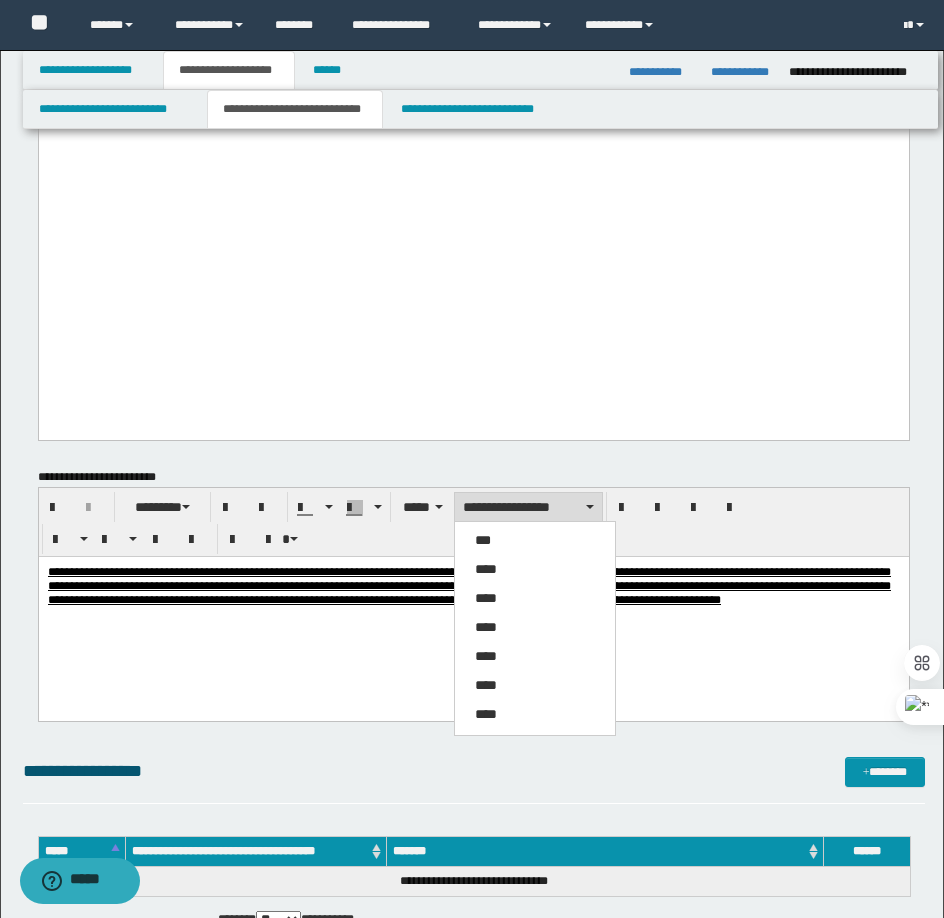 drag, startPoint x: 498, startPoint y: 572, endPoint x: 750, endPoint y: 532, distance: 255.15486 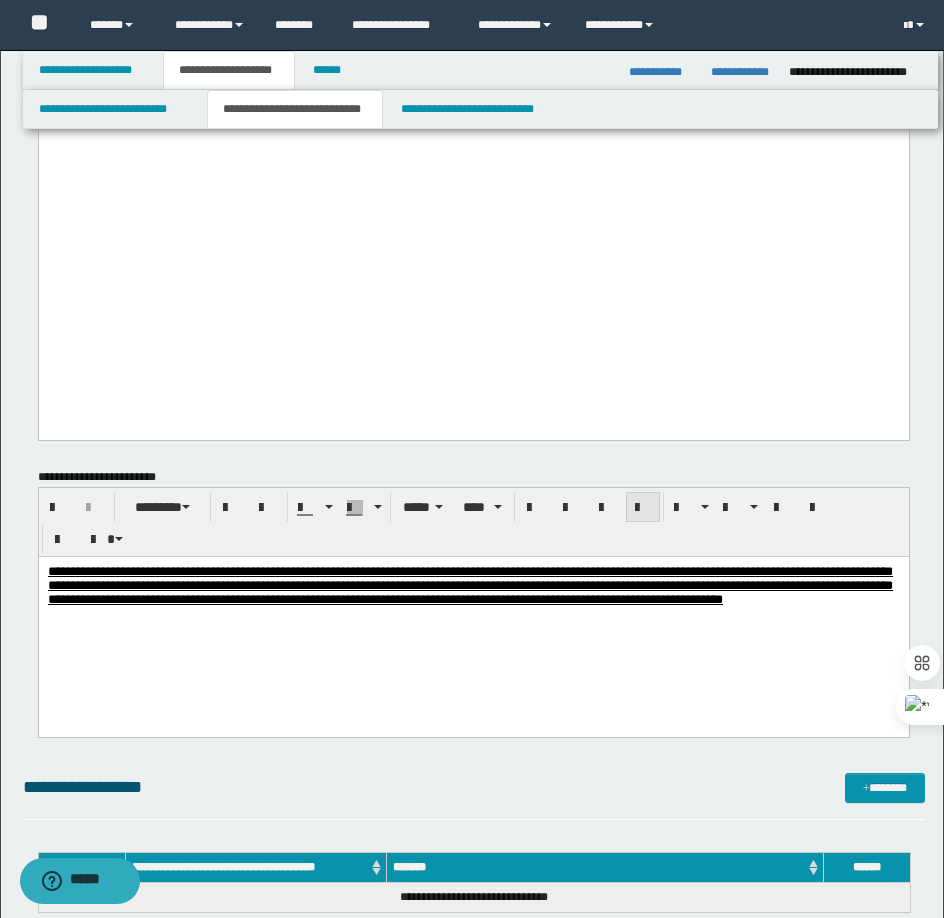 click at bounding box center (643, 508) 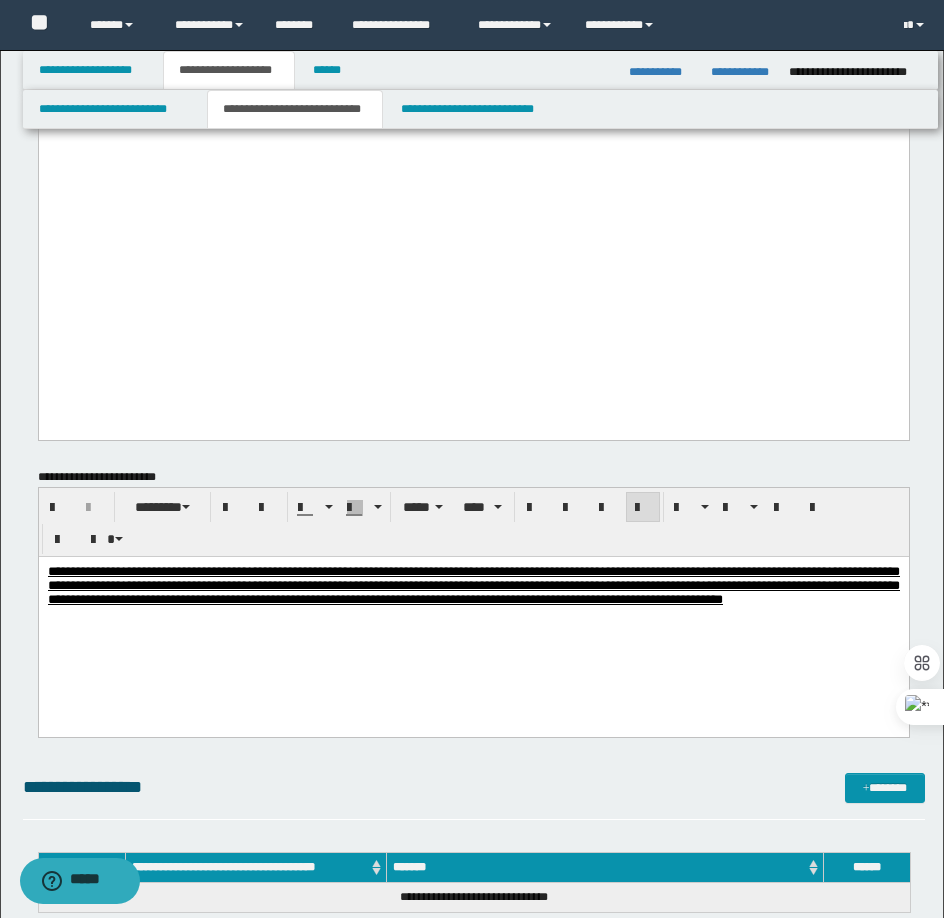 click on "**********" at bounding box center (473, 610) 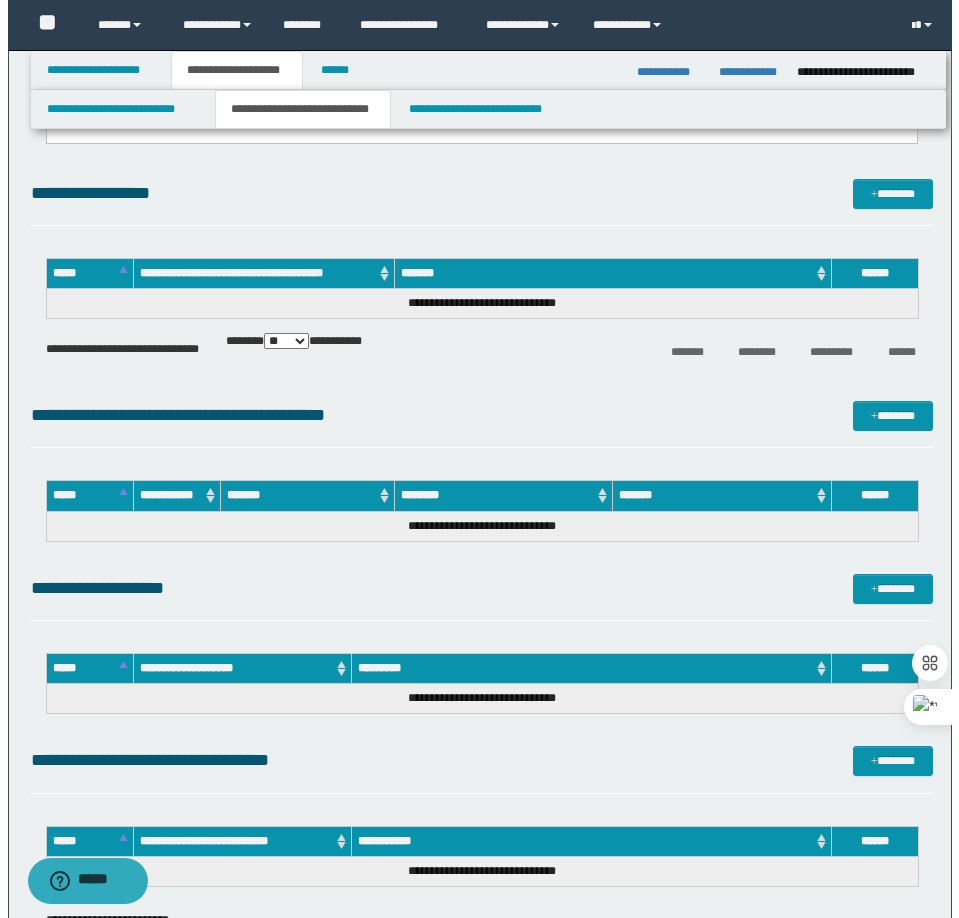 scroll, scrollTop: 2700, scrollLeft: 0, axis: vertical 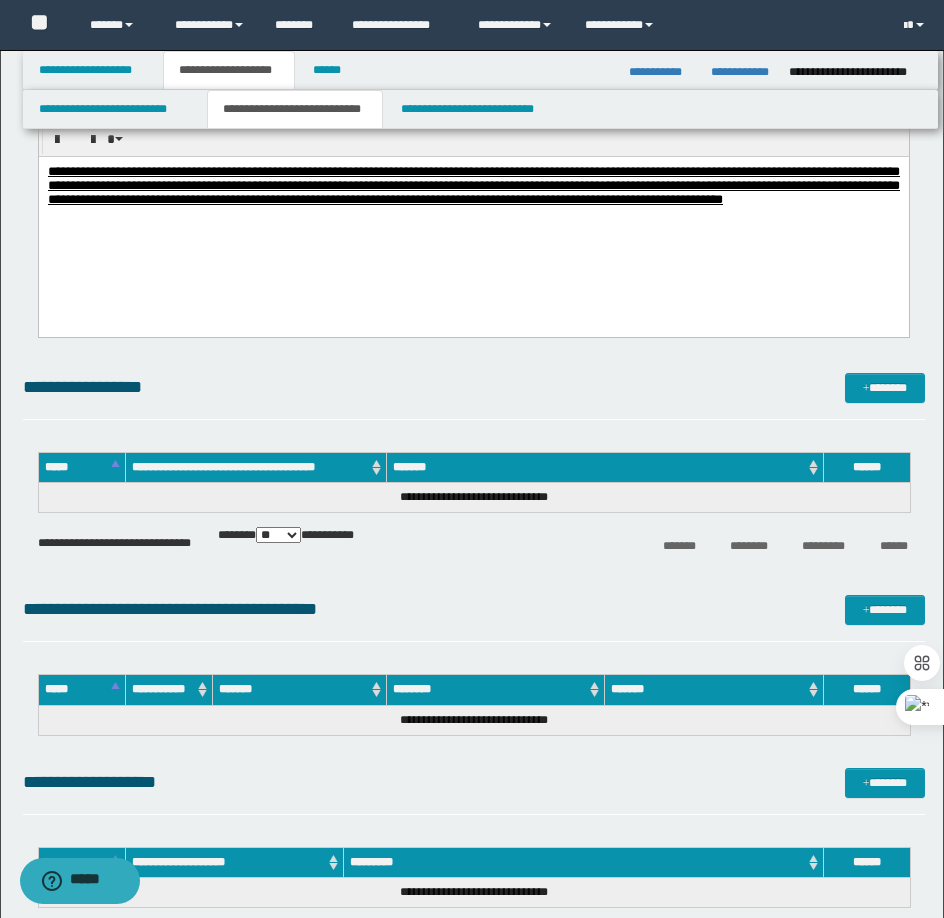 drag, startPoint x: 890, startPoint y: 384, endPoint x: 842, endPoint y: 387, distance: 48.09366 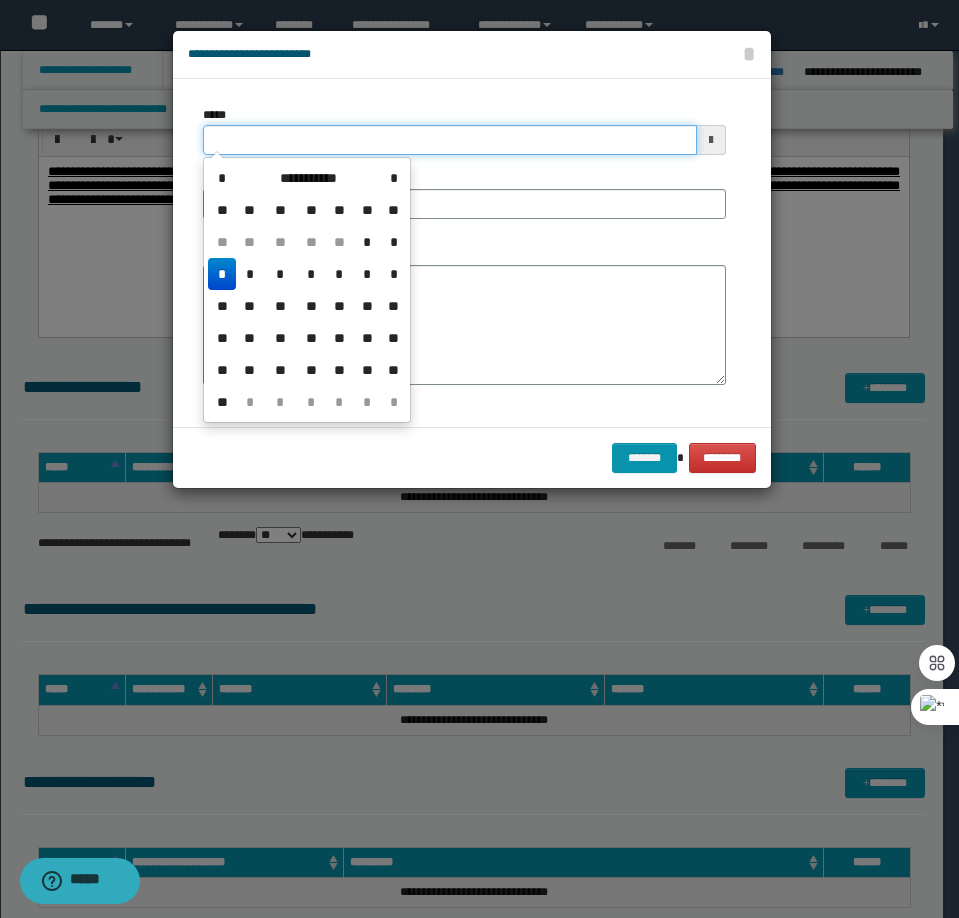 click on "*****" at bounding box center (450, 140) 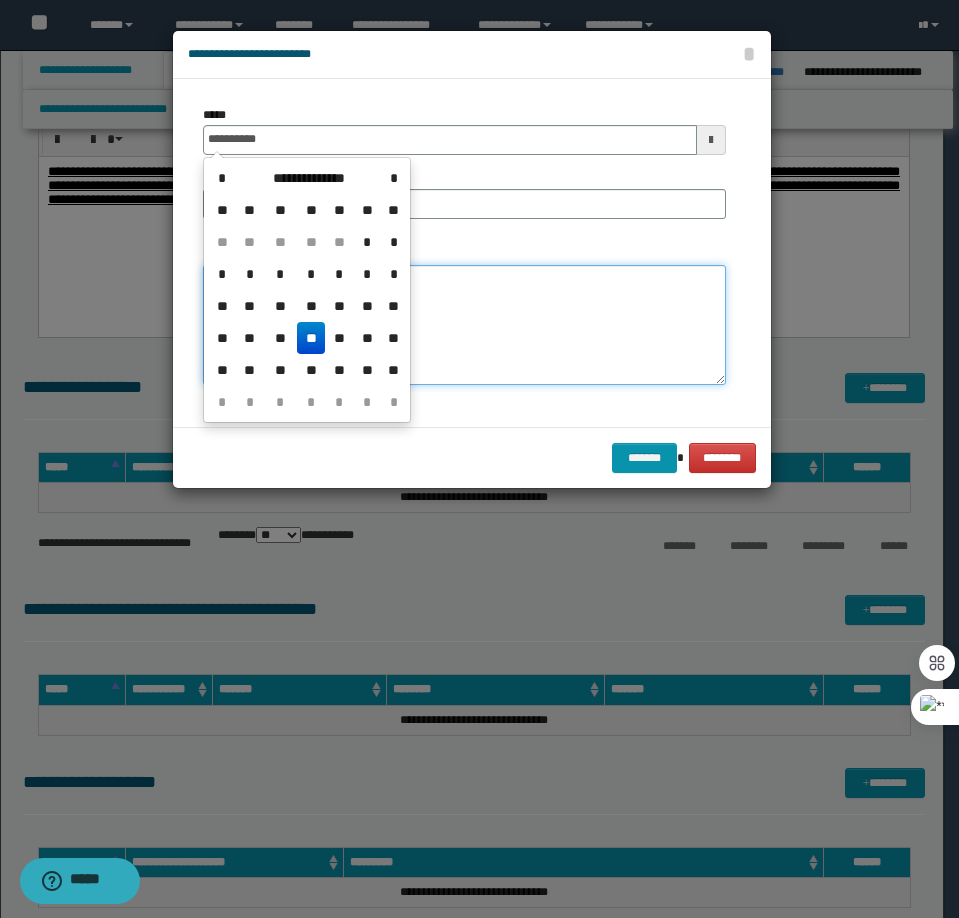 type on "**********" 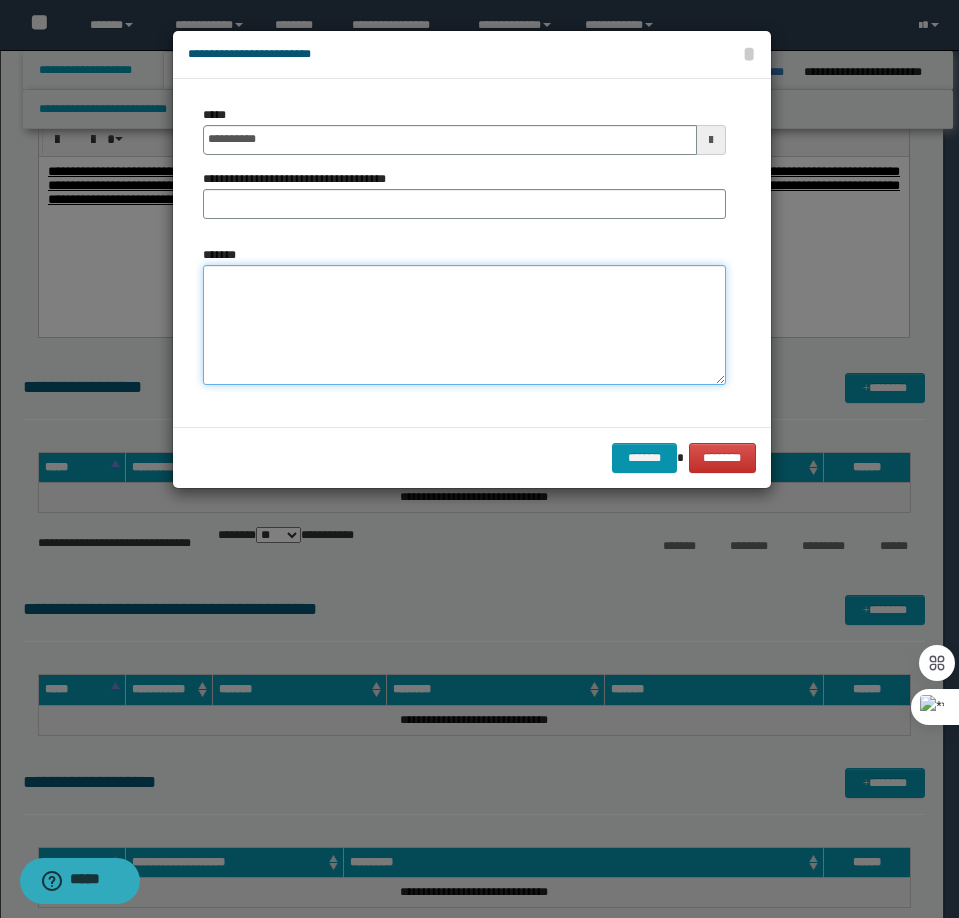 paste on "**********" 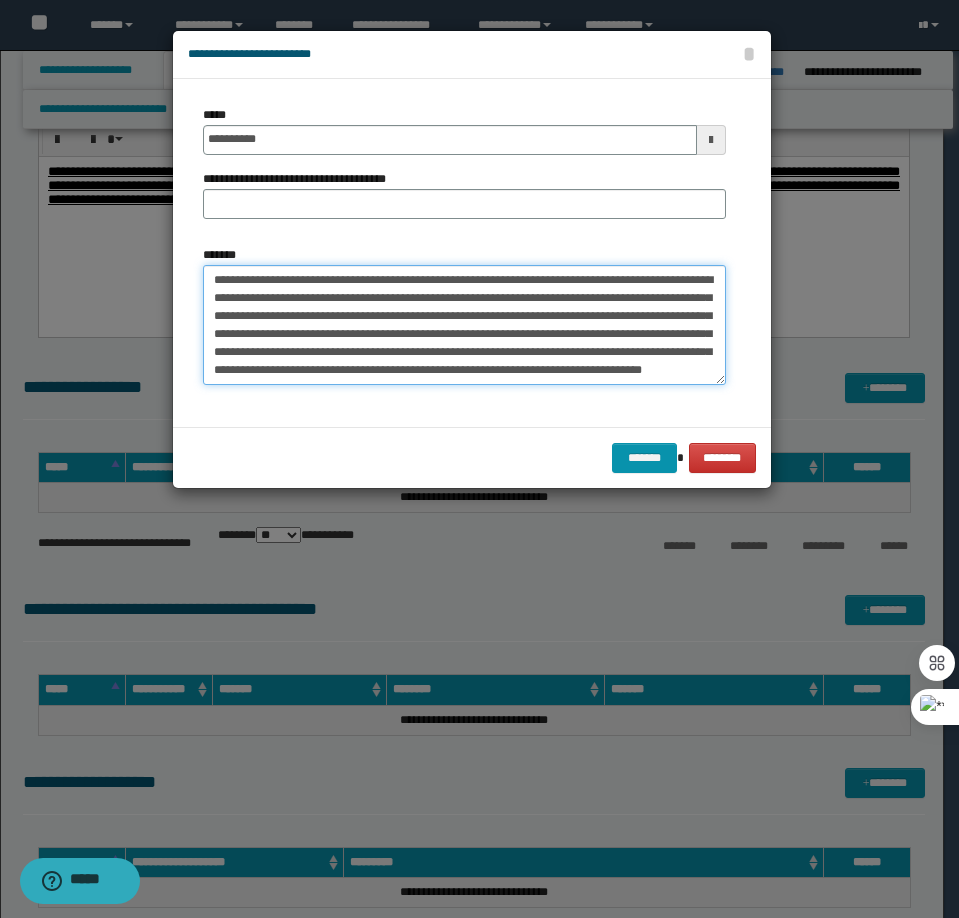 scroll, scrollTop: 0, scrollLeft: 0, axis: both 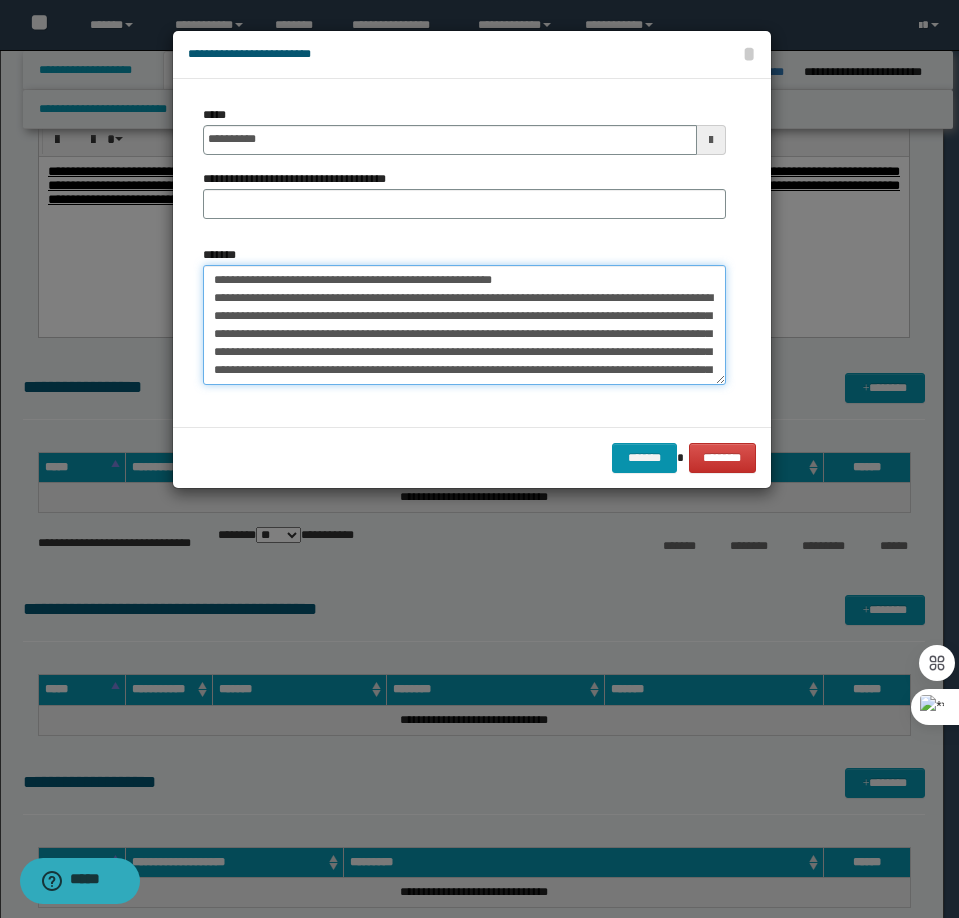 drag, startPoint x: 549, startPoint y: 281, endPoint x: 278, endPoint y: 279, distance: 271.0074 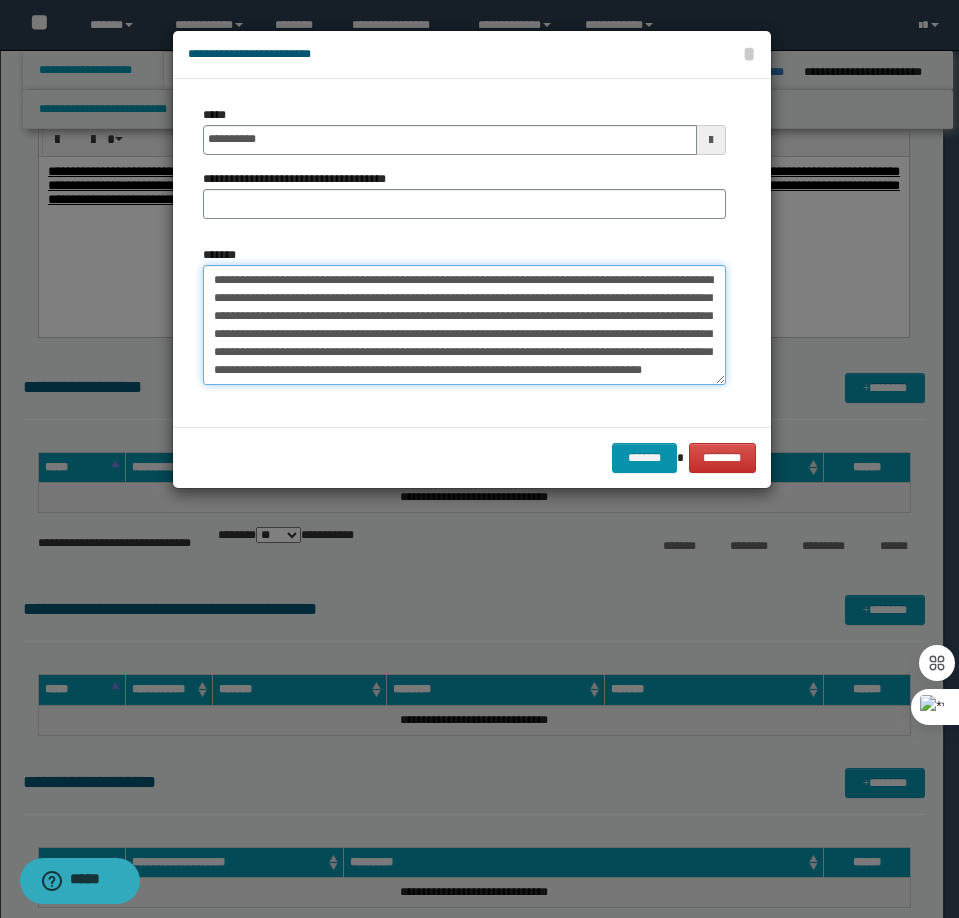 type on "**********" 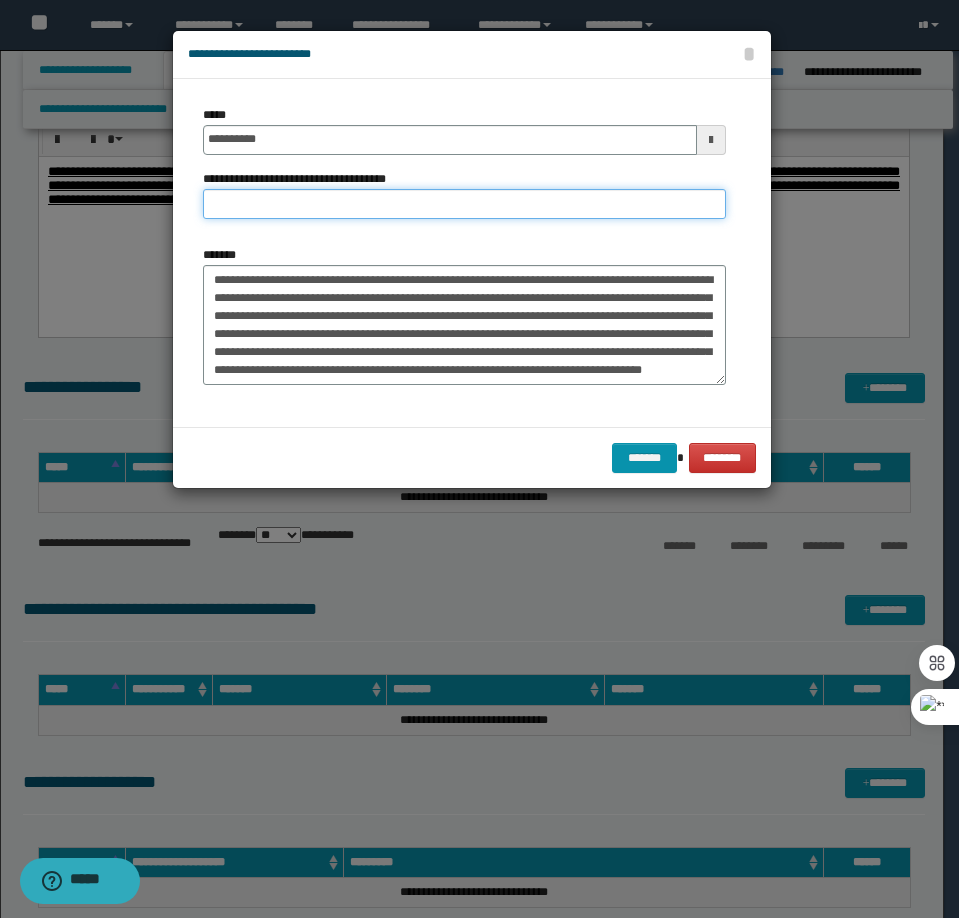 click on "**********" at bounding box center [464, 204] 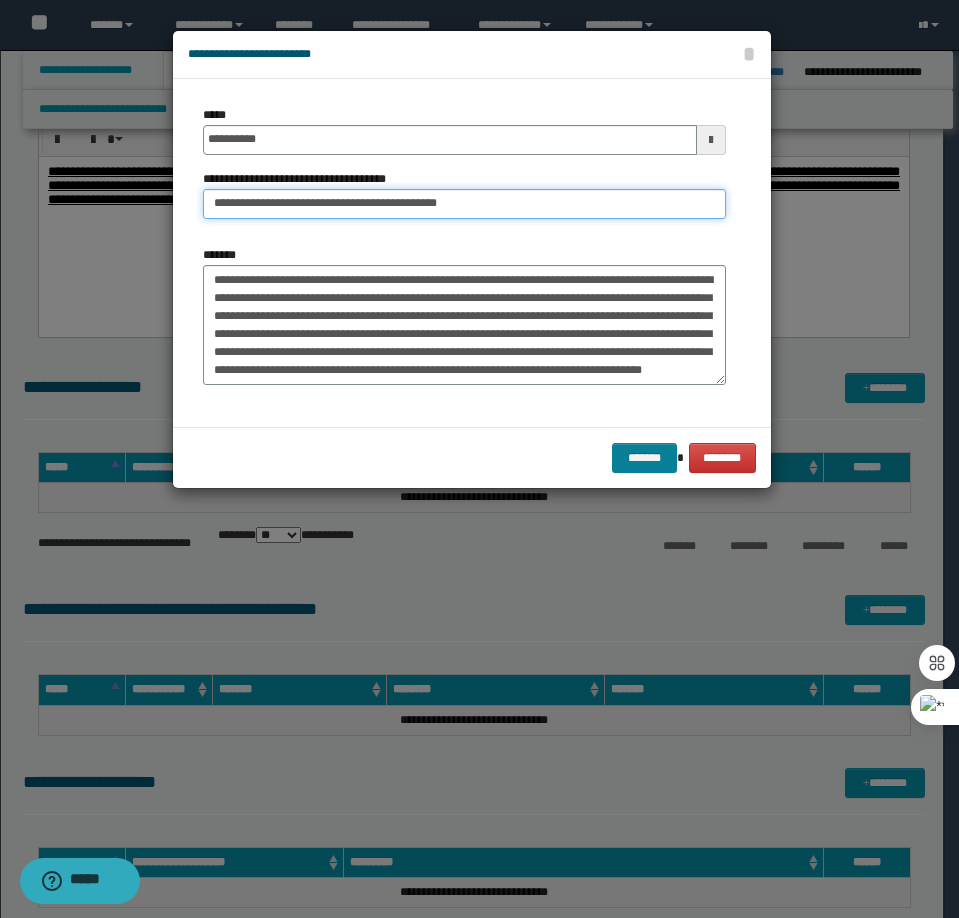 type on "**********" 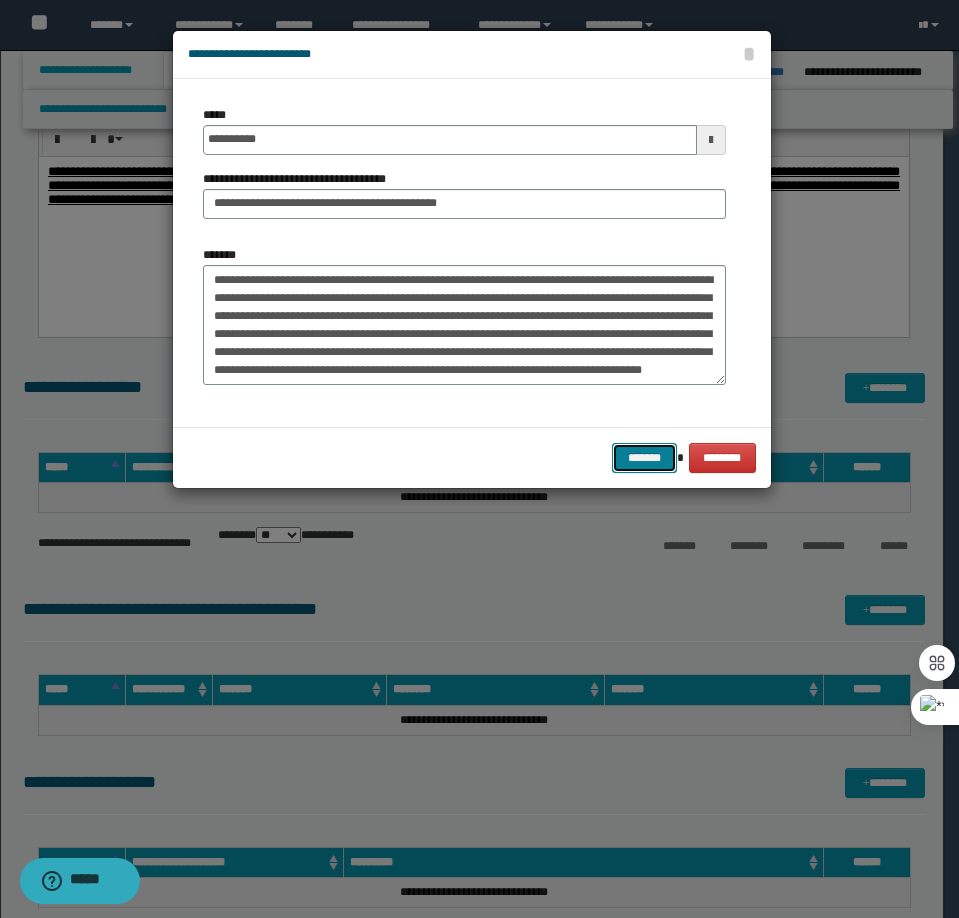 click on "*******" at bounding box center [644, 458] 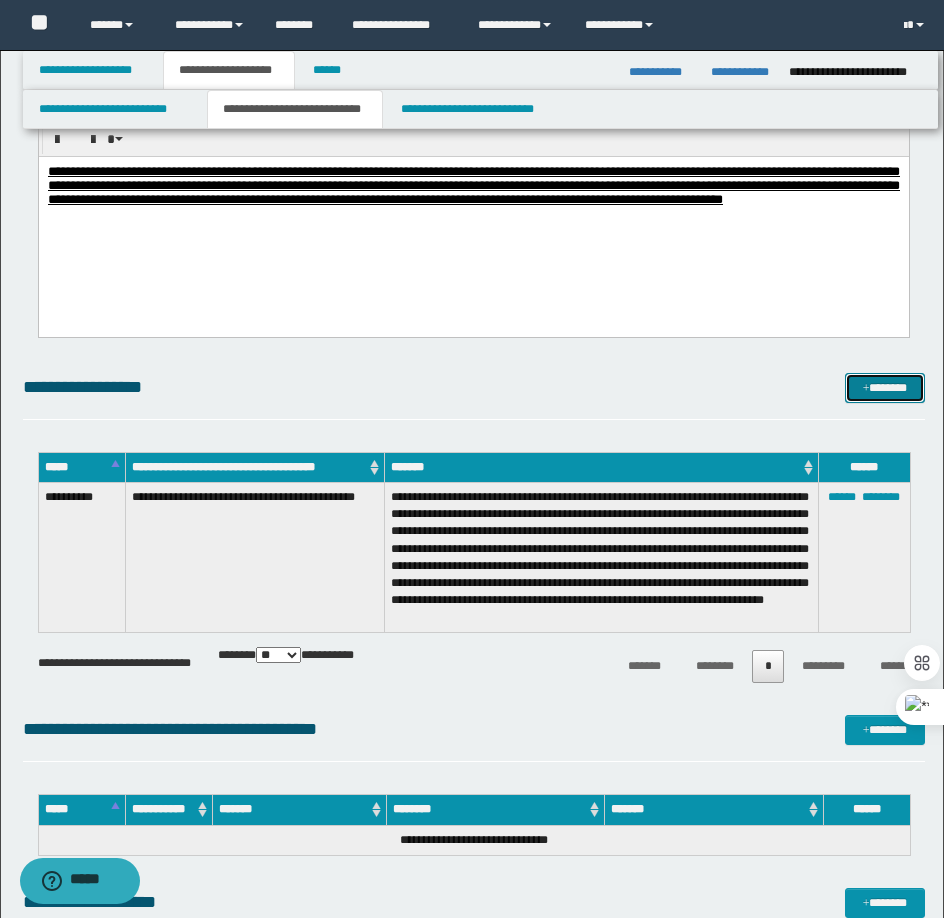 click on "*******" at bounding box center [885, 388] 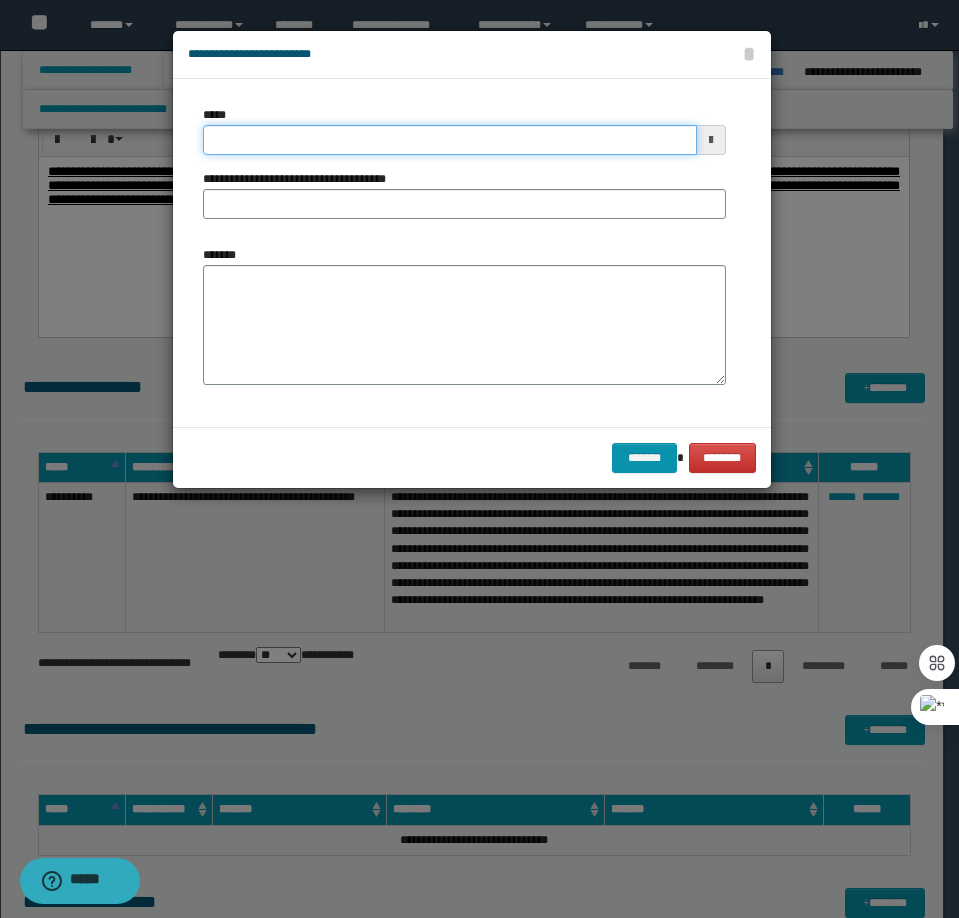 click on "*****" at bounding box center [450, 140] 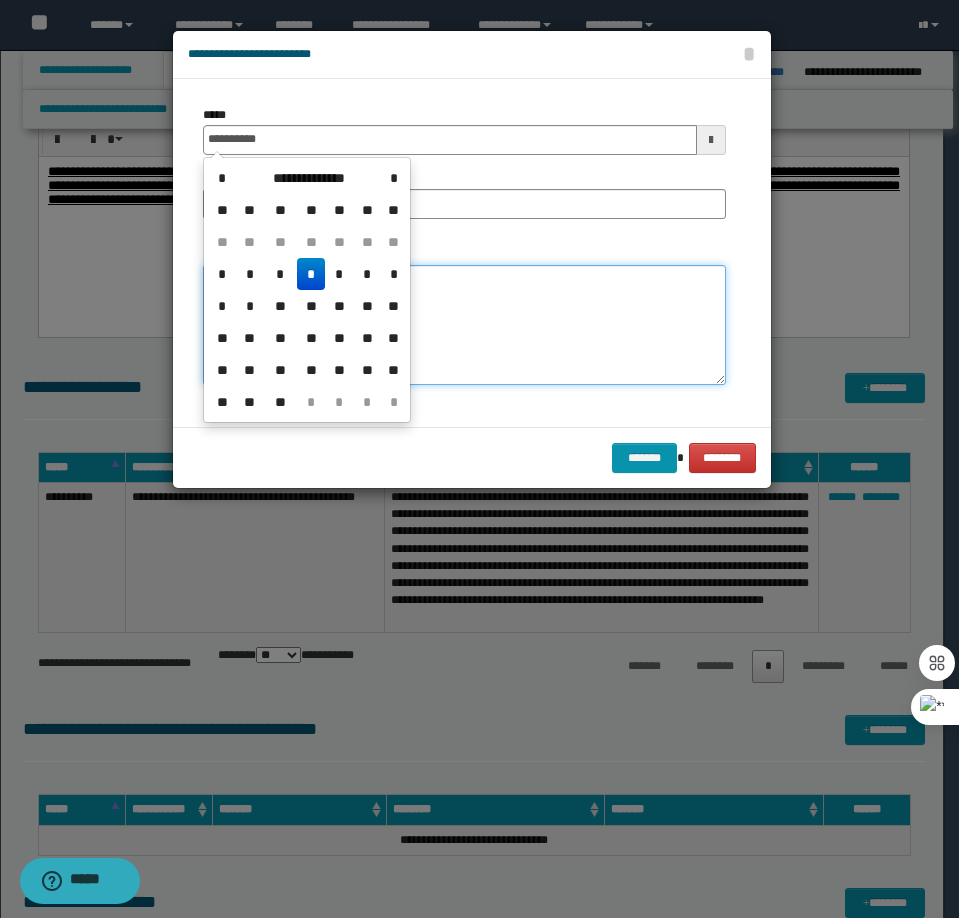 type on "**********" 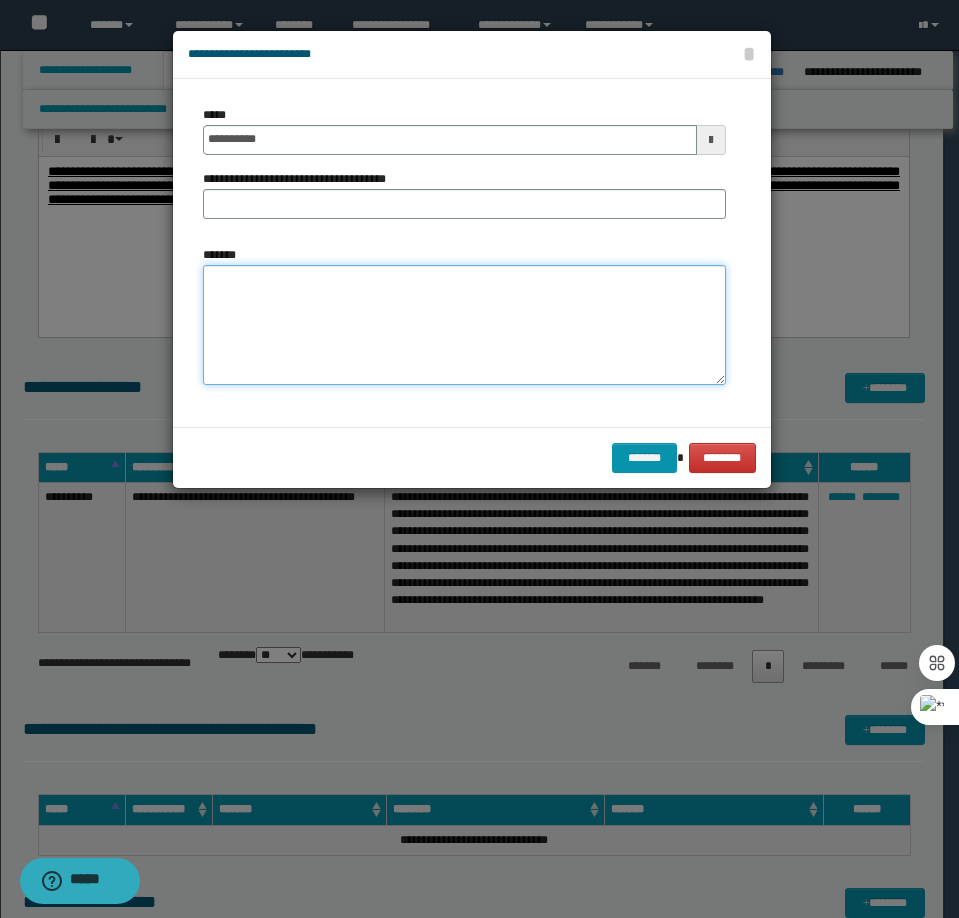 paste on "**********" 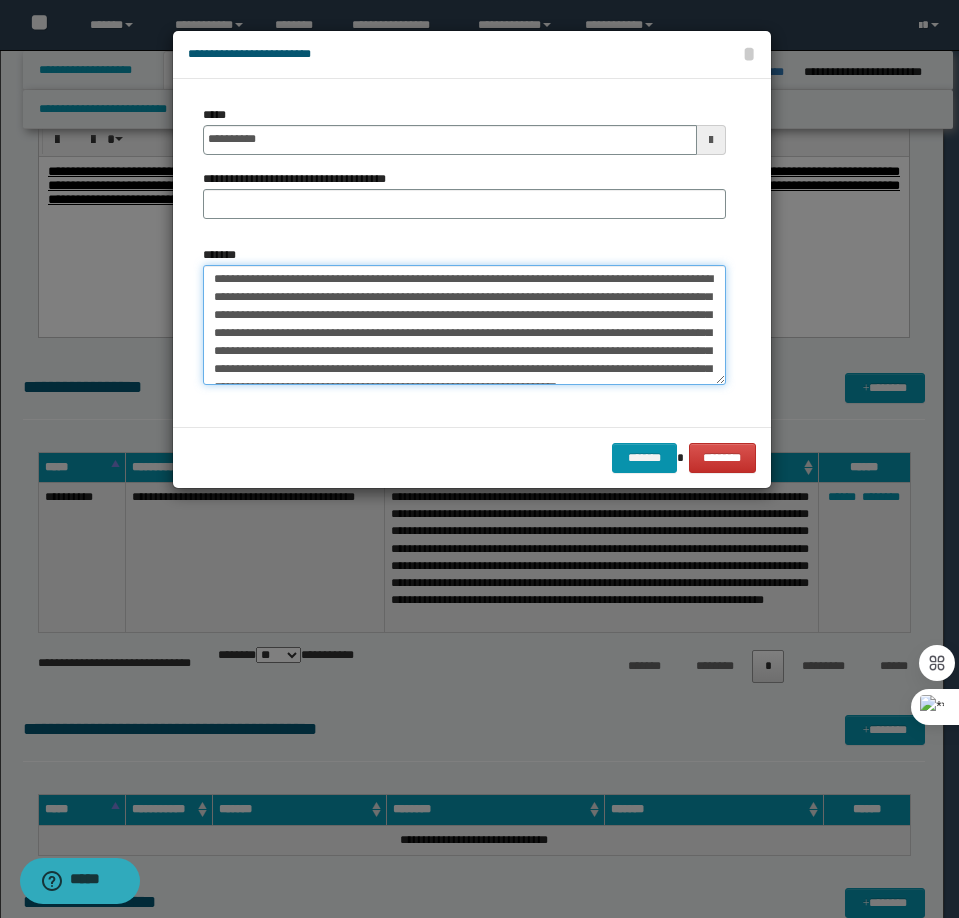 scroll, scrollTop: 0, scrollLeft: 0, axis: both 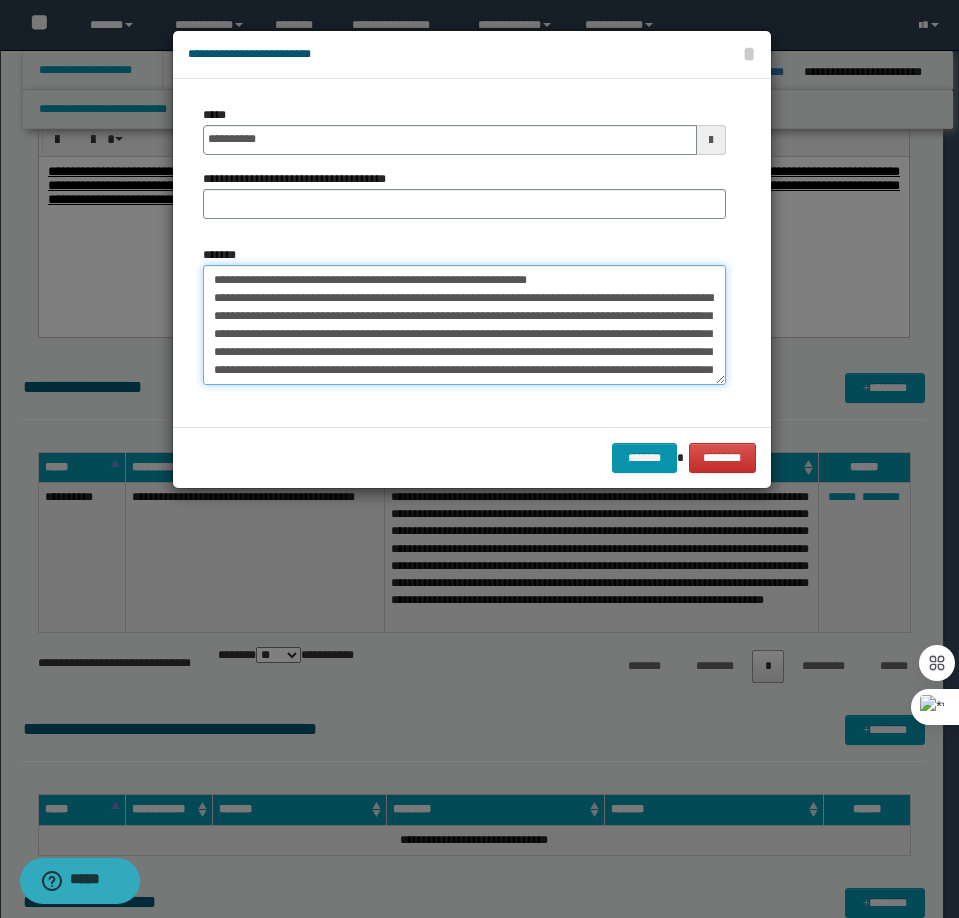 drag, startPoint x: 584, startPoint y: 282, endPoint x: 276, endPoint y: 277, distance: 308.0406 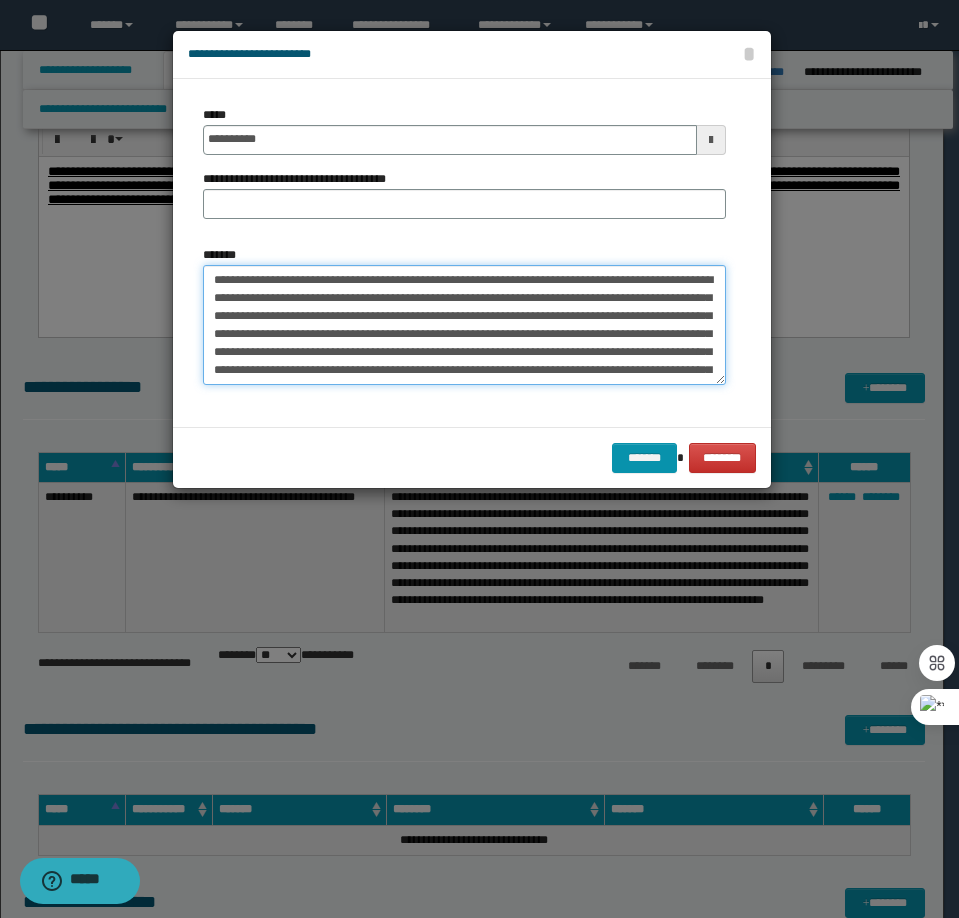 type on "**********" 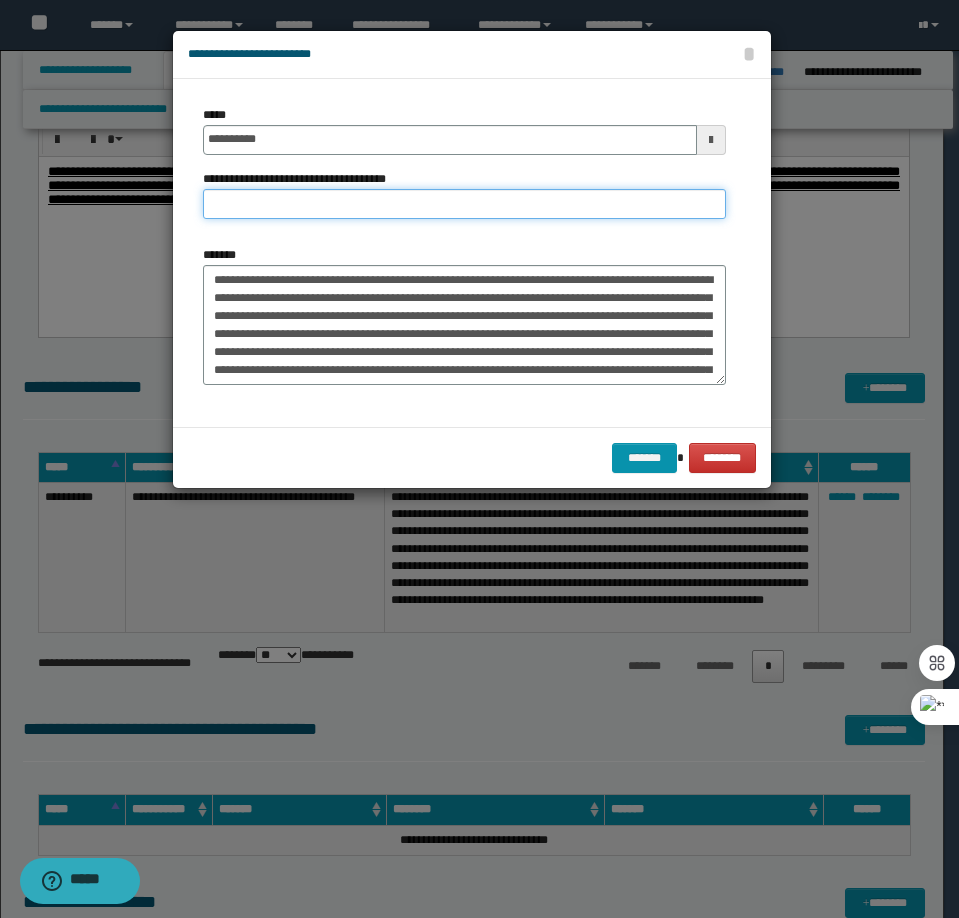 click on "**********" at bounding box center [464, 204] 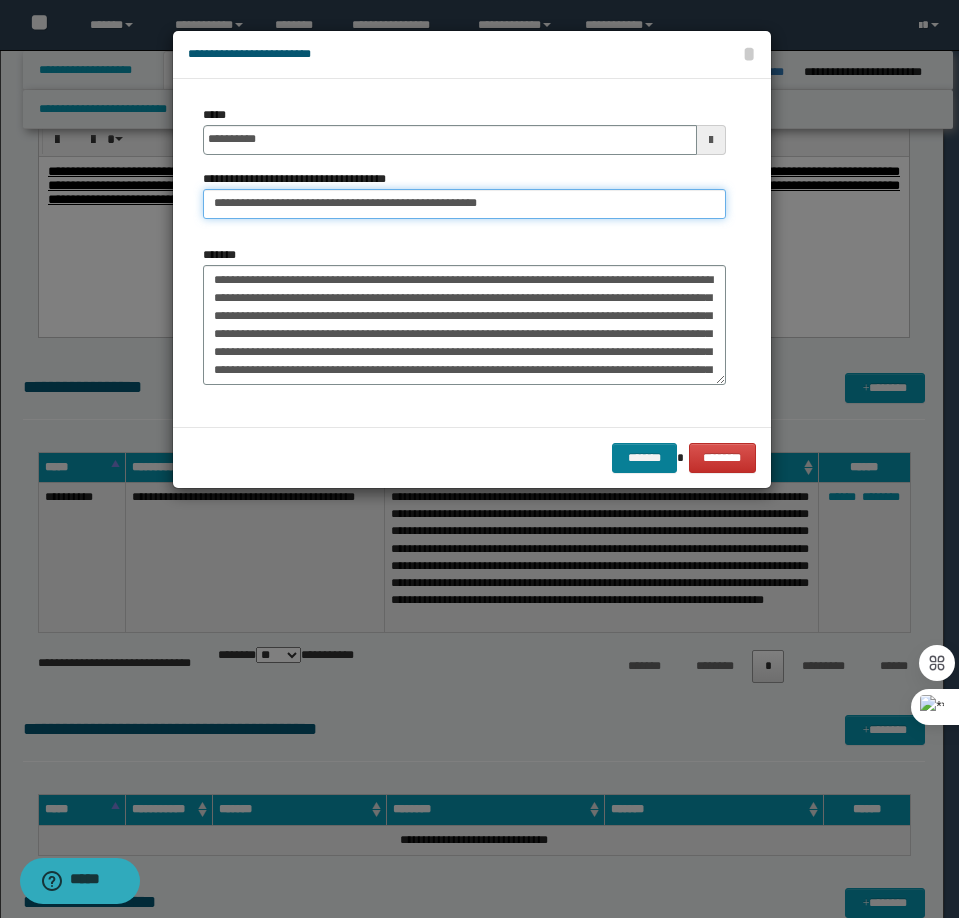 type on "**********" 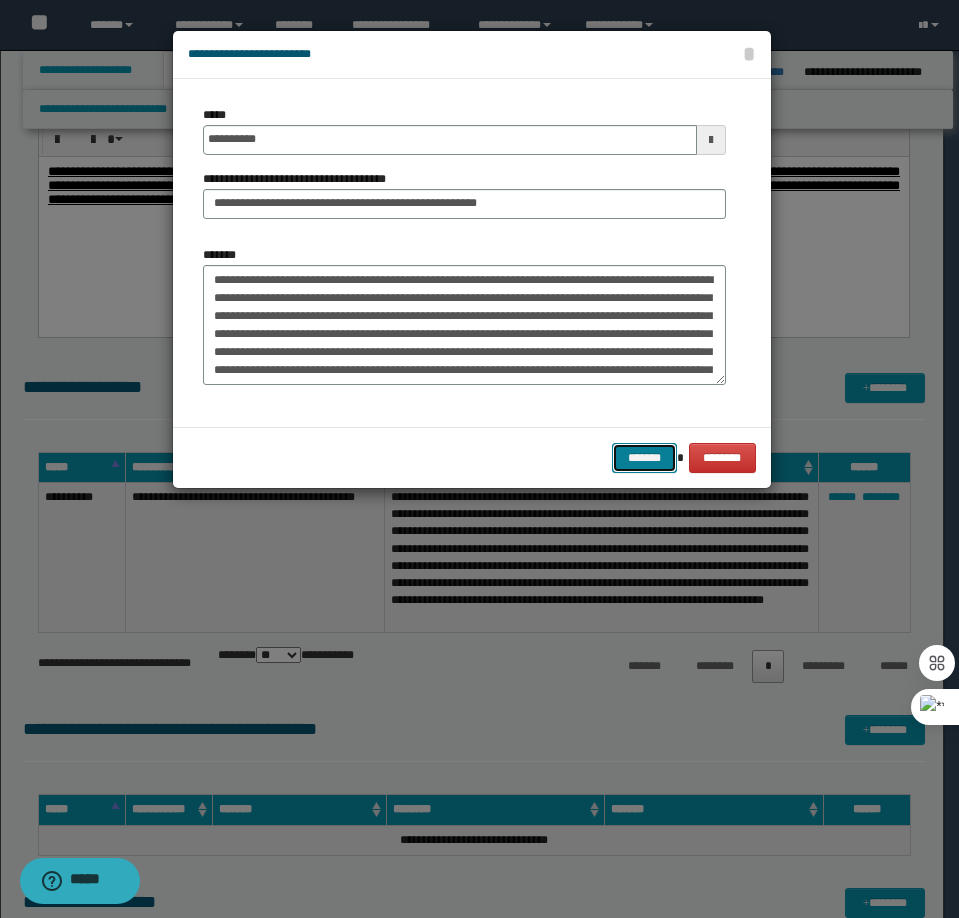 click on "*******" at bounding box center [644, 458] 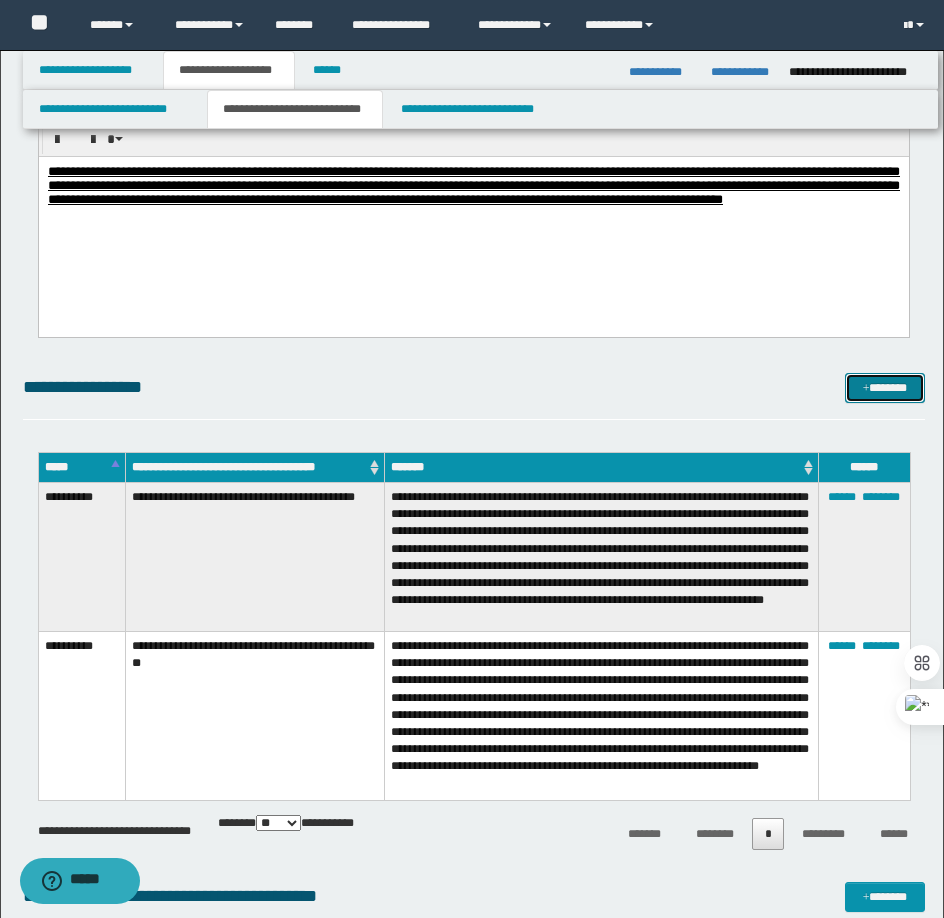 click on "*******" at bounding box center [885, 388] 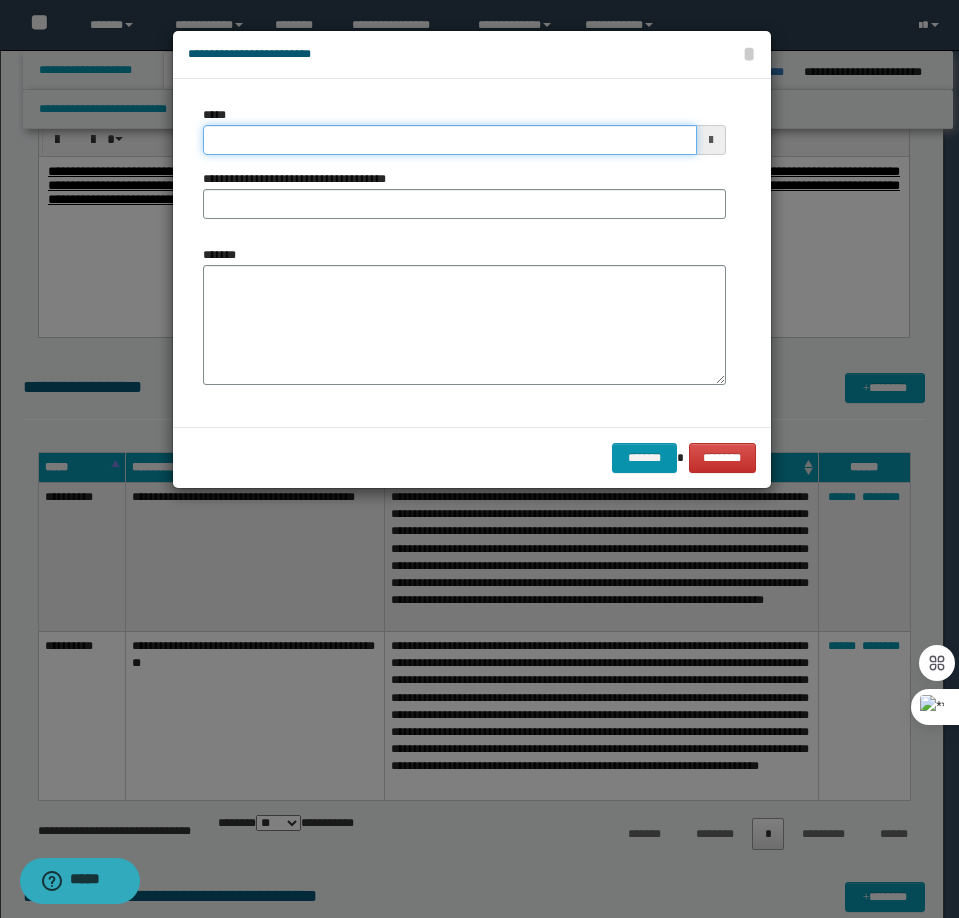 click on "*****" at bounding box center (450, 140) 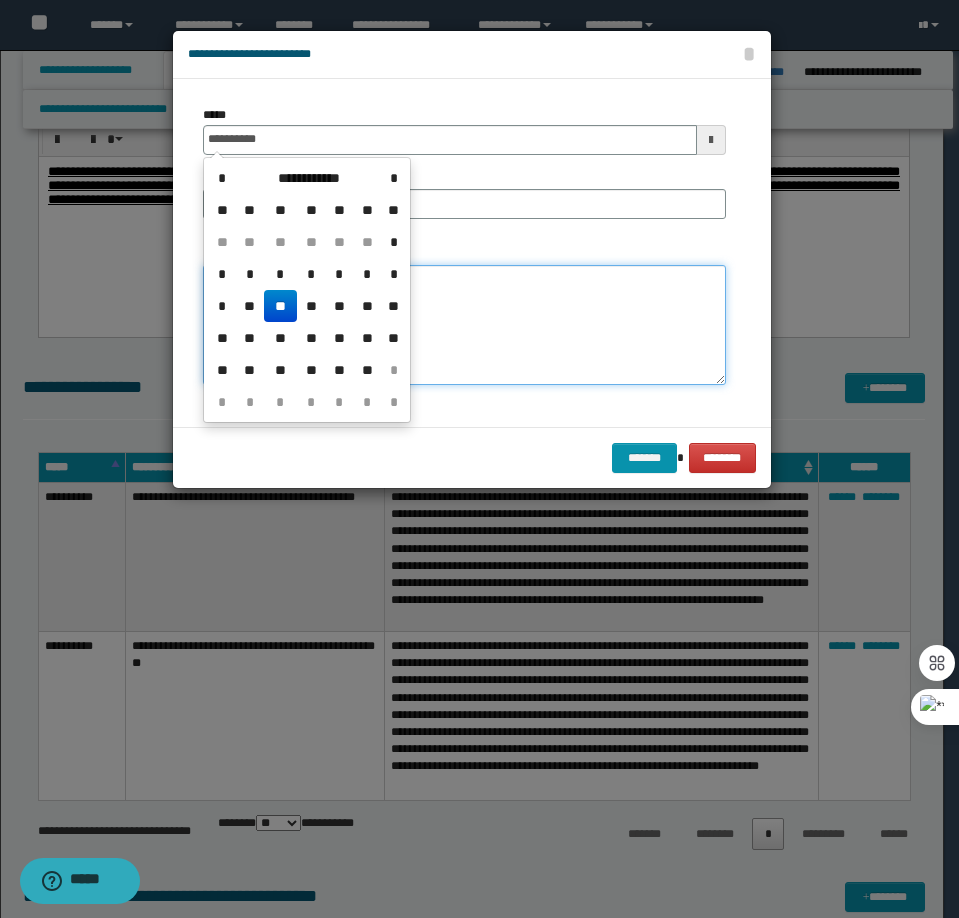 type on "**********" 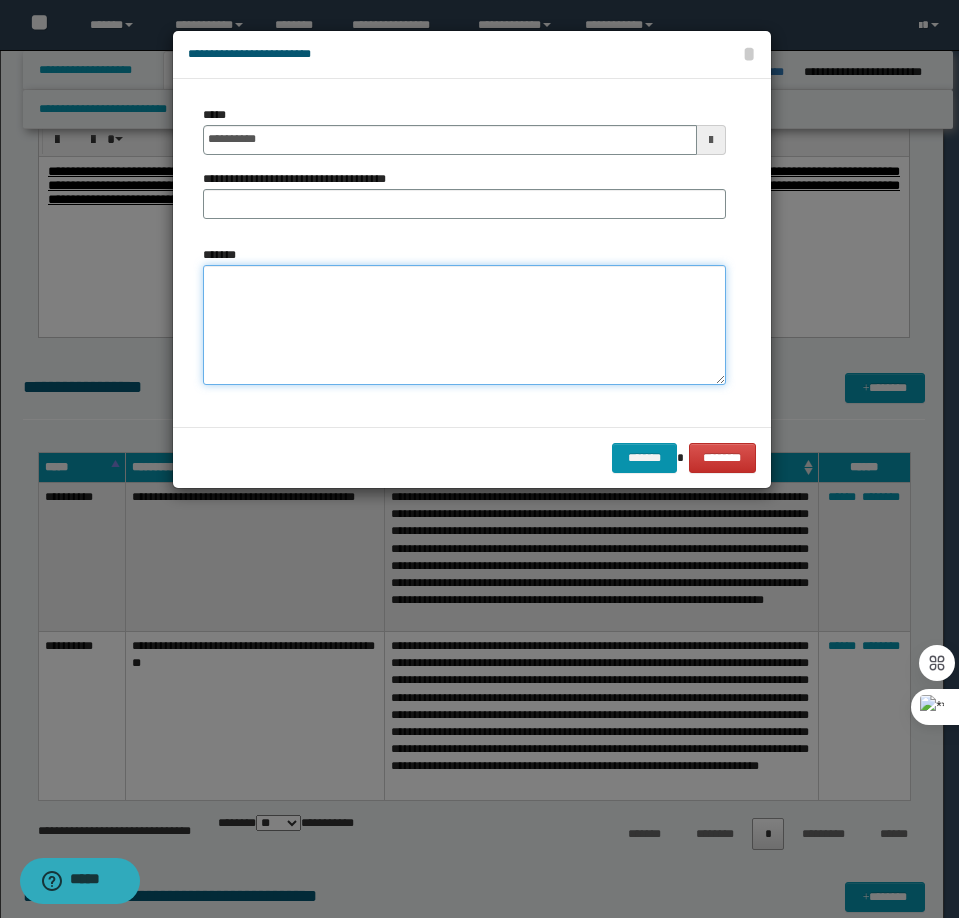 paste on "**********" 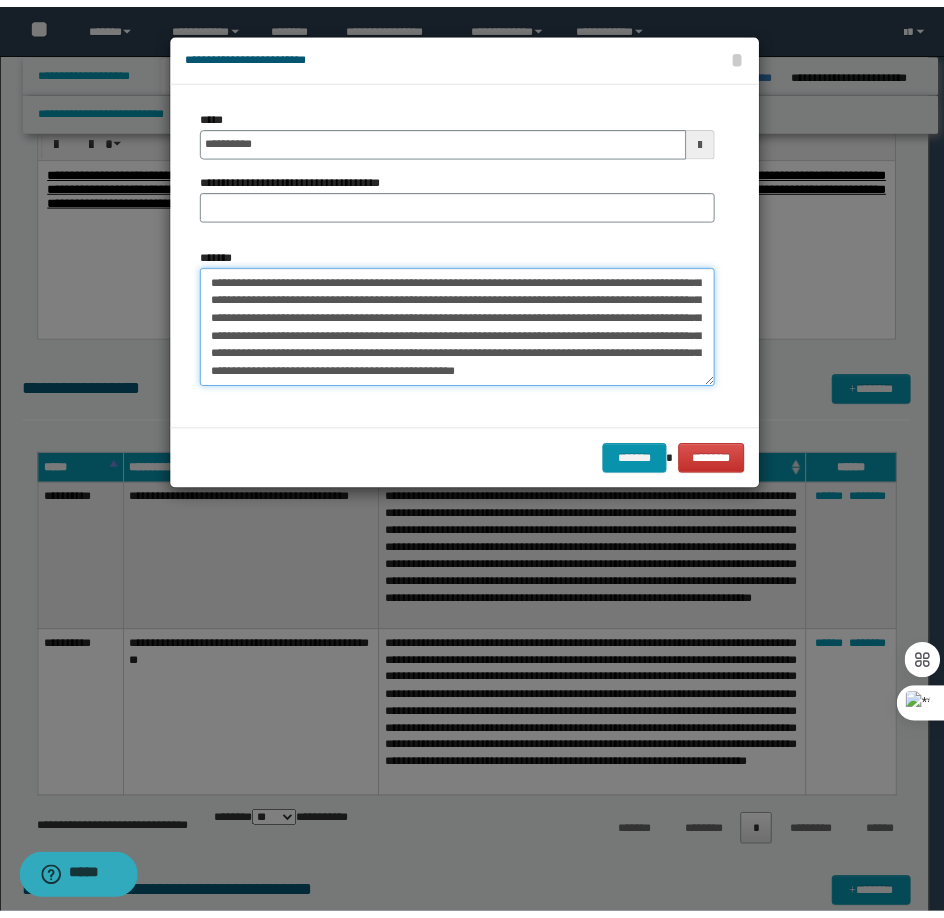 scroll, scrollTop: 0, scrollLeft: 0, axis: both 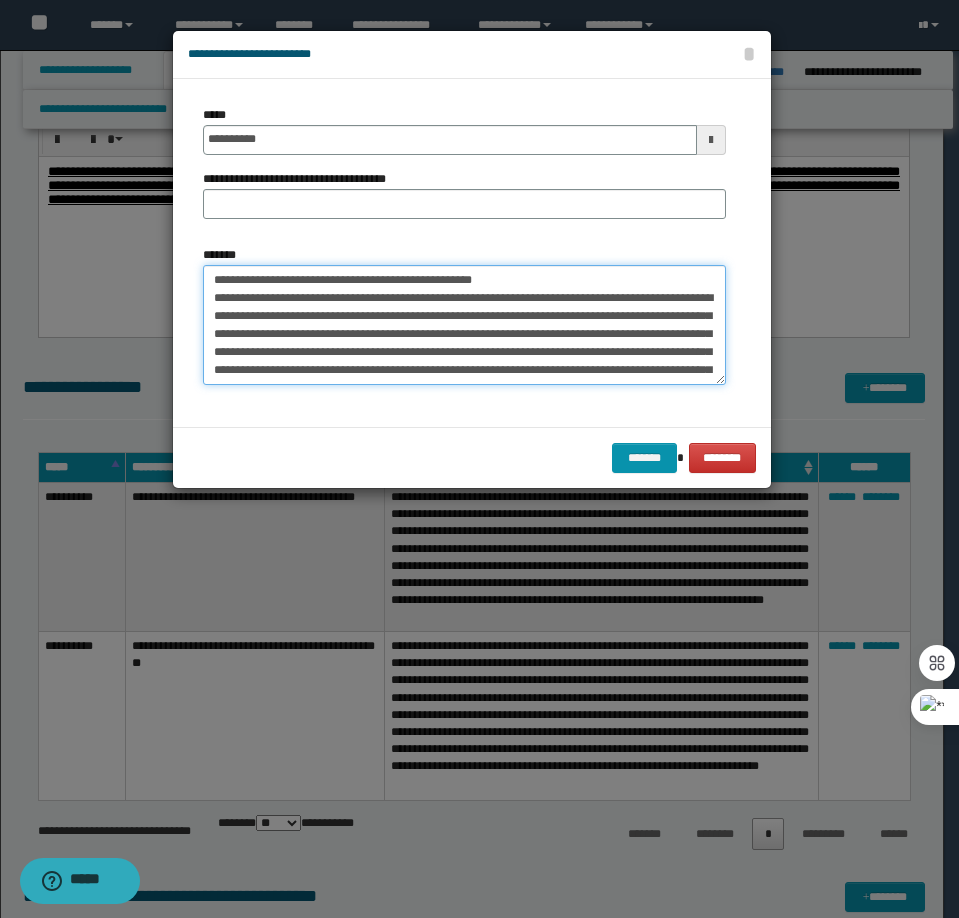 drag, startPoint x: 491, startPoint y: 286, endPoint x: 280, endPoint y: 283, distance: 211.02133 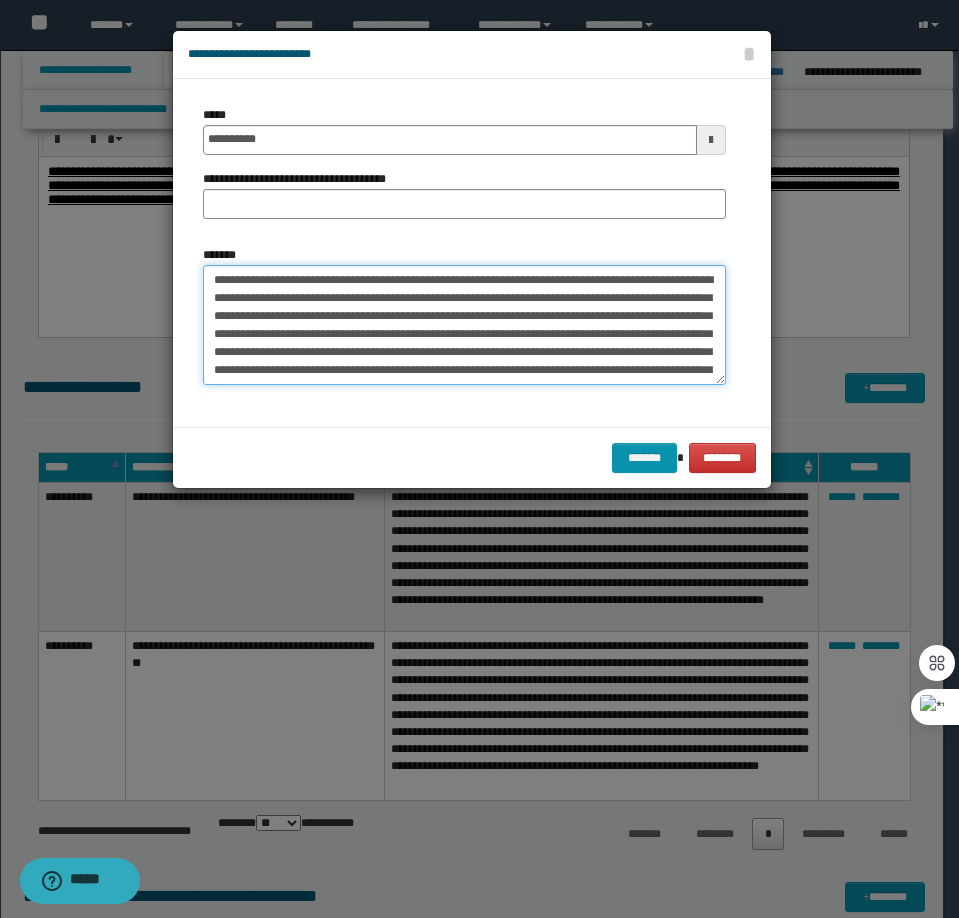type on "**********" 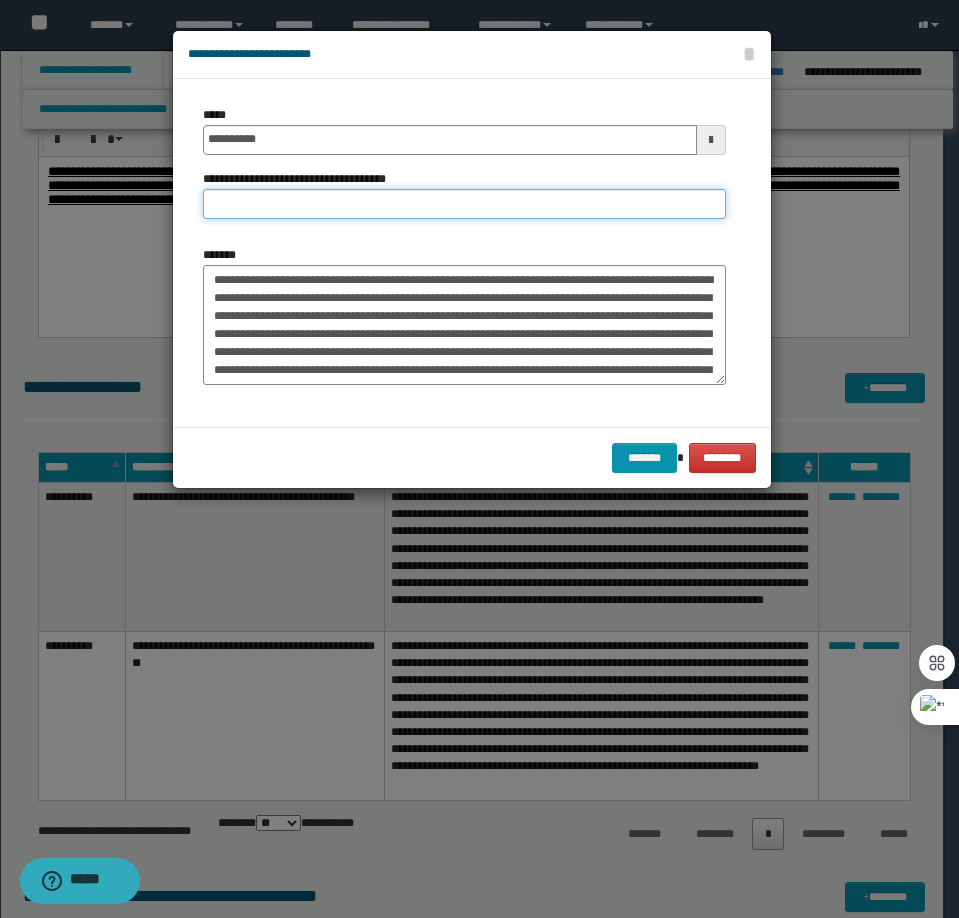 click on "**********" at bounding box center [464, 204] 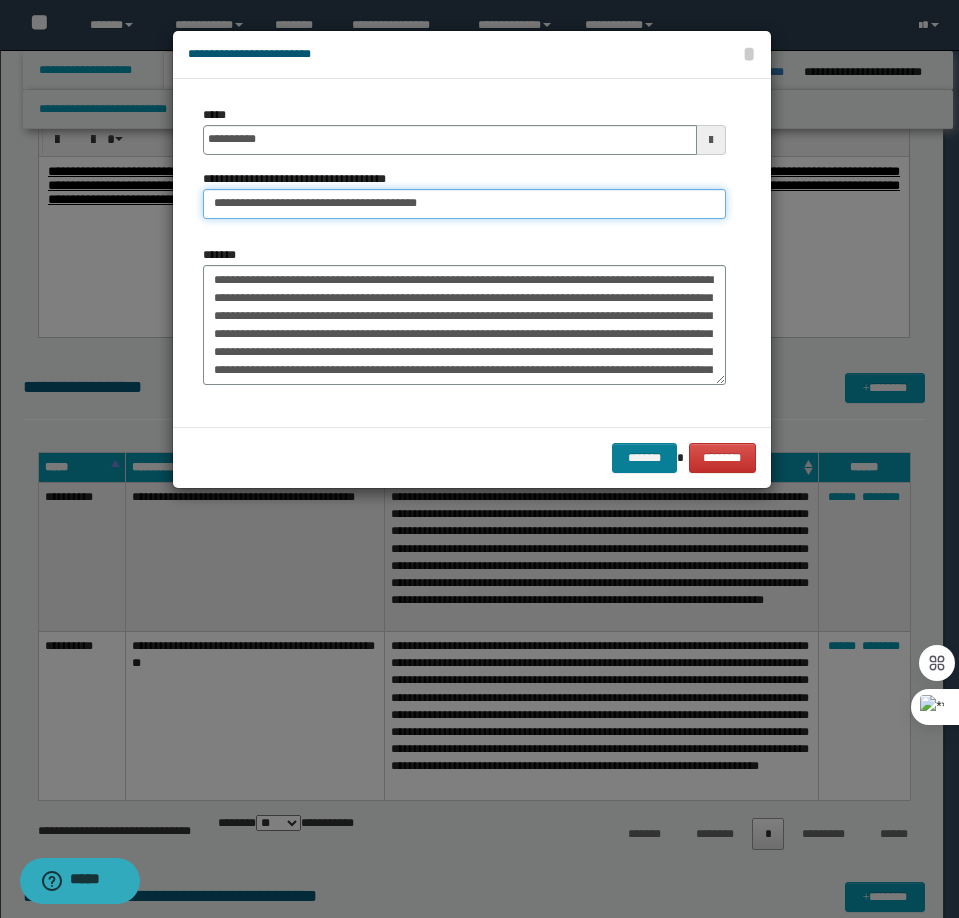 type on "**********" 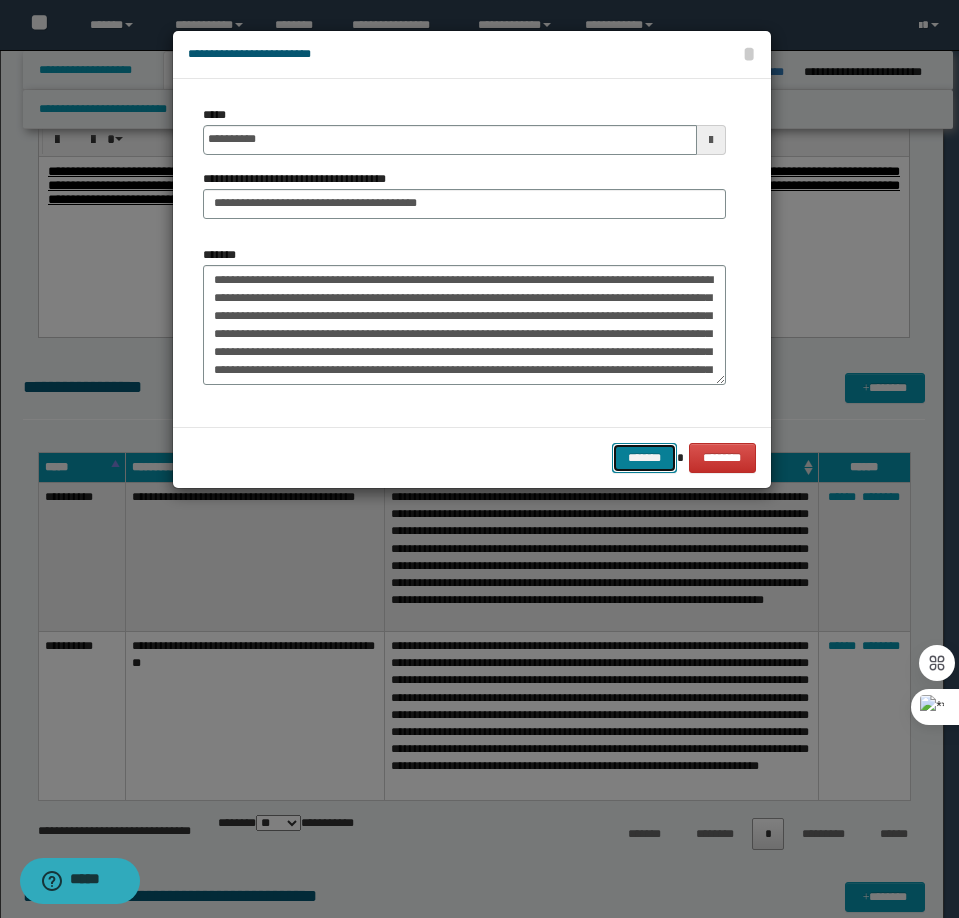 click on "*******" at bounding box center (644, 458) 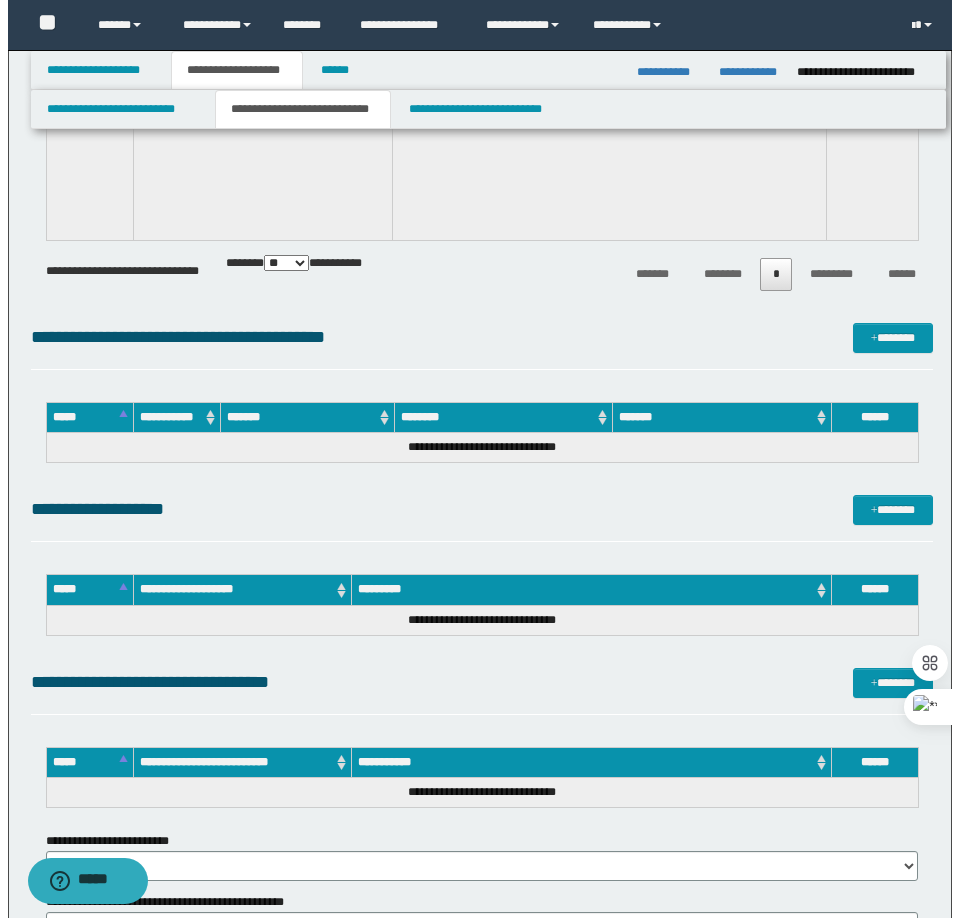 scroll, scrollTop: 4500, scrollLeft: 0, axis: vertical 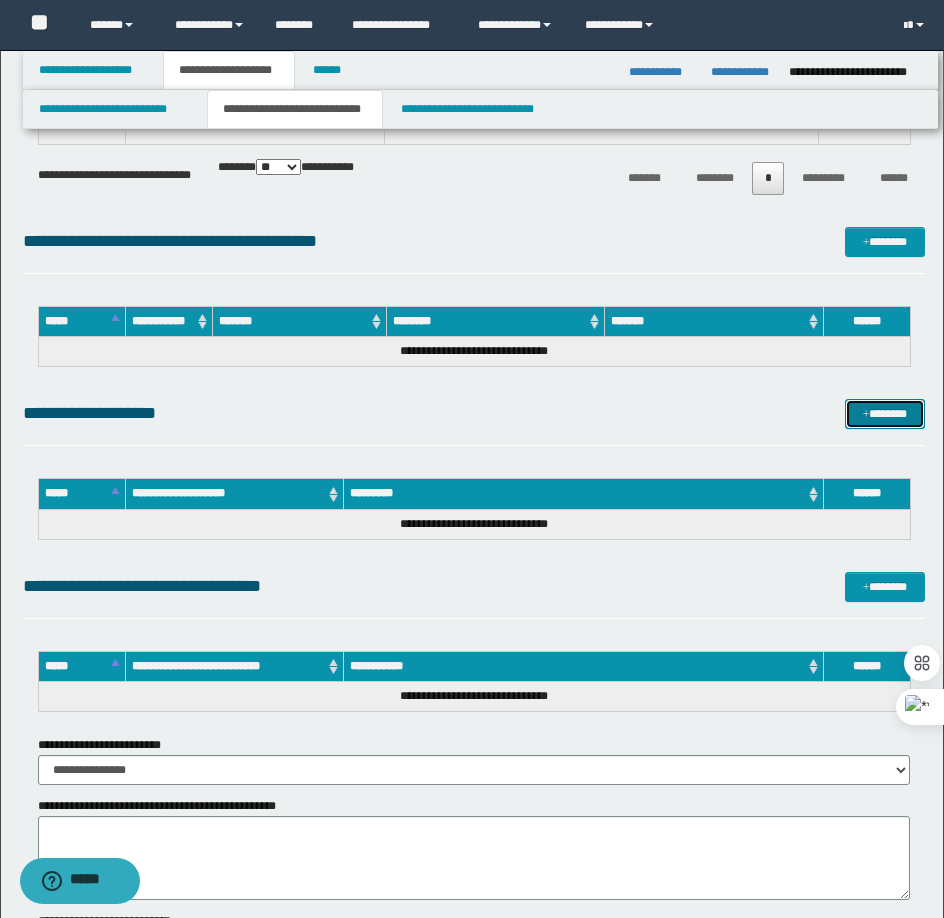 click on "*******" at bounding box center [885, 414] 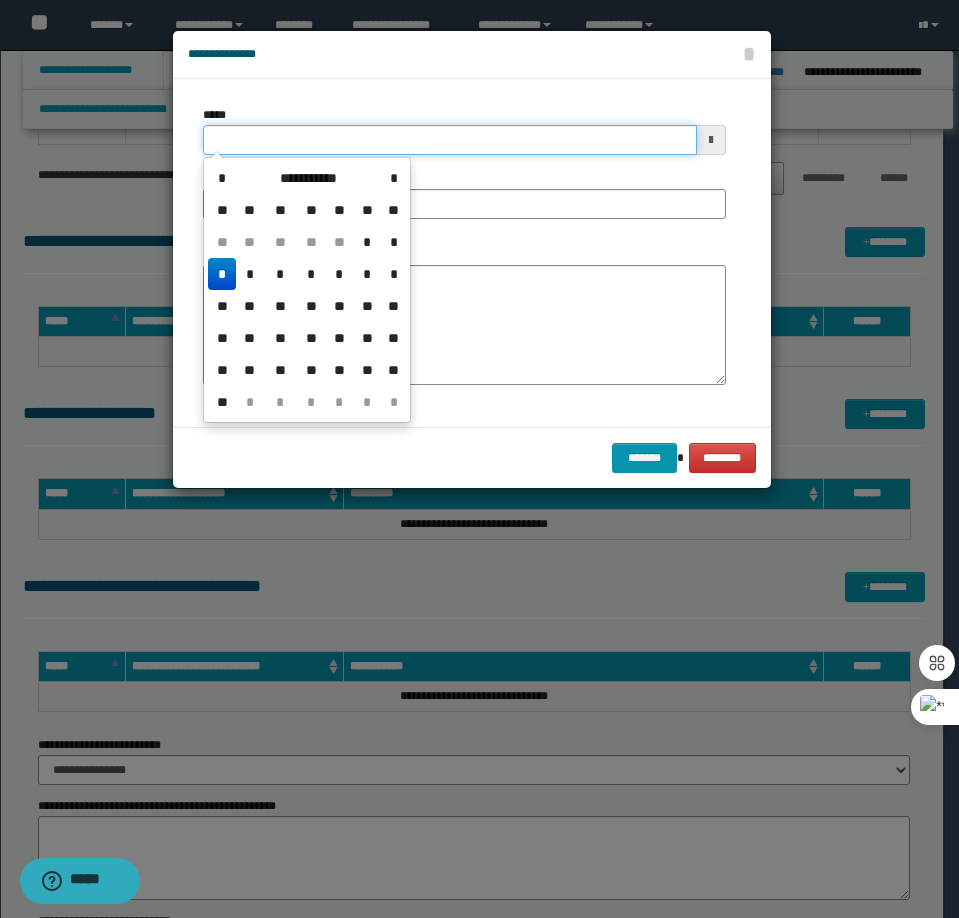 click on "*****" at bounding box center (450, 140) 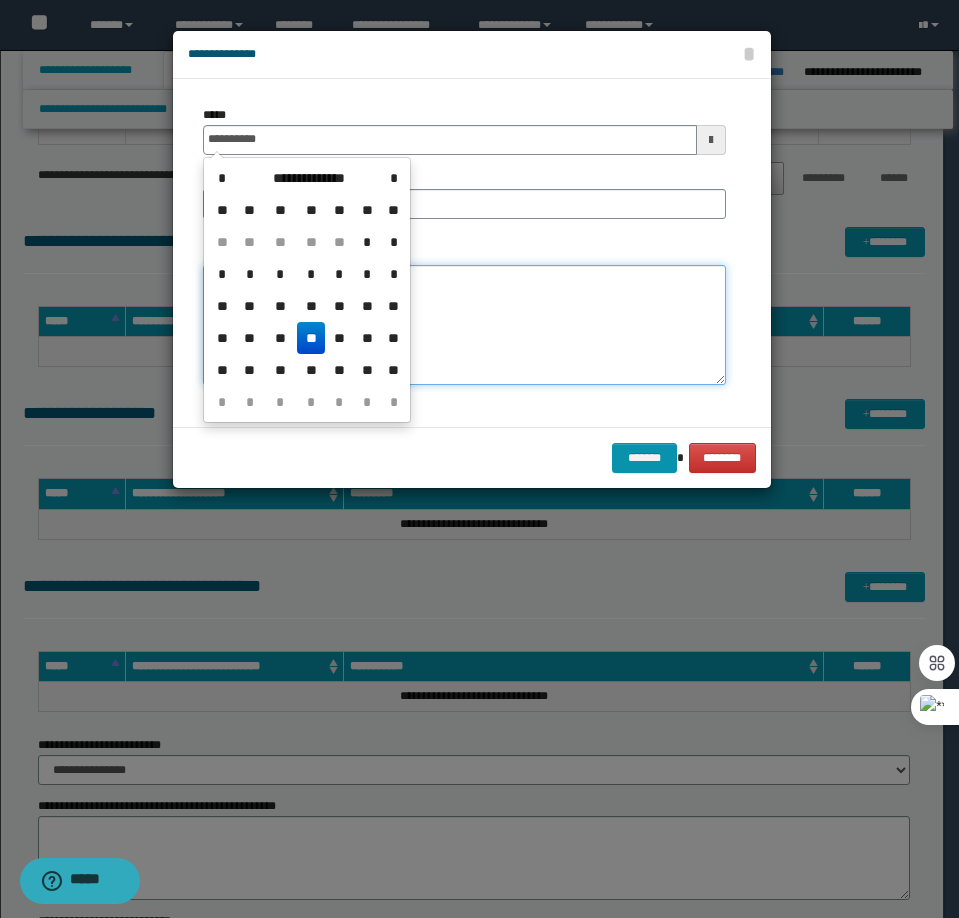 type on "**********" 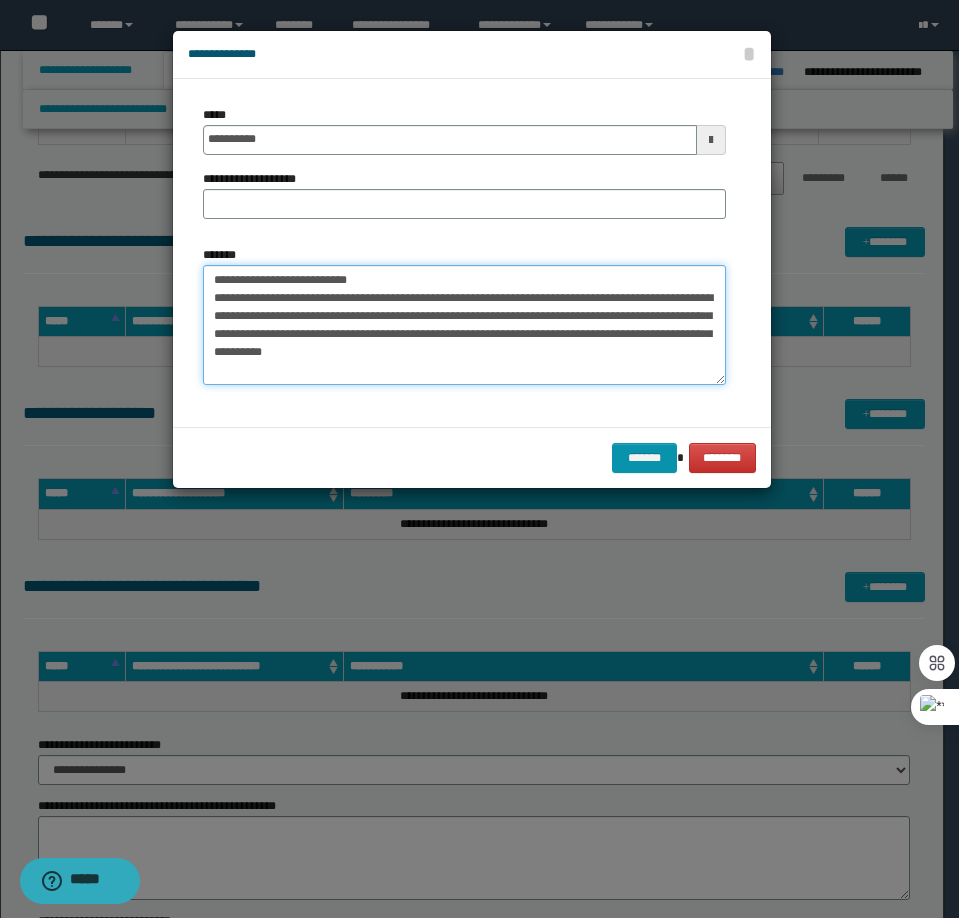 drag, startPoint x: 298, startPoint y: 275, endPoint x: 277, endPoint y: 276, distance: 21.023796 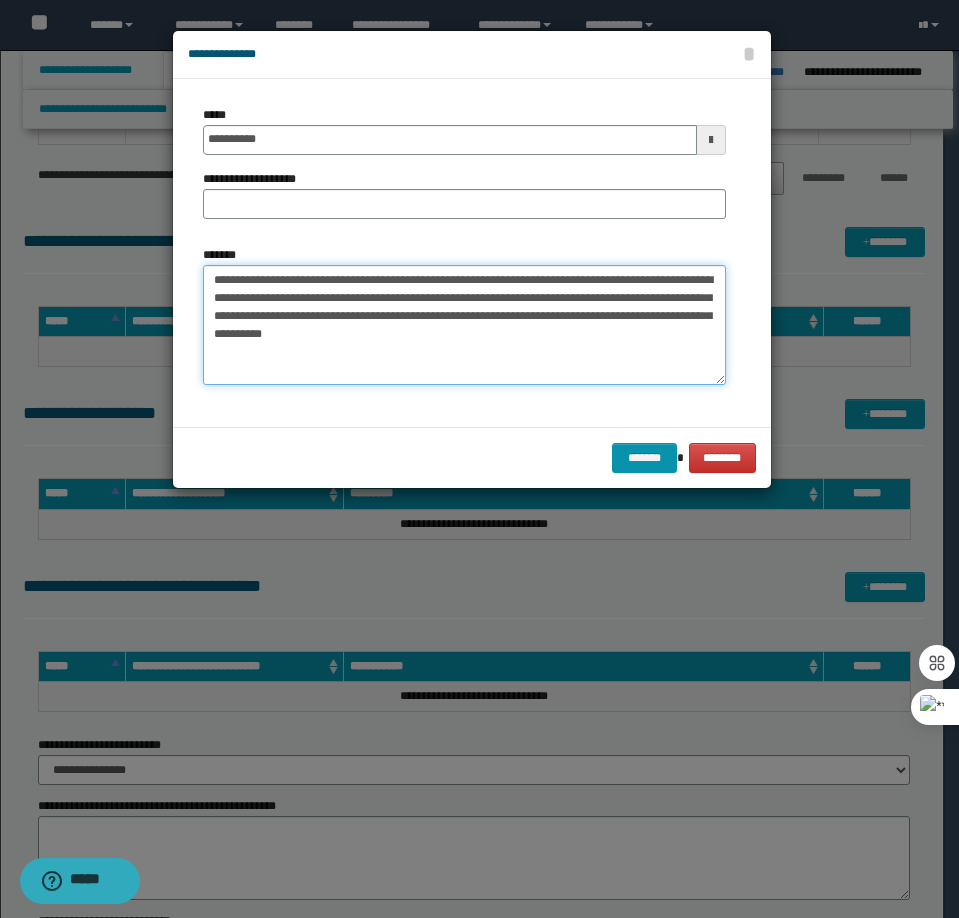type on "**********" 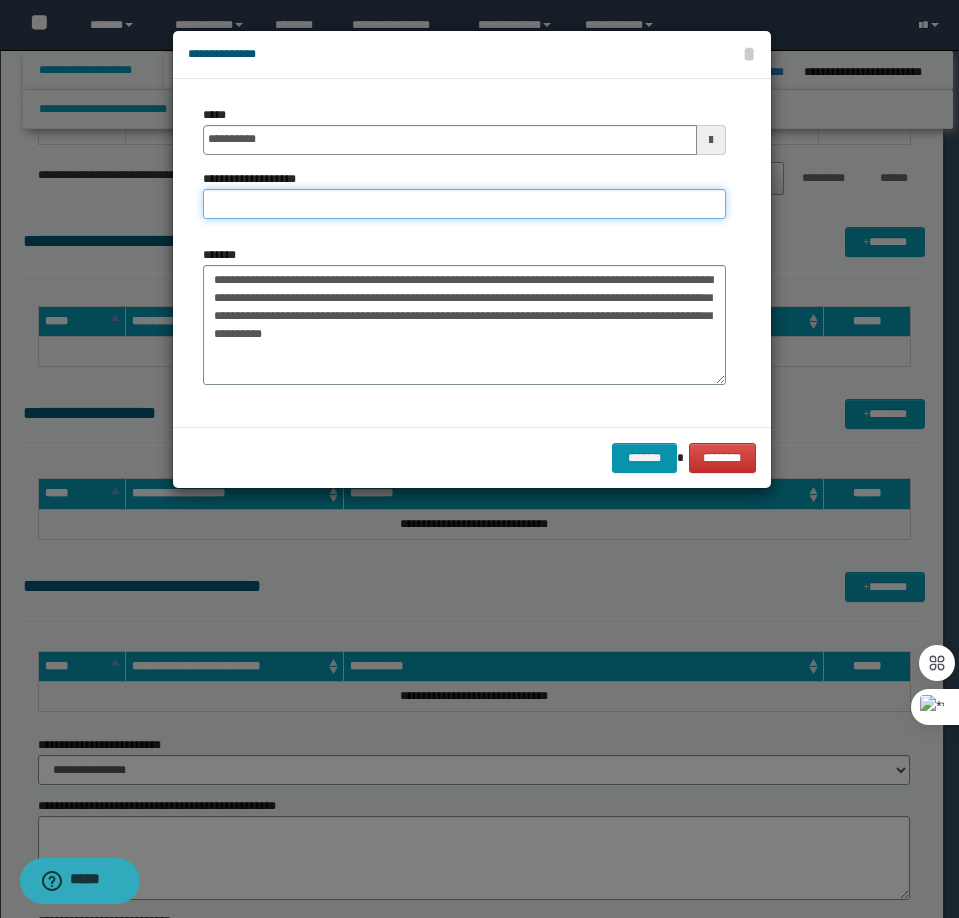 click on "**********" at bounding box center [464, 204] 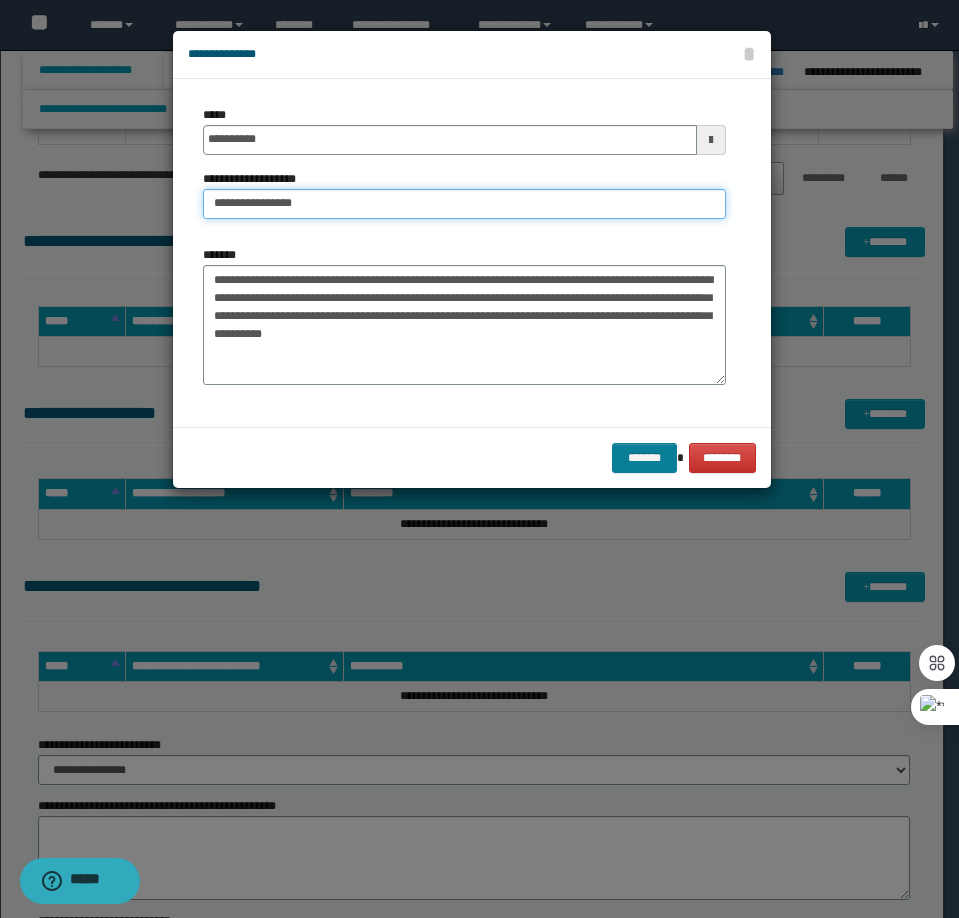type on "**********" 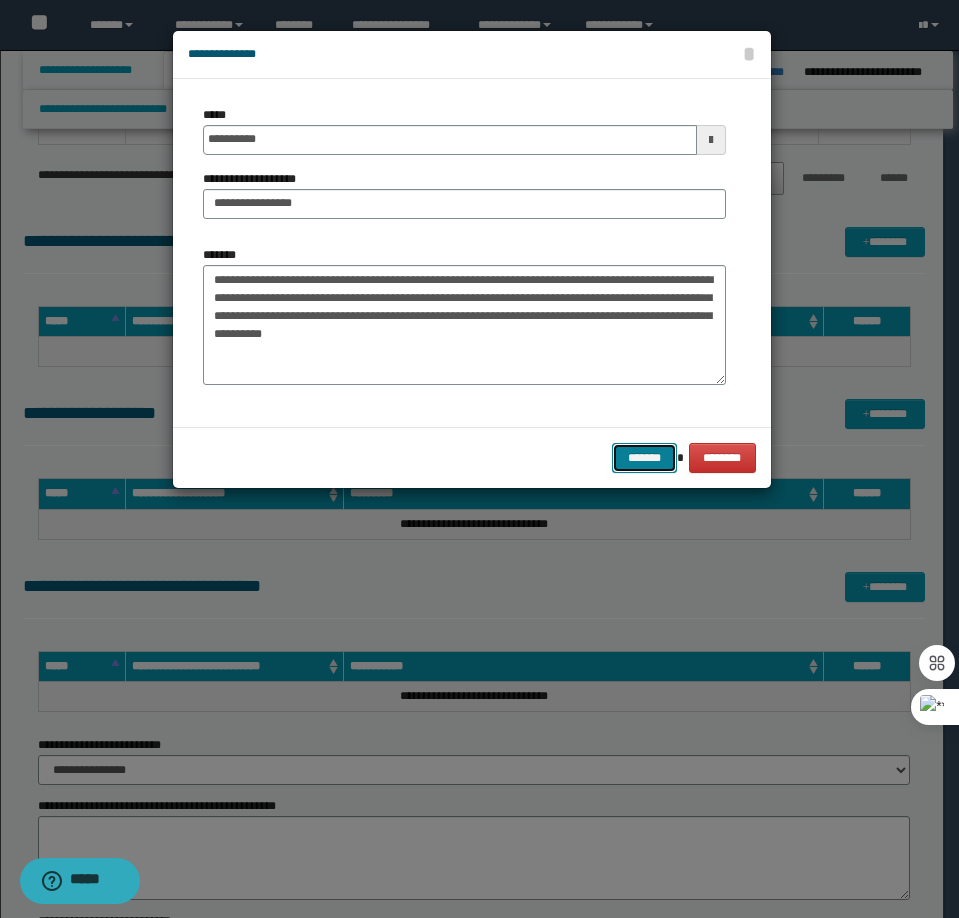 click on "*******" at bounding box center [644, 458] 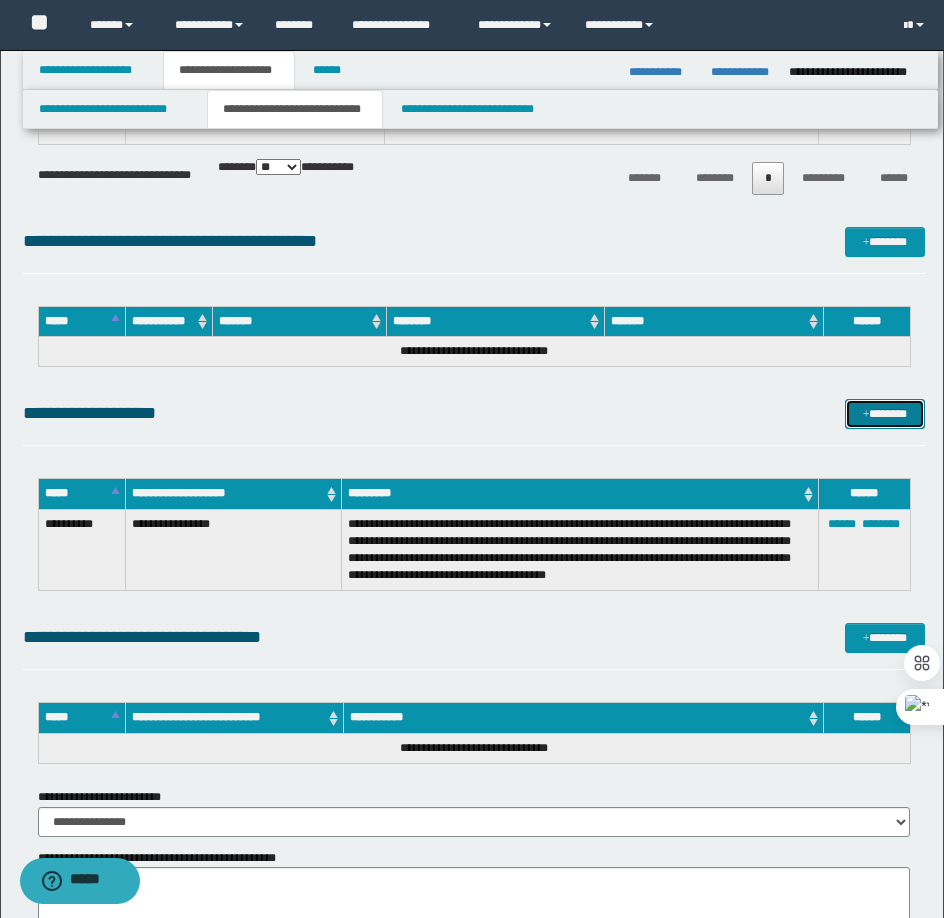 click on "*******" at bounding box center [885, 414] 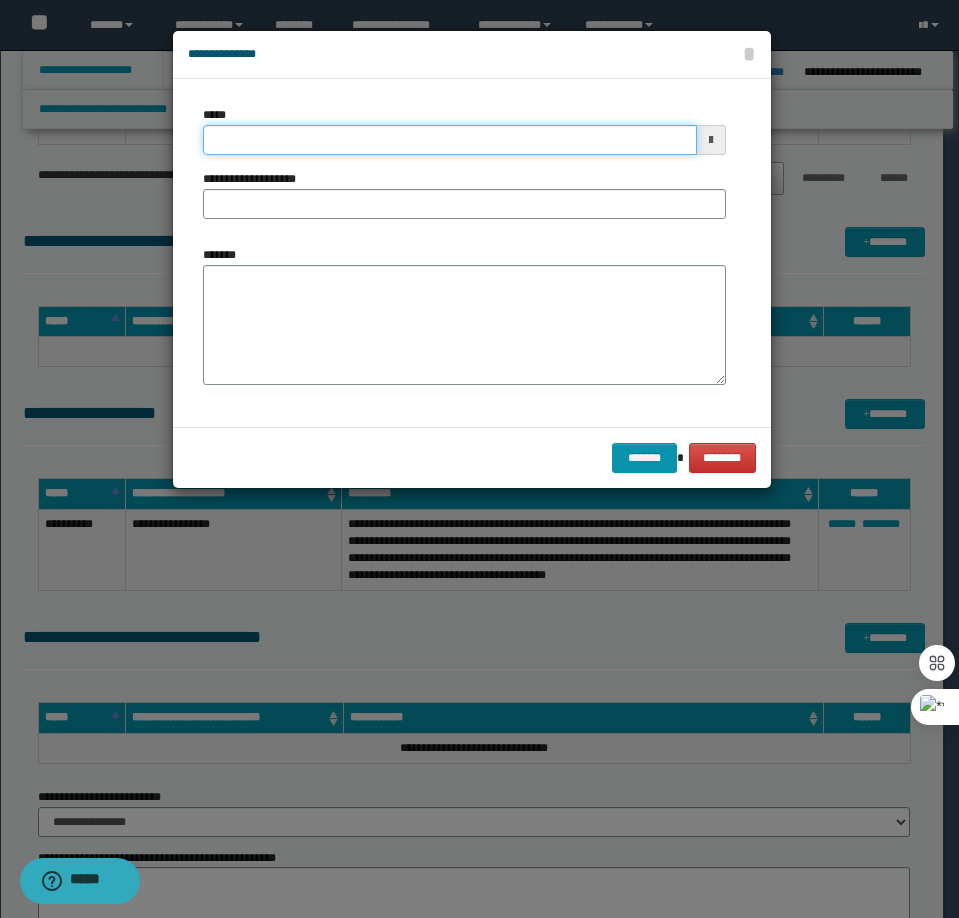 click on "*****" at bounding box center (450, 140) 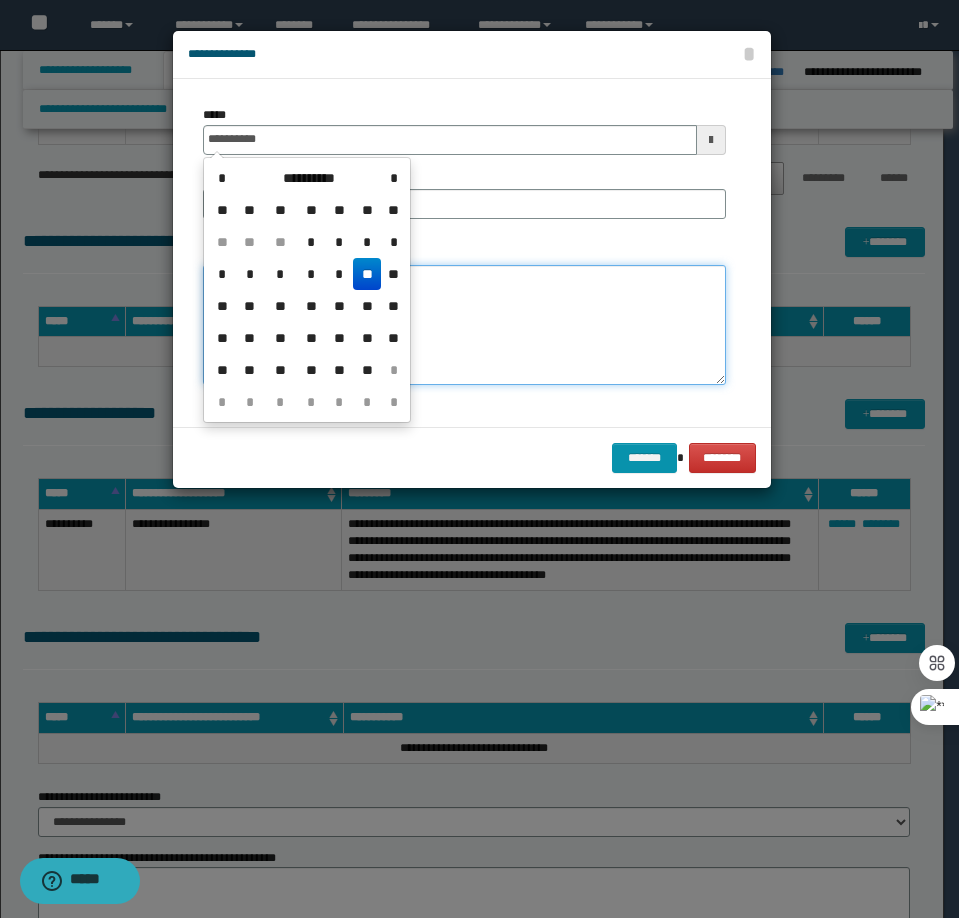 type on "**********" 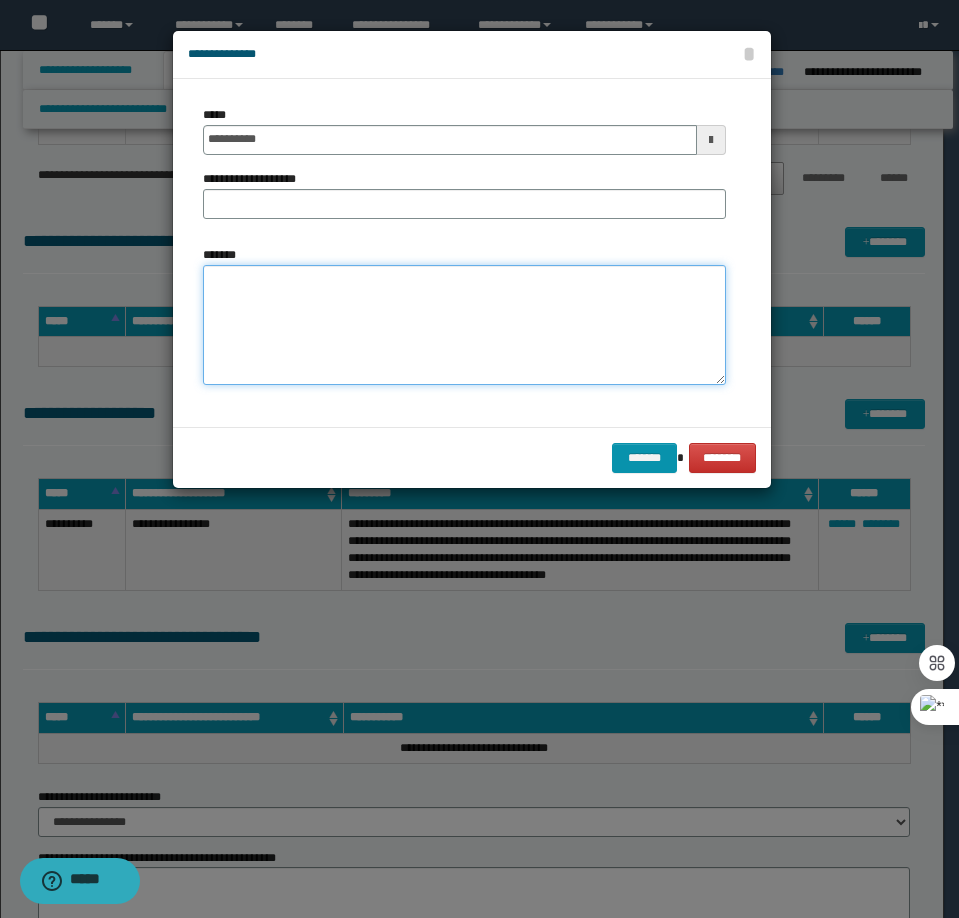 click on "*******" at bounding box center (464, 325) 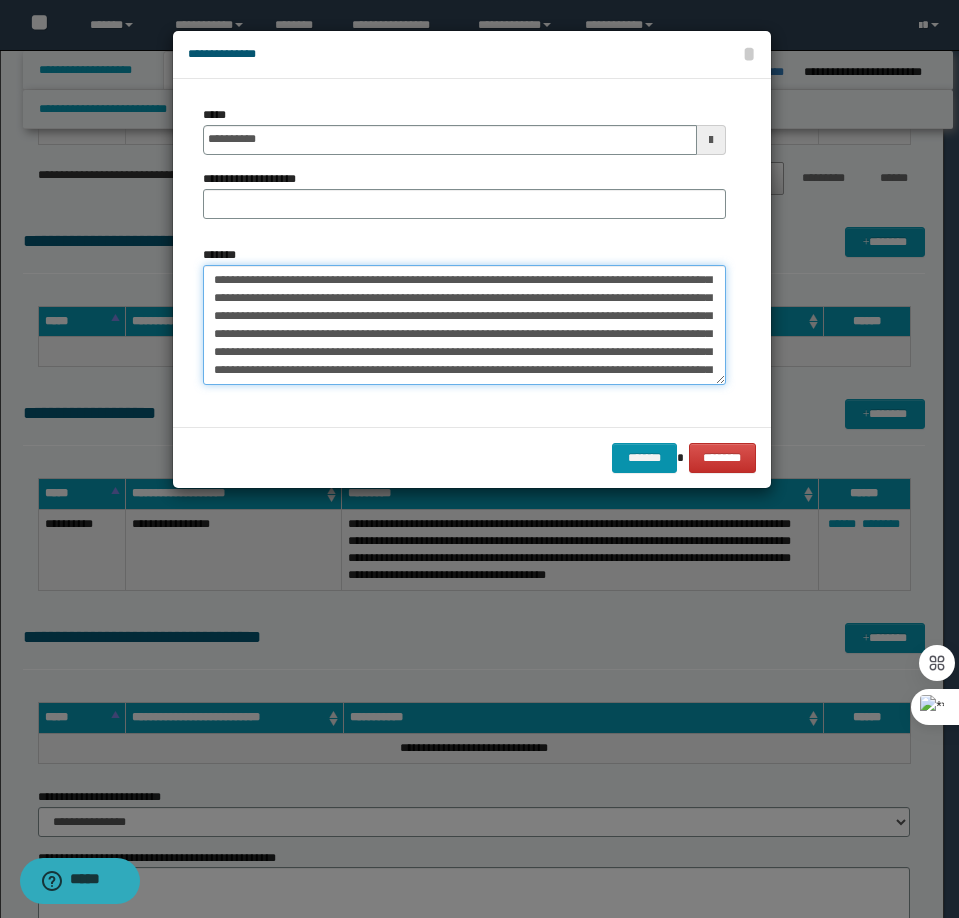 scroll, scrollTop: 0, scrollLeft: 0, axis: both 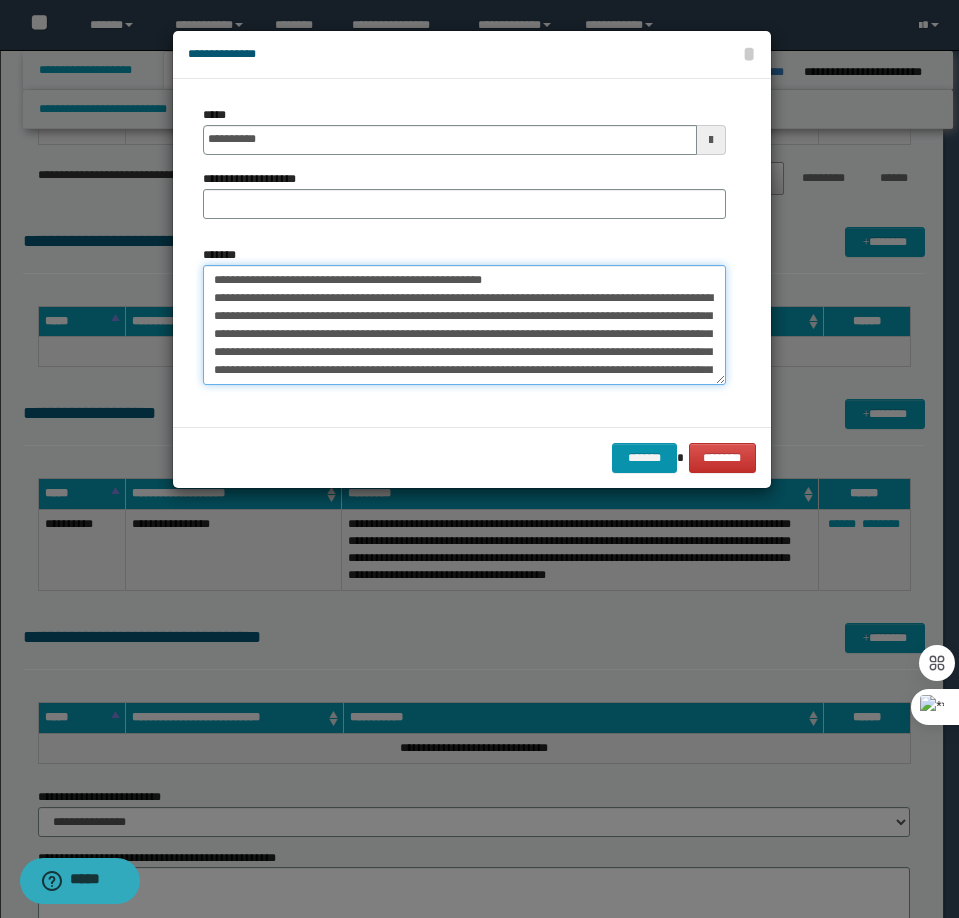 drag, startPoint x: 559, startPoint y: 271, endPoint x: 279, endPoint y: 278, distance: 280.0875 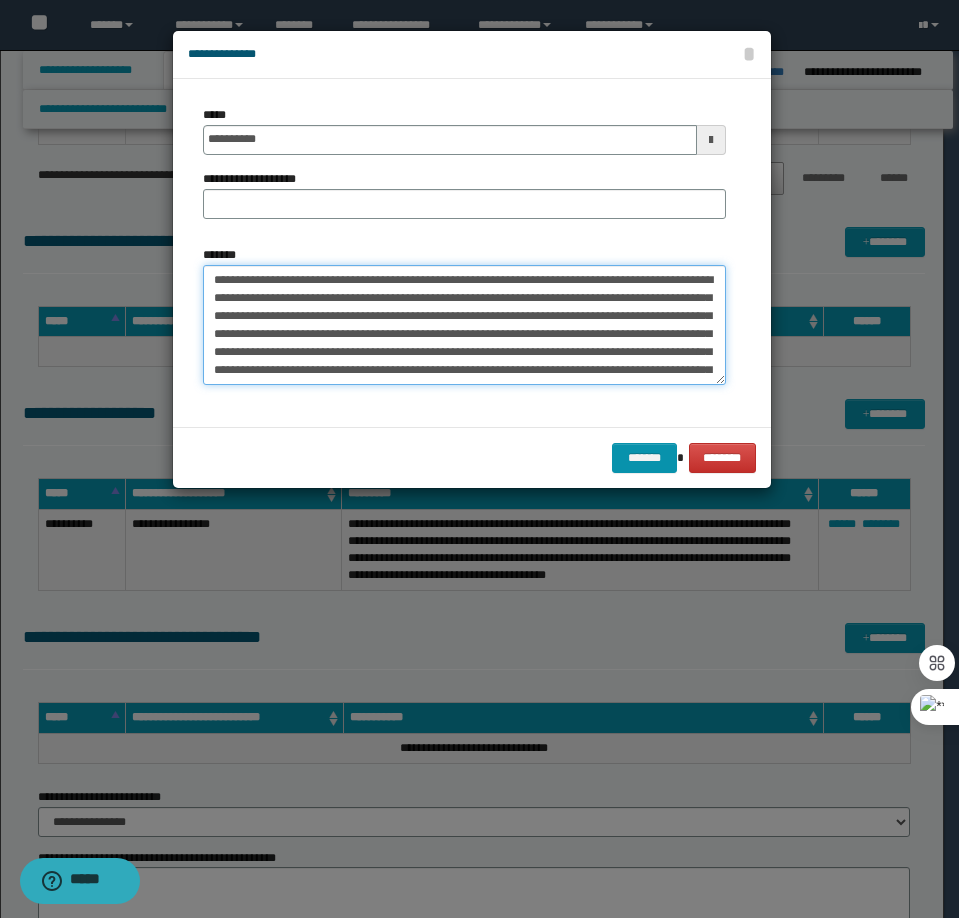 type on "**********" 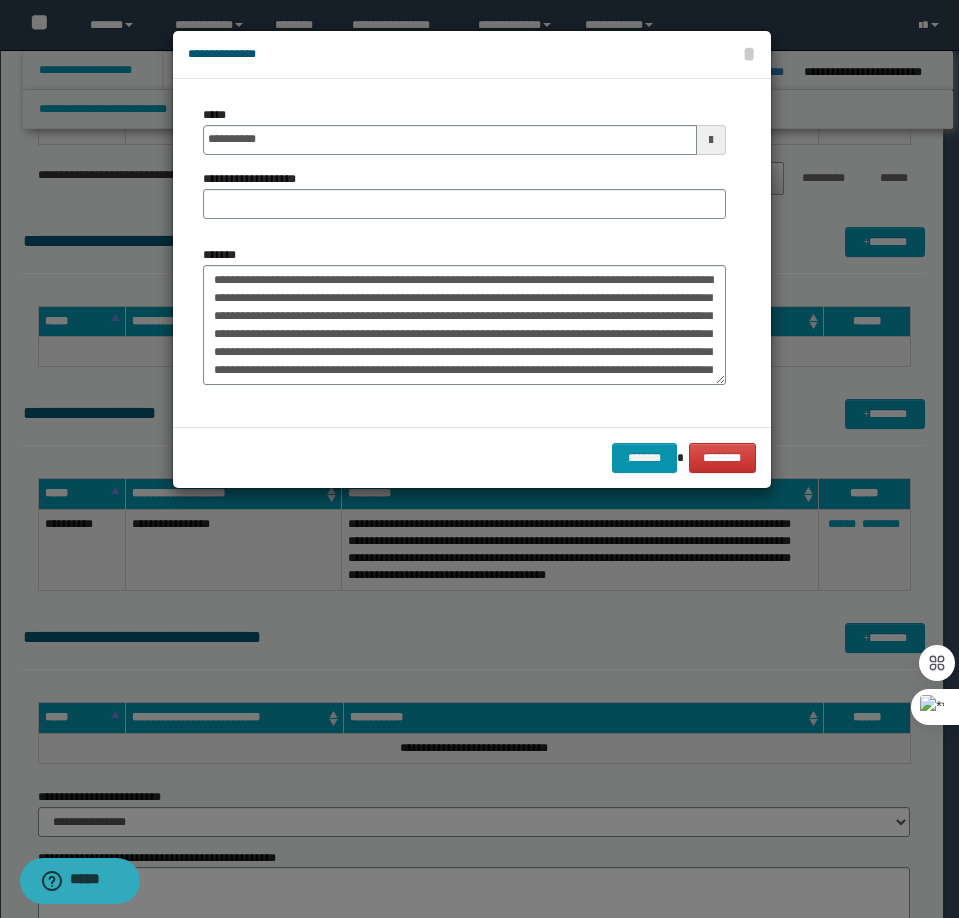 click on "**********" at bounding box center [464, 194] 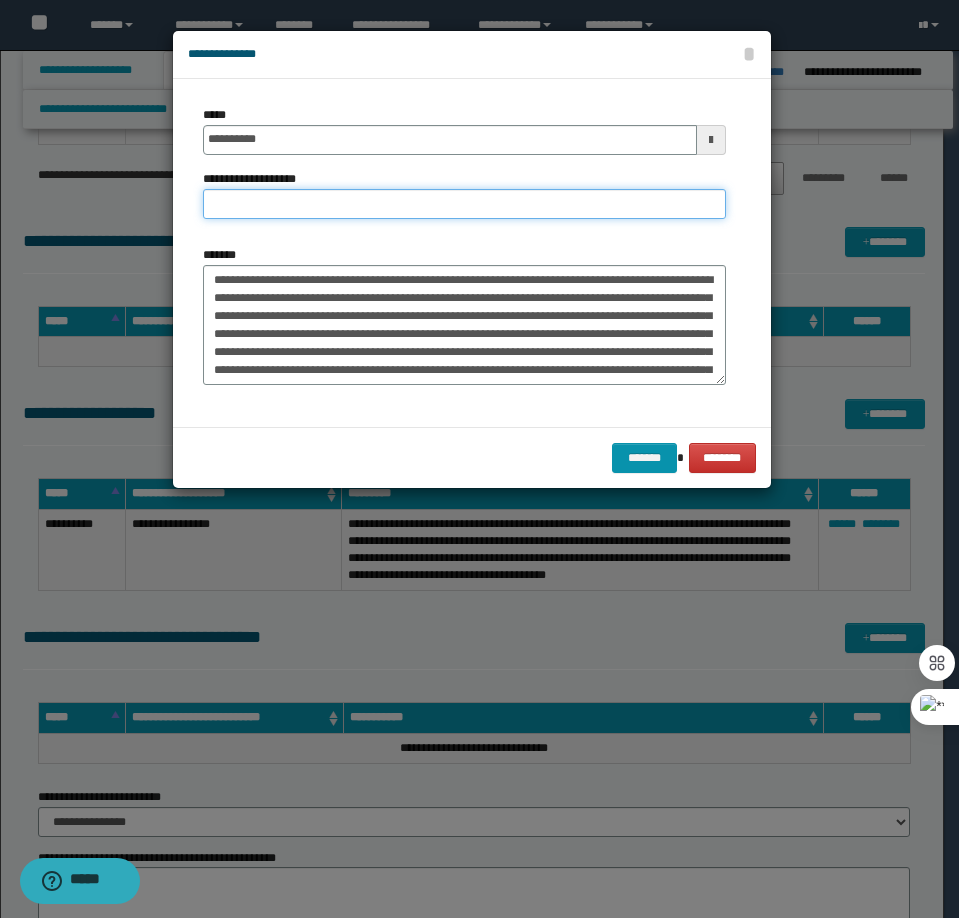 click on "**********" at bounding box center (464, 204) 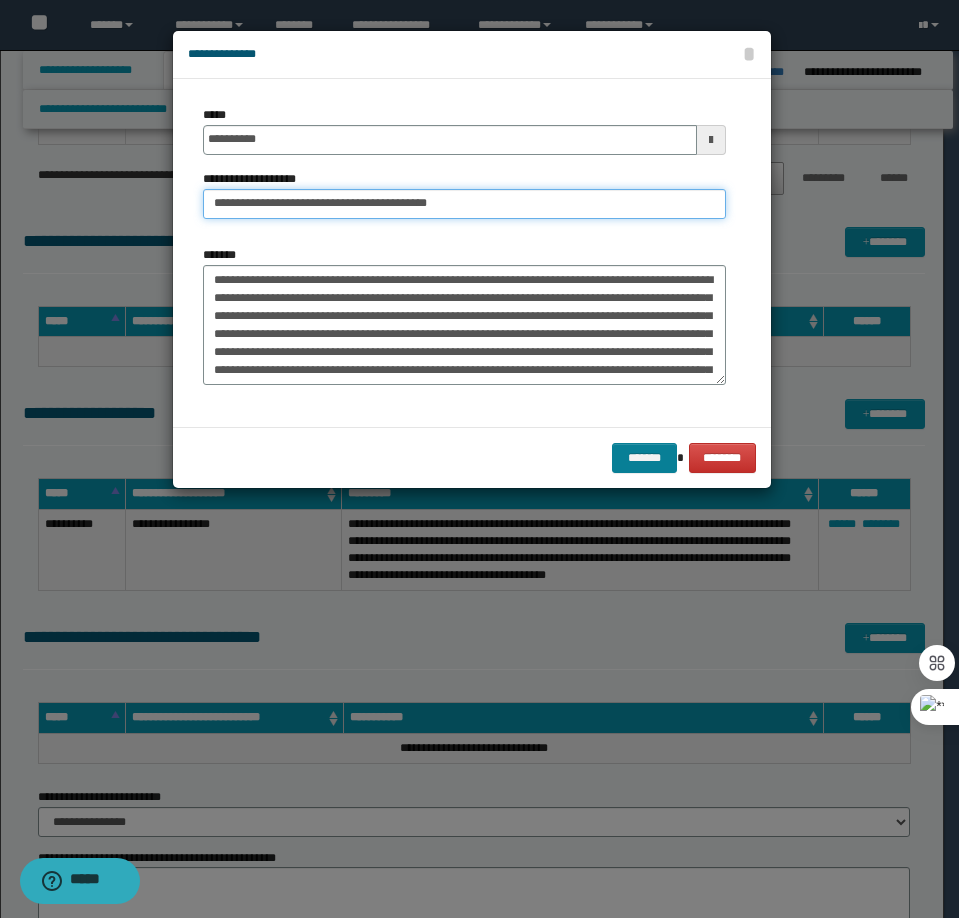 type on "**********" 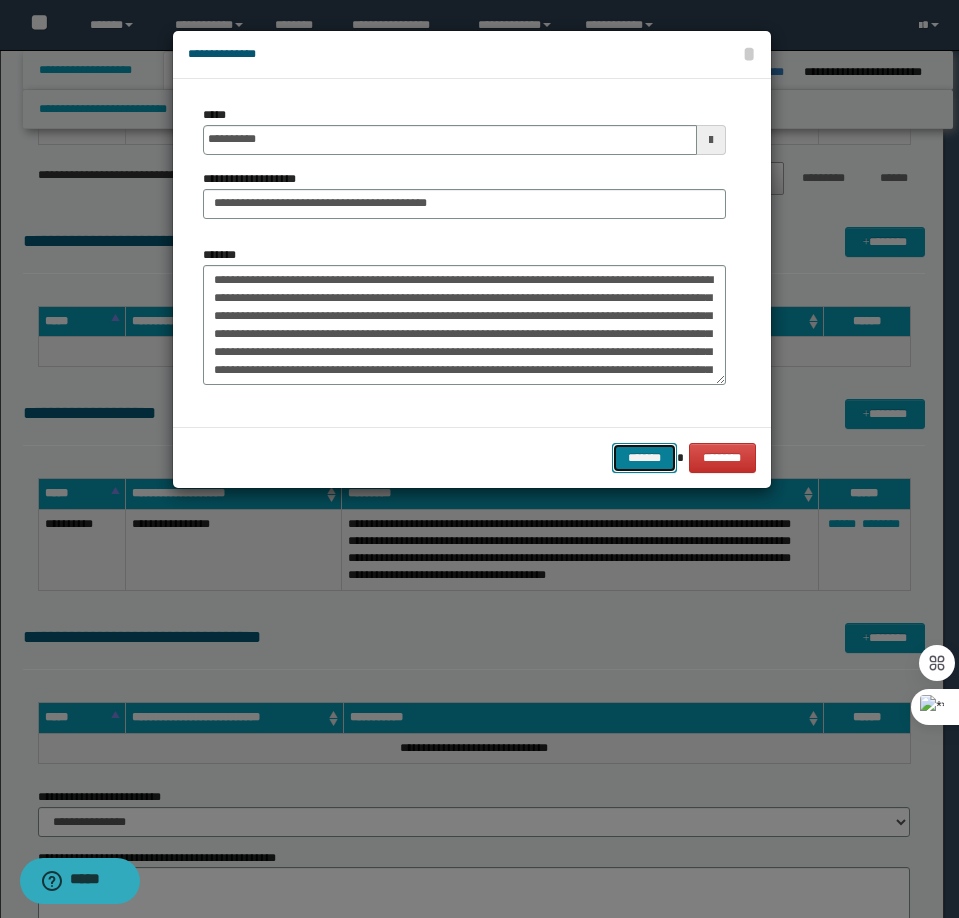click on "*******" at bounding box center (644, 458) 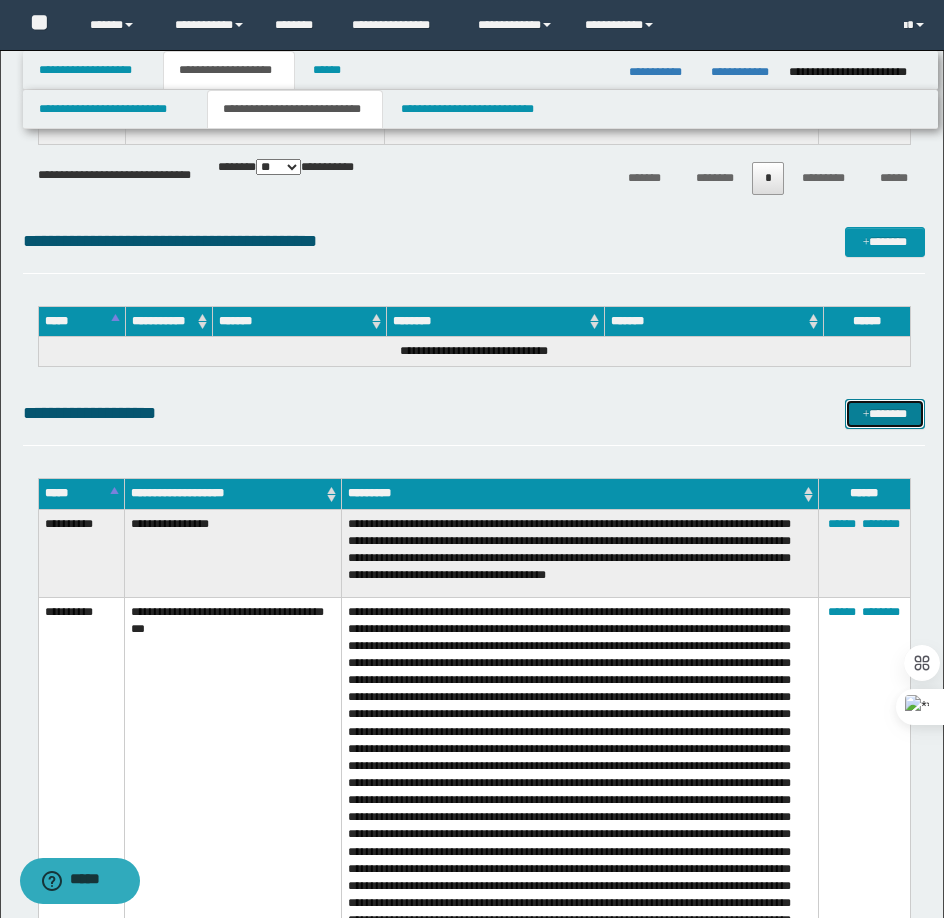 click on "*******" at bounding box center [885, 414] 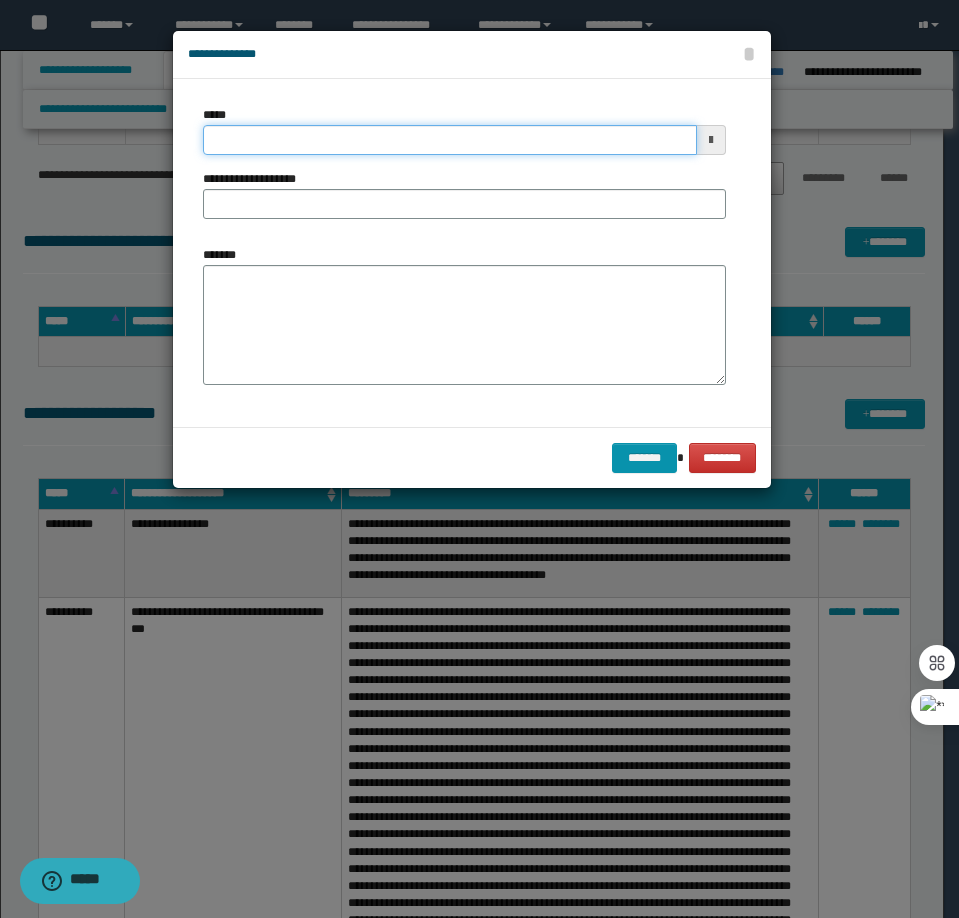 click on "*****" at bounding box center (450, 140) 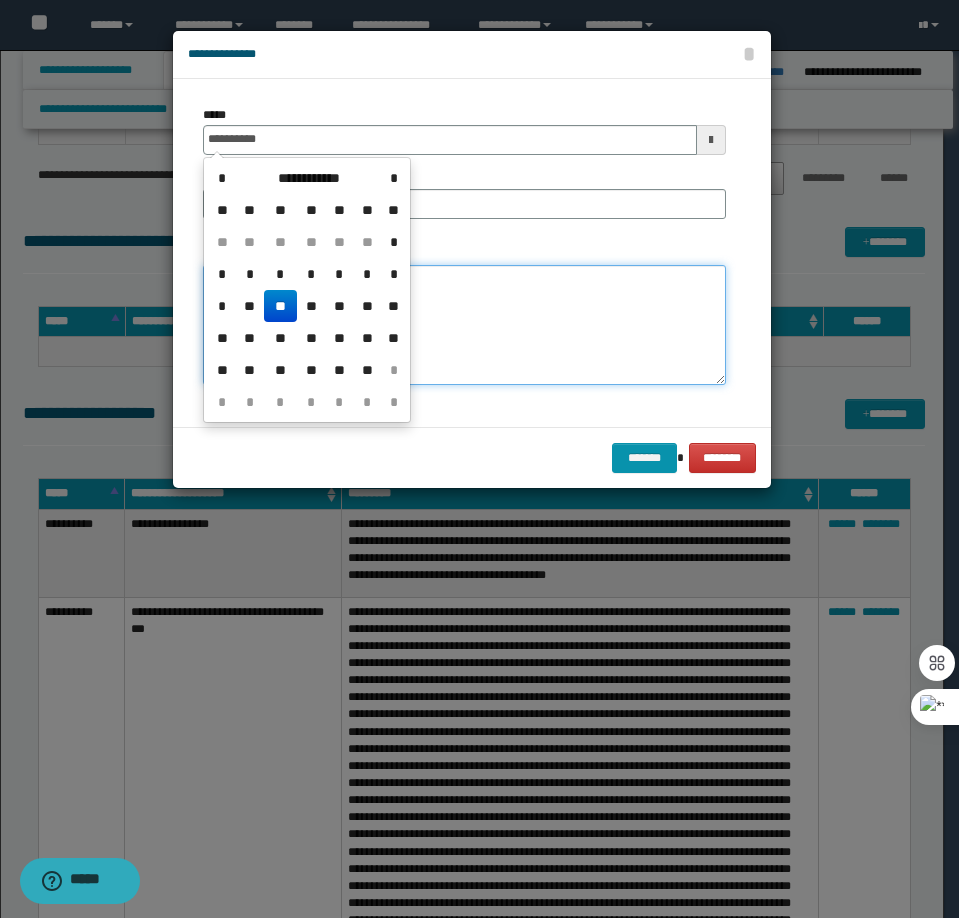 type on "**********" 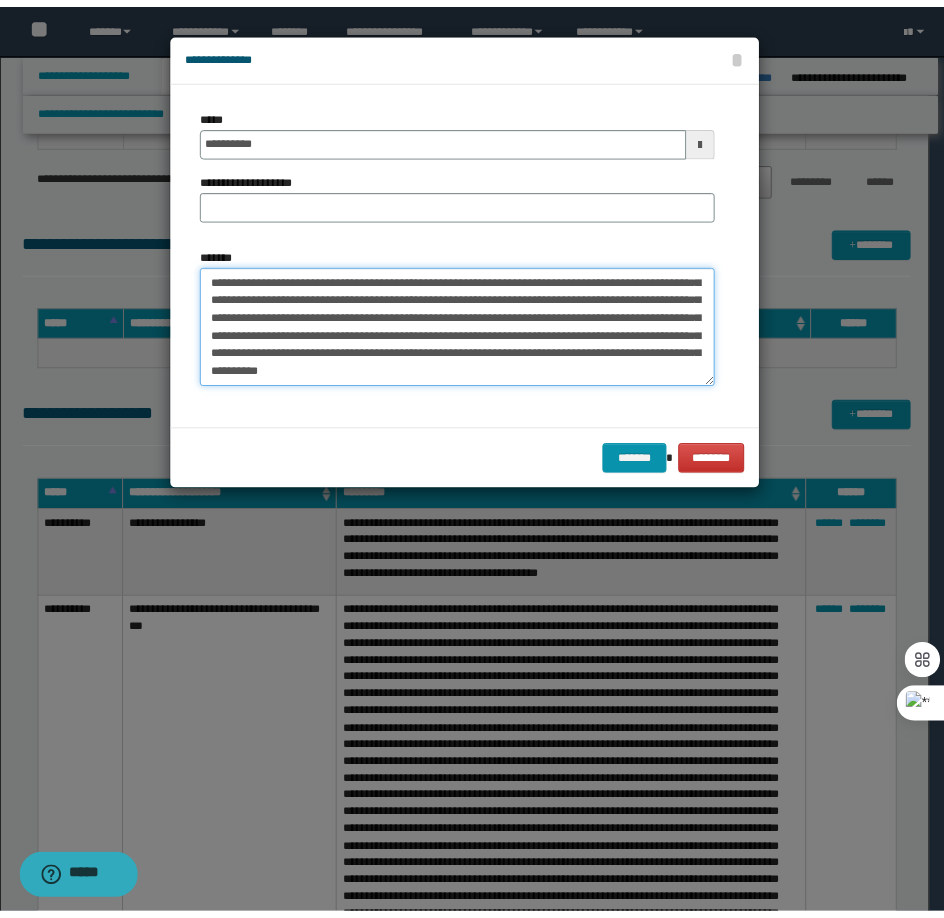 scroll, scrollTop: 0, scrollLeft: 0, axis: both 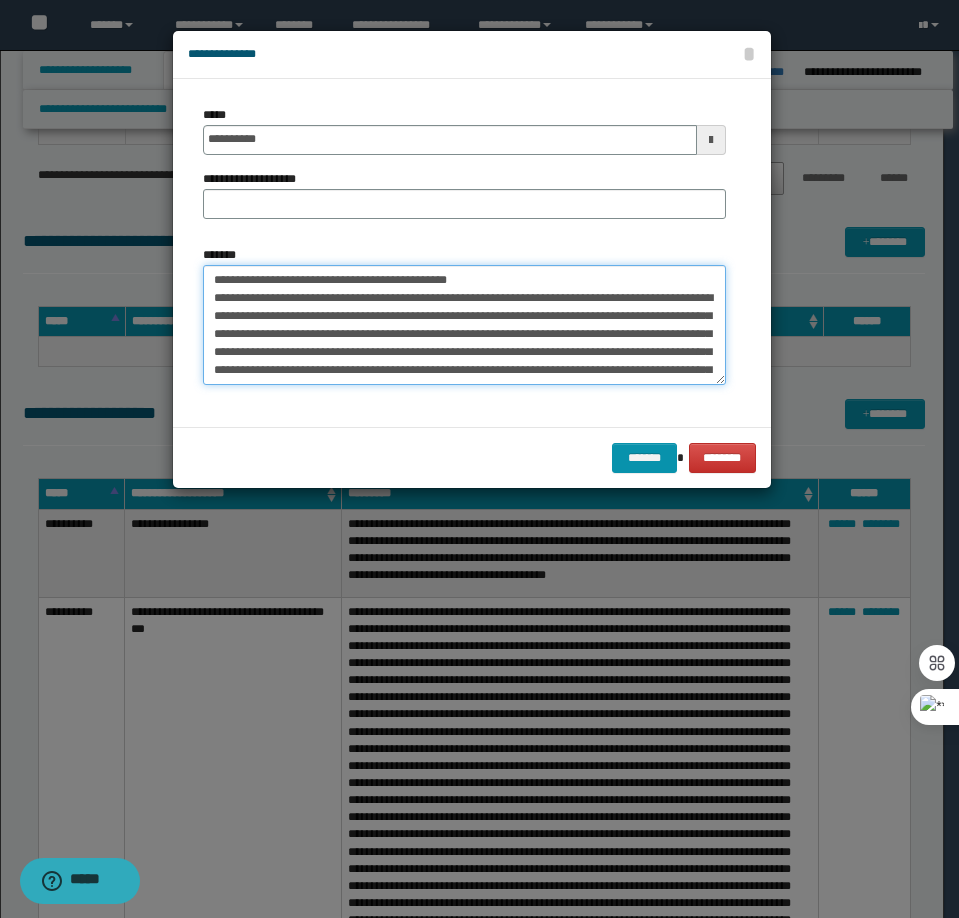 drag, startPoint x: 511, startPoint y: 277, endPoint x: 279, endPoint y: 281, distance: 232.03448 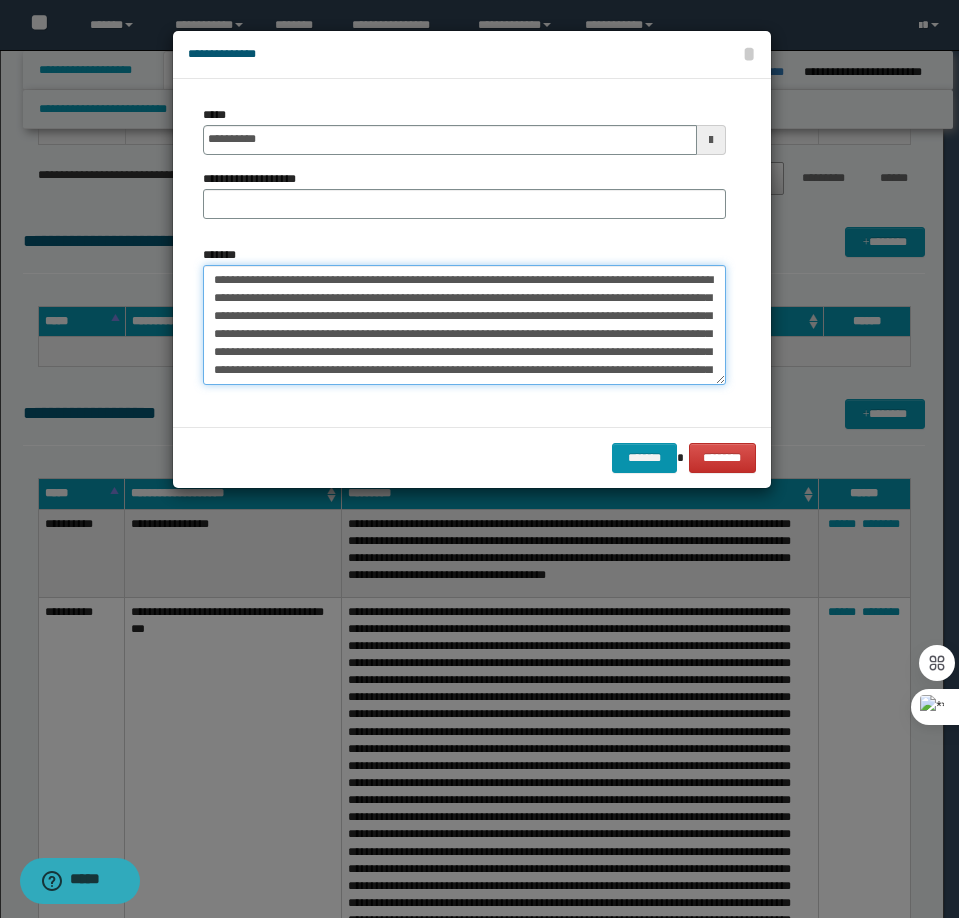 type on "**********" 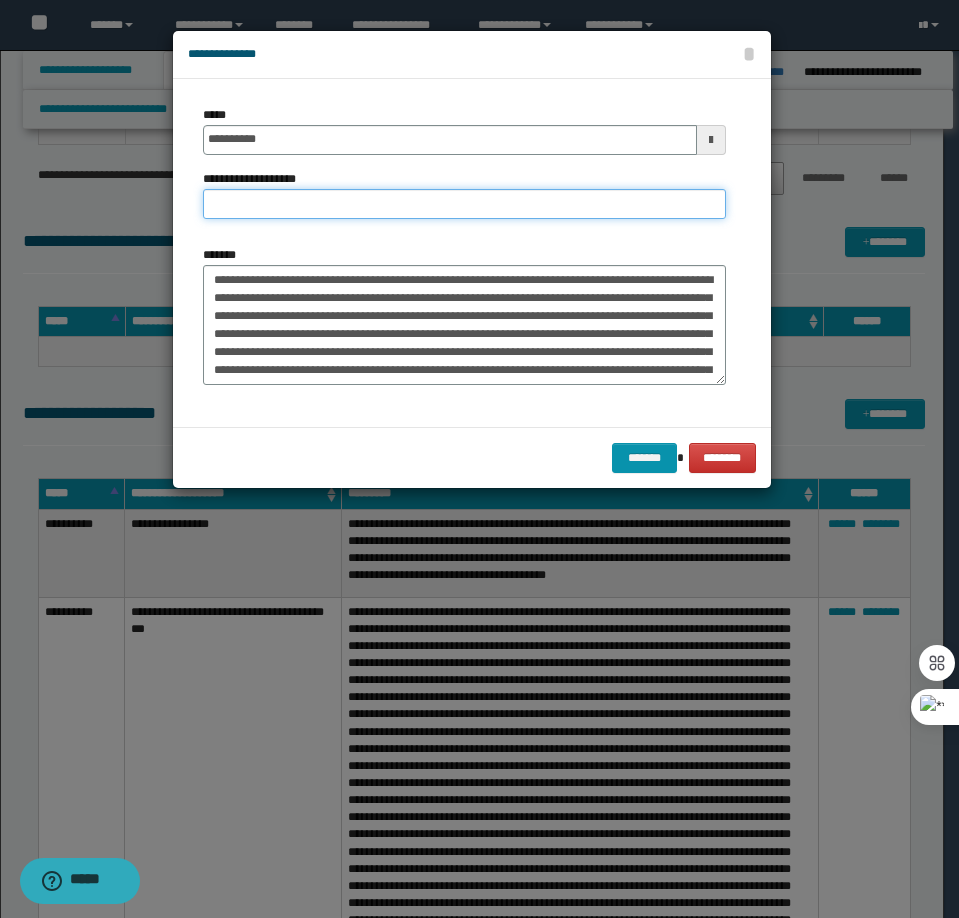 click on "**********" at bounding box center (464, 204) 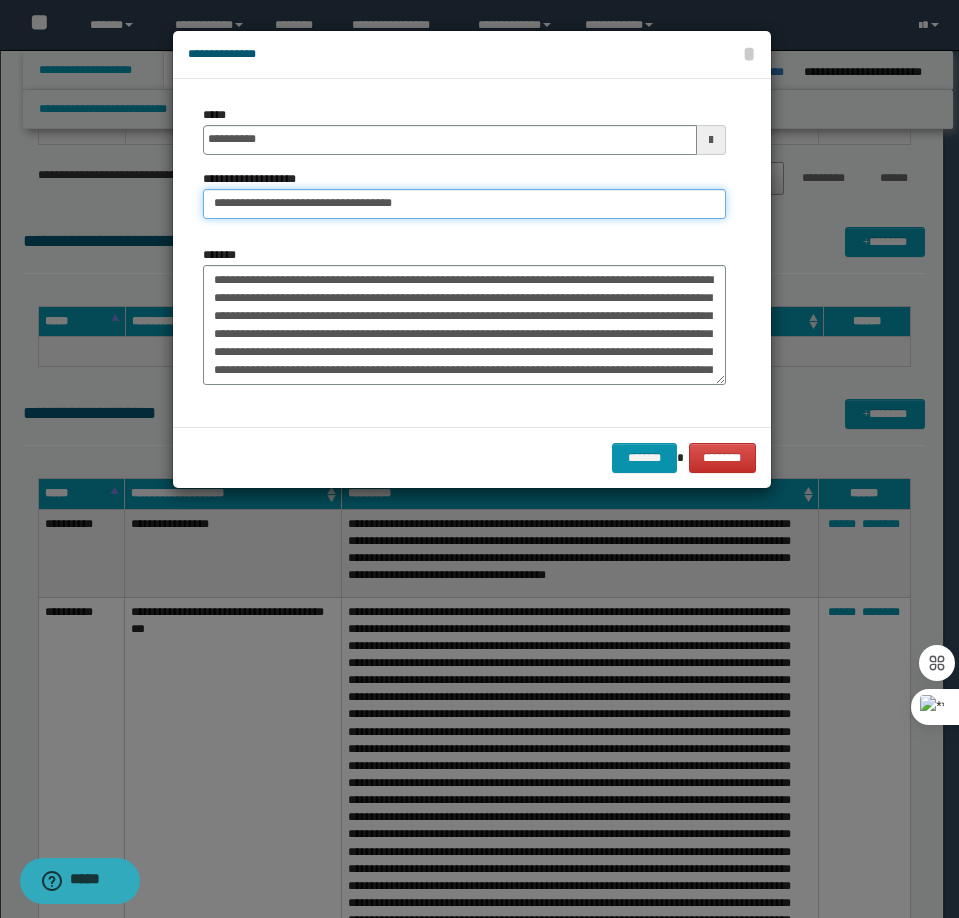 type on "**********" 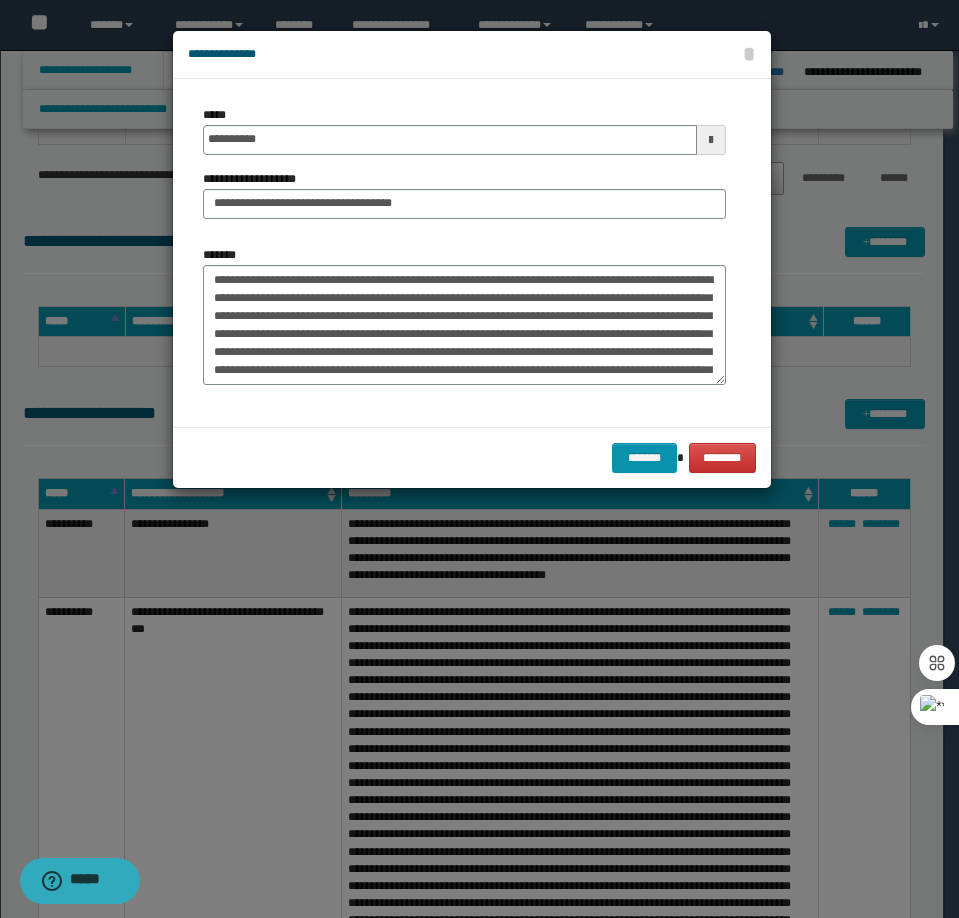 click on "*******
********" at bounding box center (472, 457) 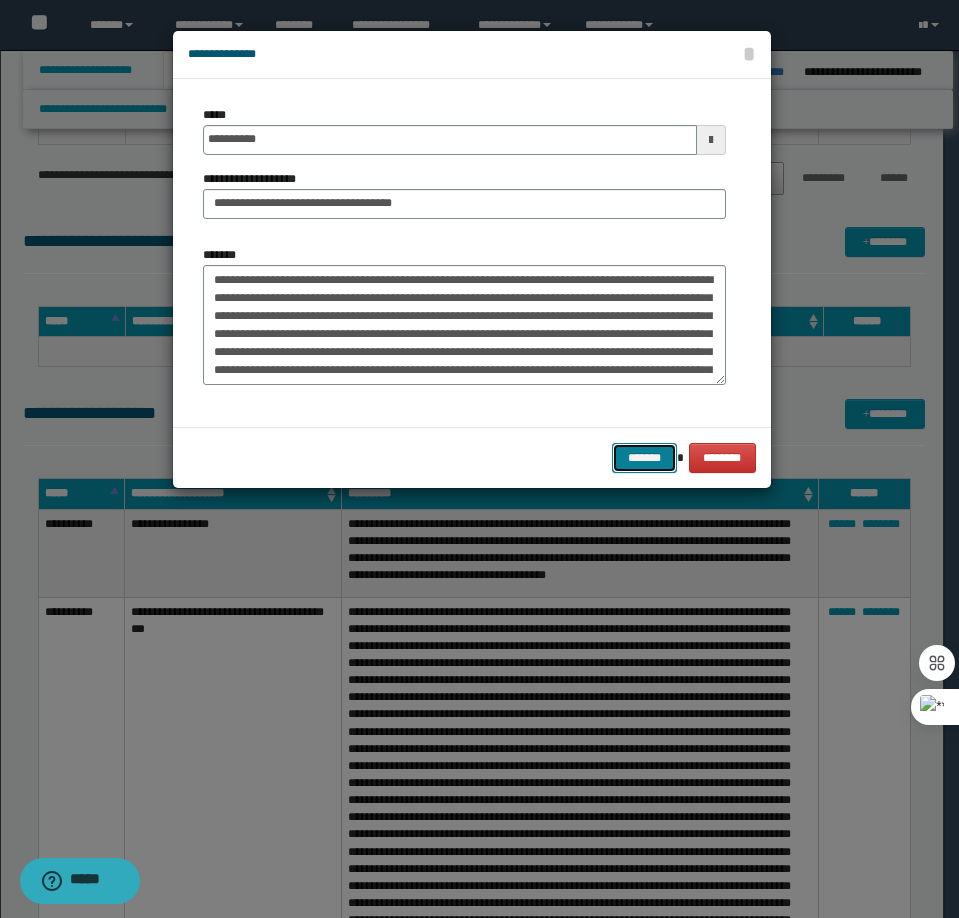 click on "*******" at bounding box center [644, 458] 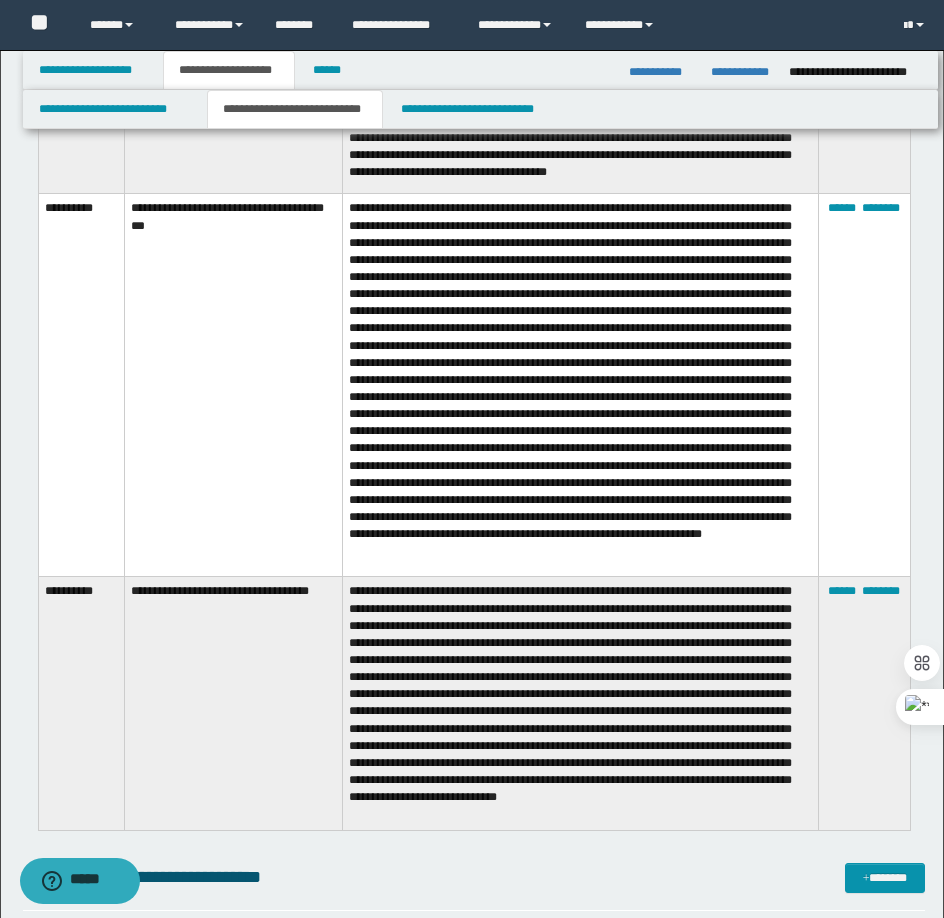 scroll, scrollTop: 5300, scrollLeft: 0, axis: vertical 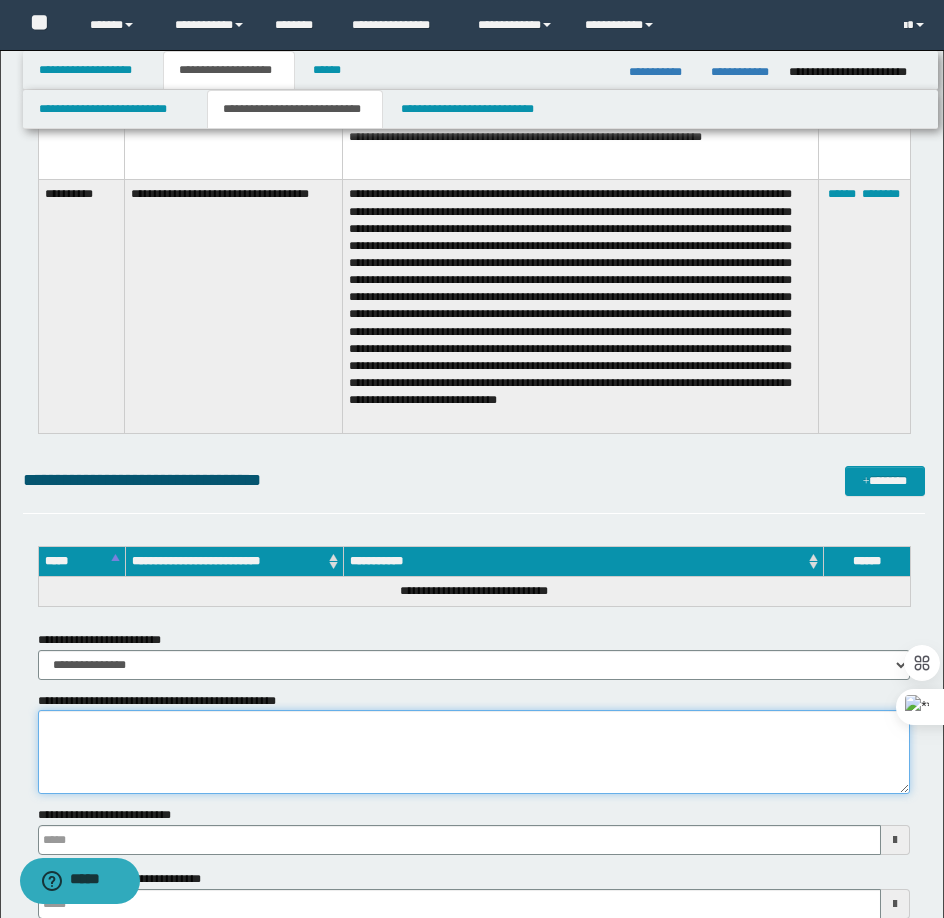 click on "**********" at bounding box center (474, 752) 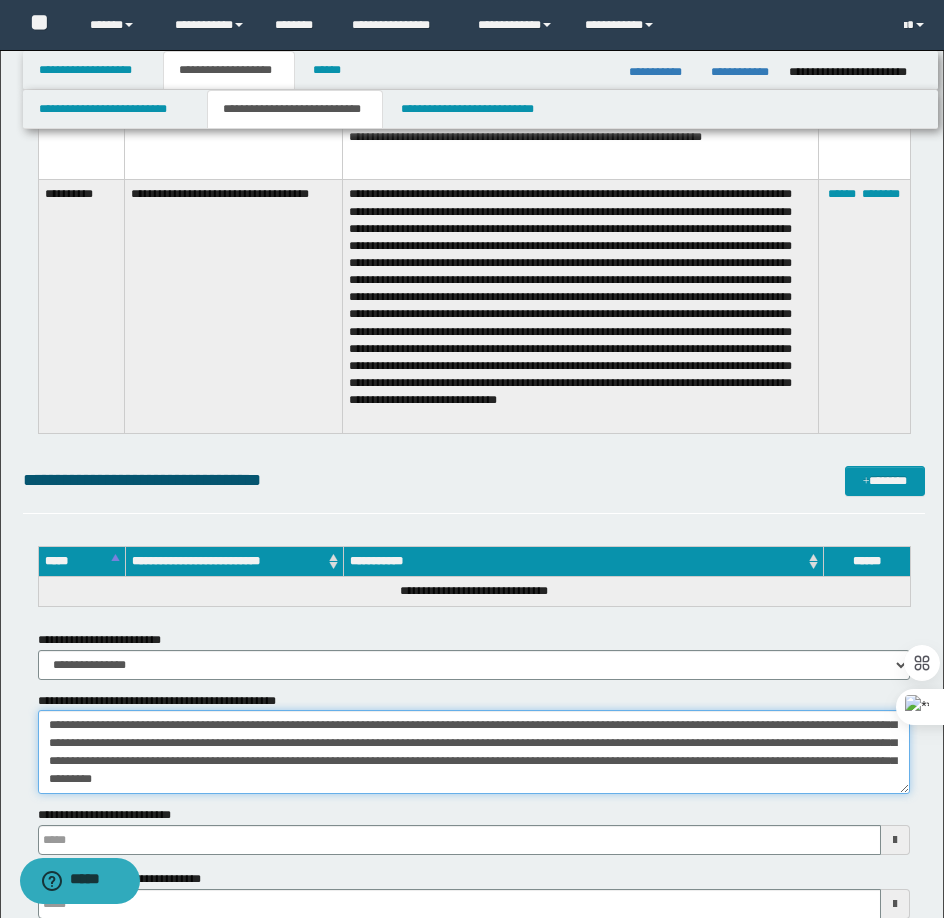 scroll, scrollTop: 0, scrollLeft: 0, axis: both 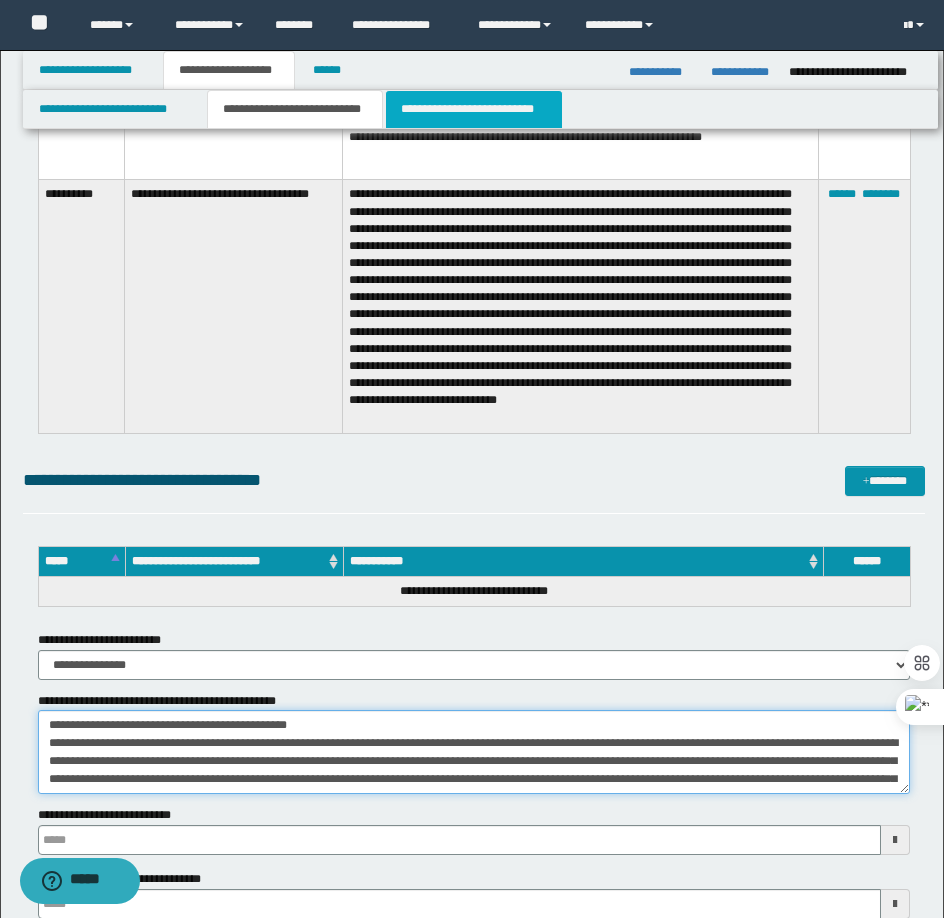 type on "**********" 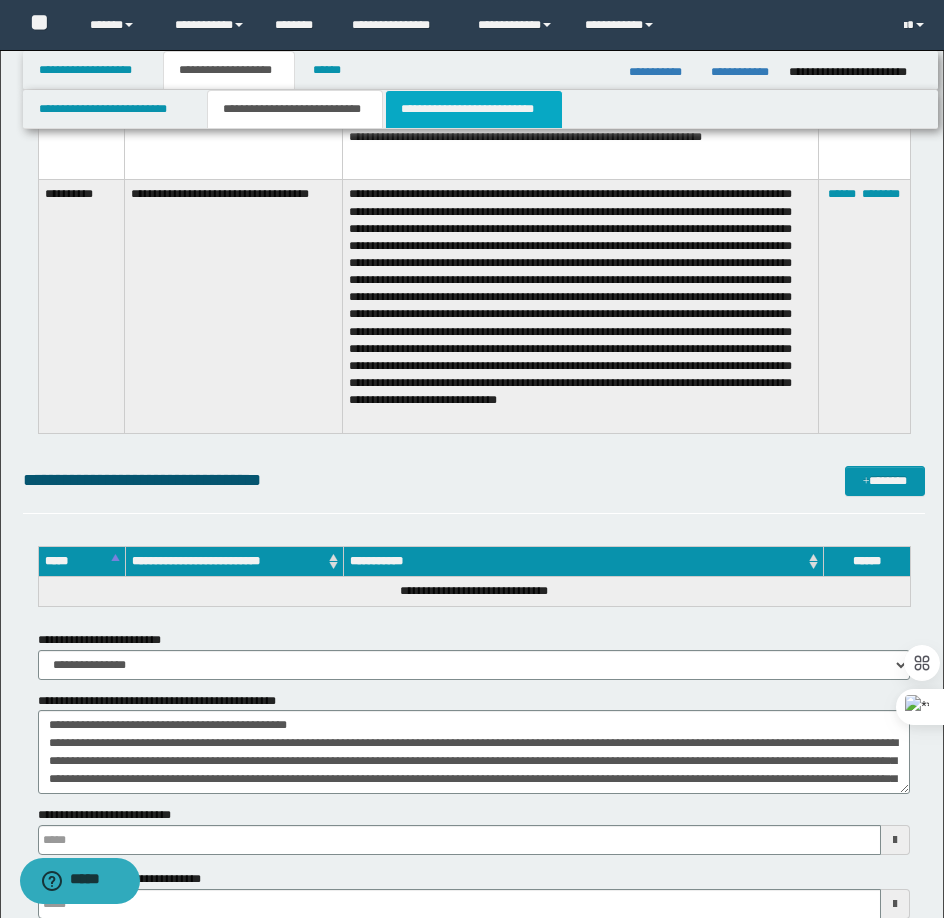 click on "**********" at bounding box center [474, 109] 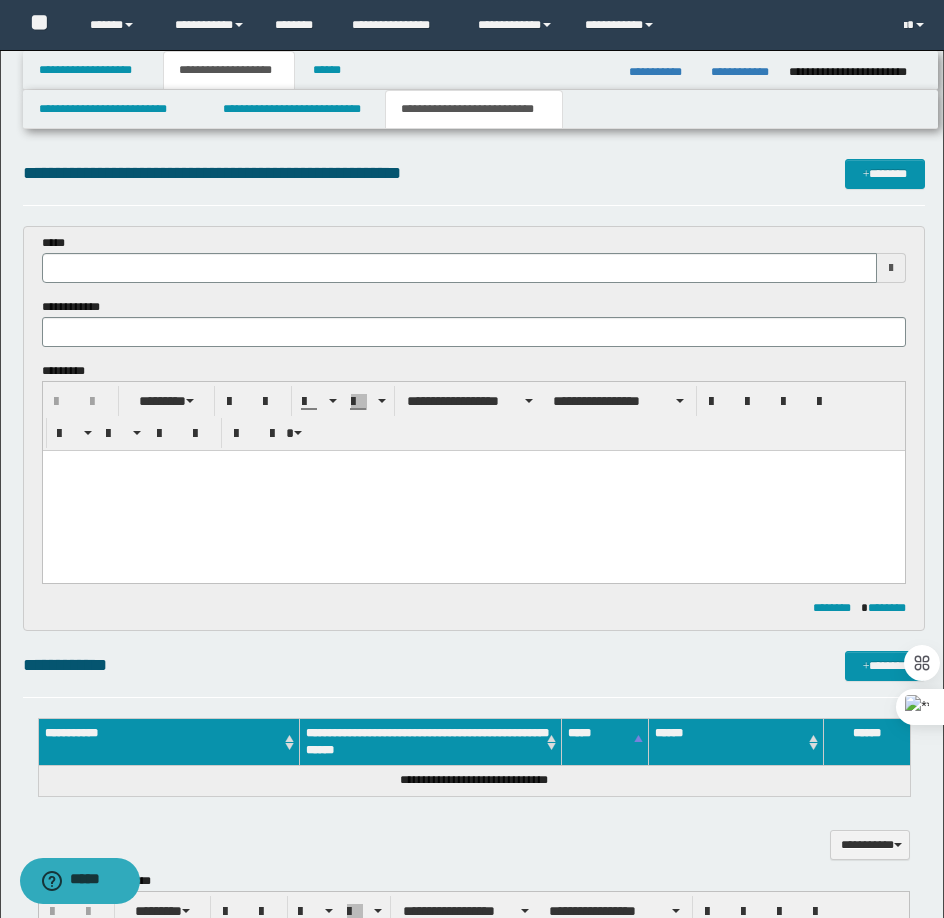 scroll, scrollTop: 0, scrollLeft: 0, axis: both 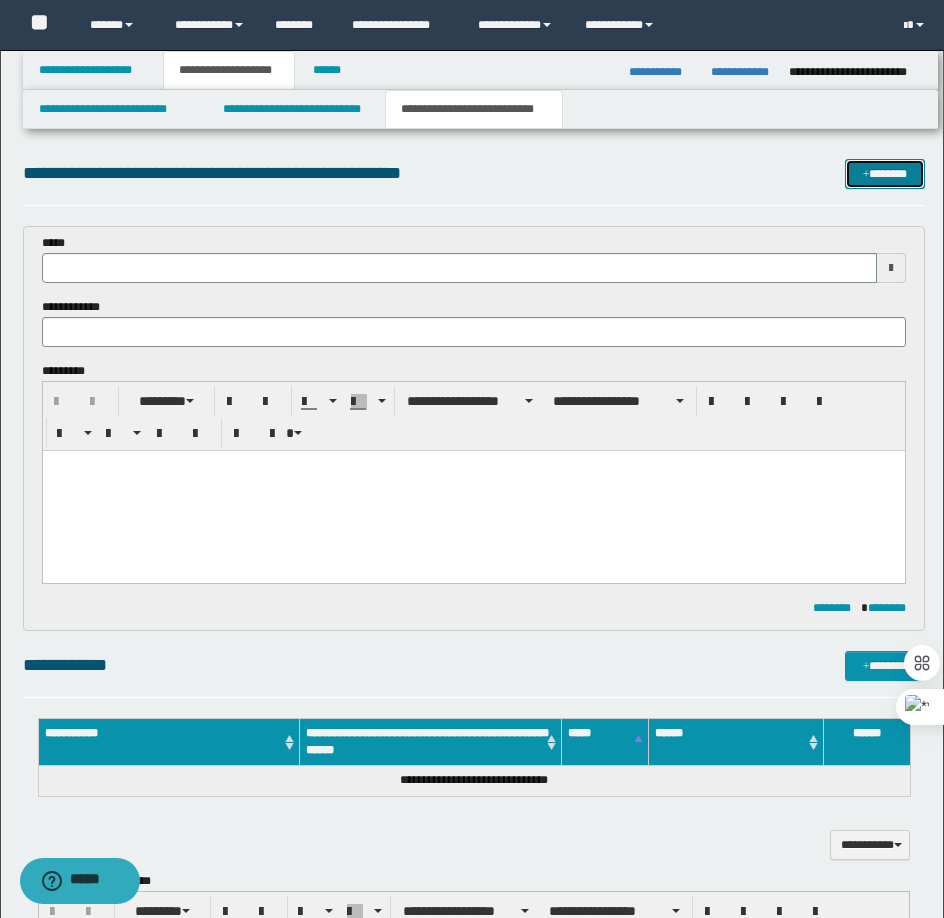 drag, startPoint x: 884, startPoint y: 165, endPoint x: 722, endPoint y: 281, distance: 199.24858 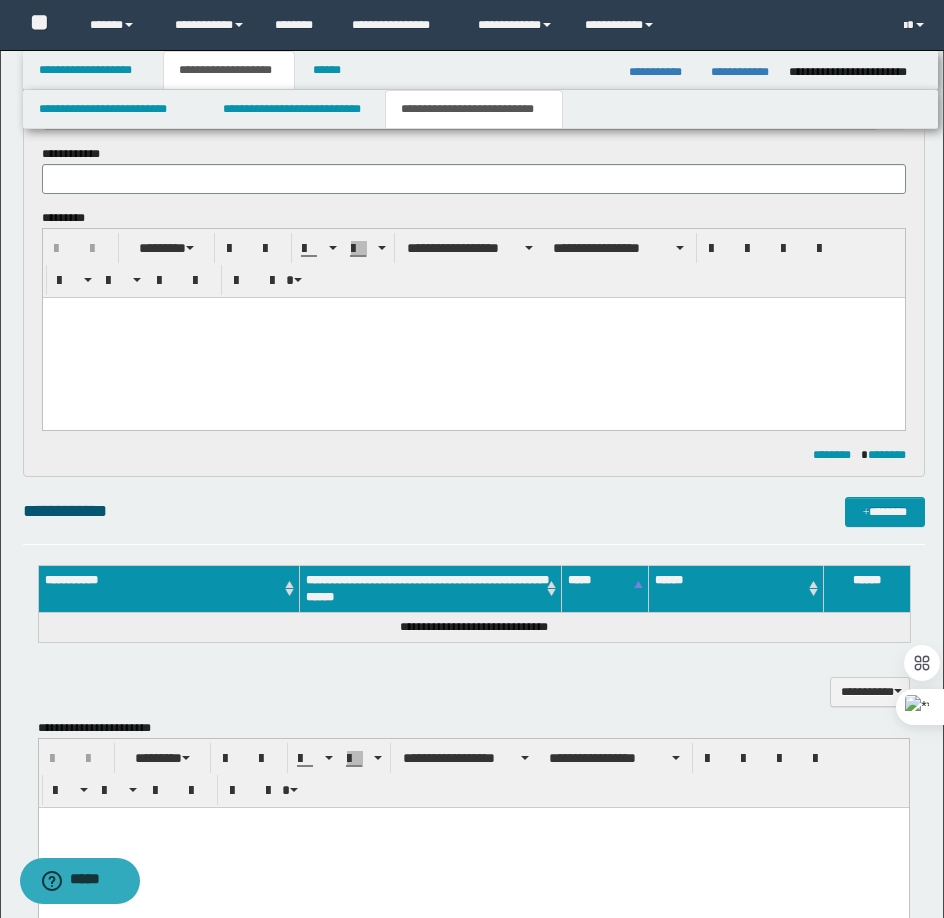 scroll, scrollTop: 0, scrollLeft: 0, axis: both 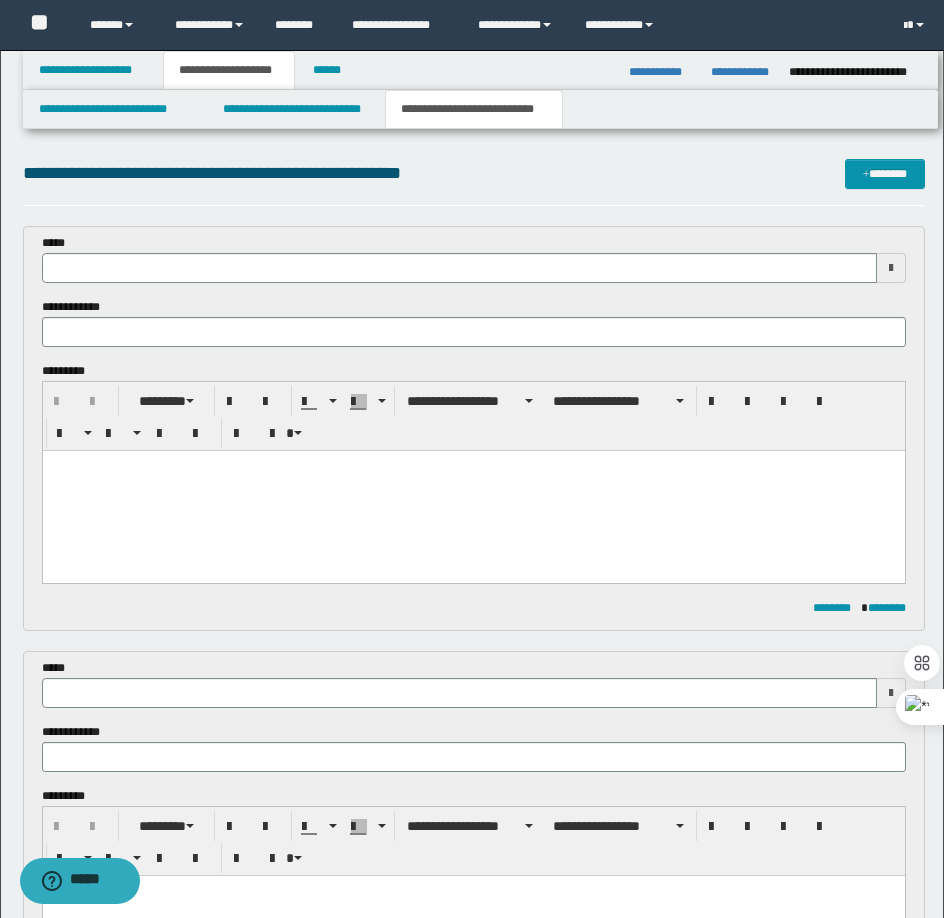 click at bounding box center (473, 491) 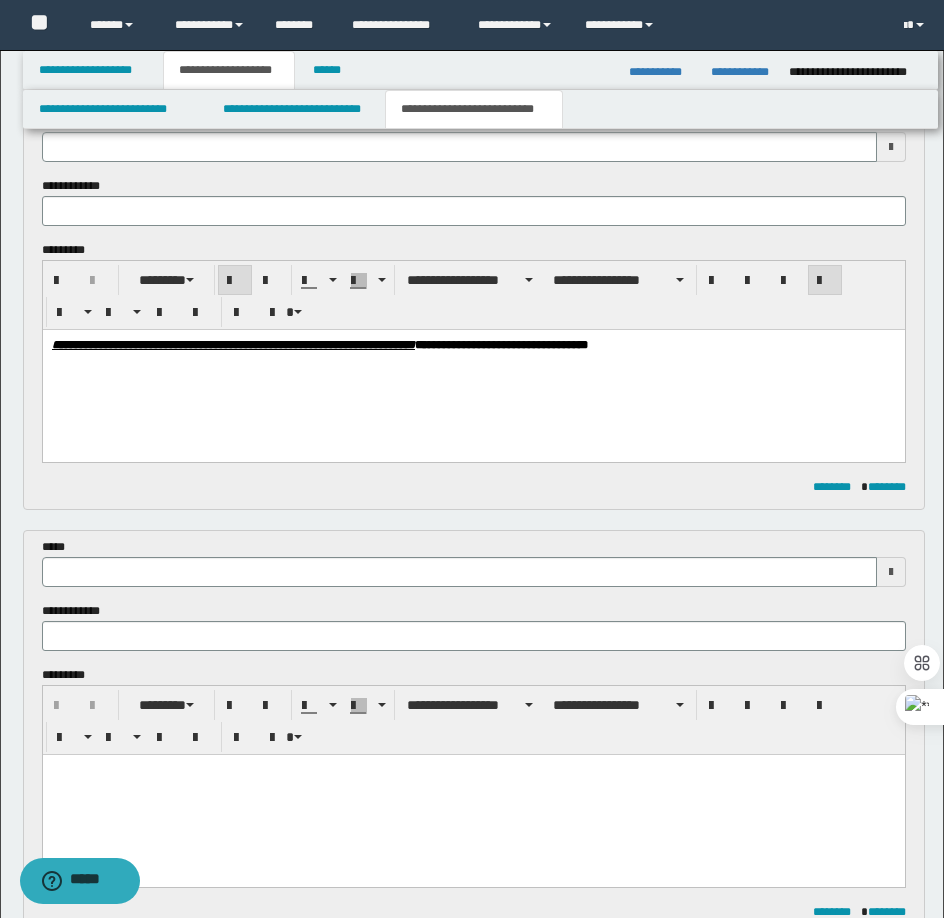 scroll, scrollTop: 400, scrollLeft: 0, axis: vertical 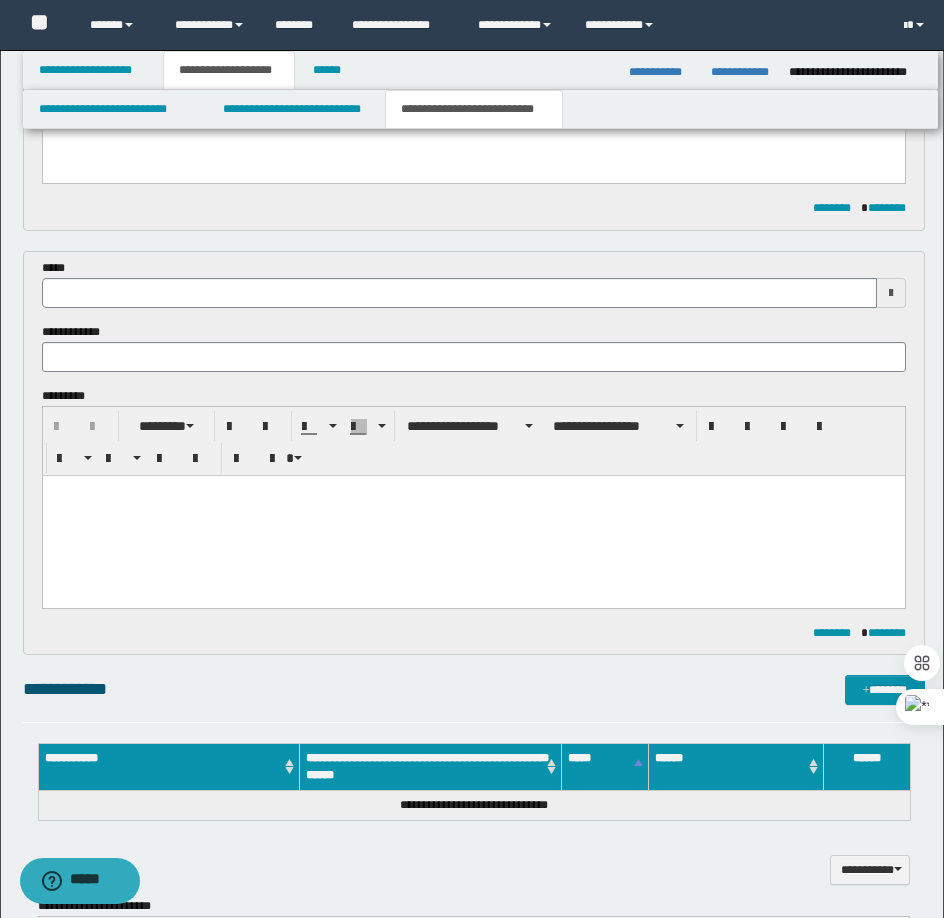 click at bounding box center [473, 515] 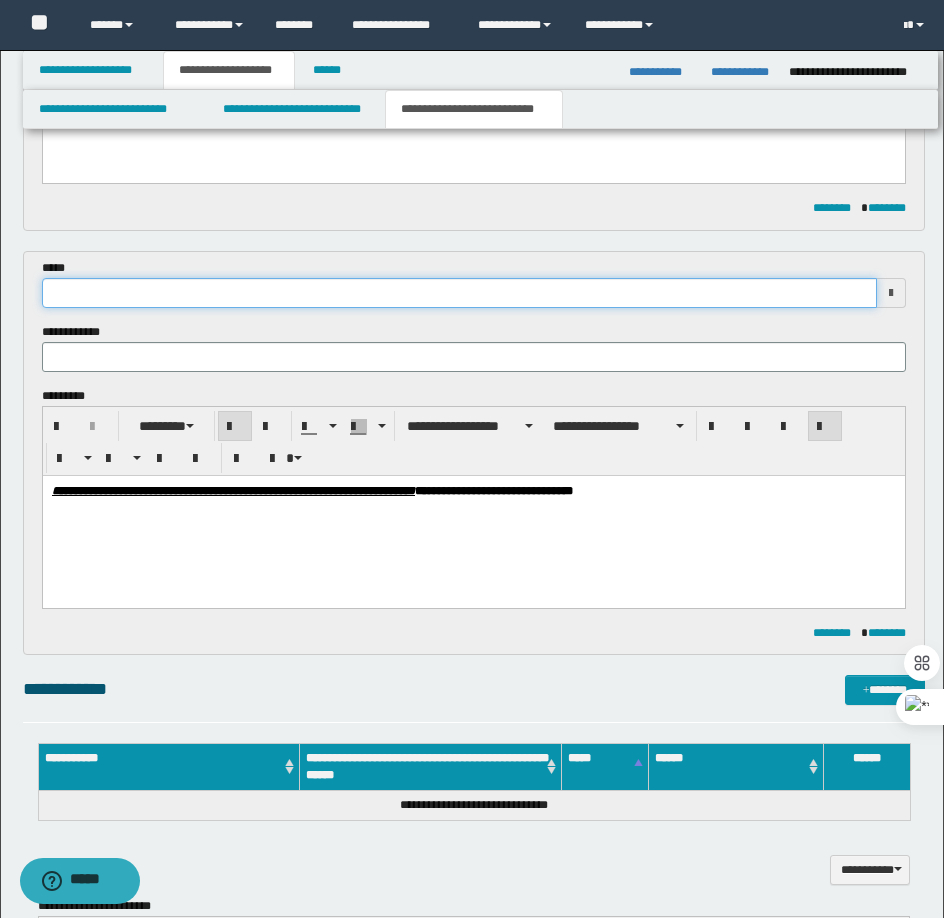 click at bounding box center [459, 293] 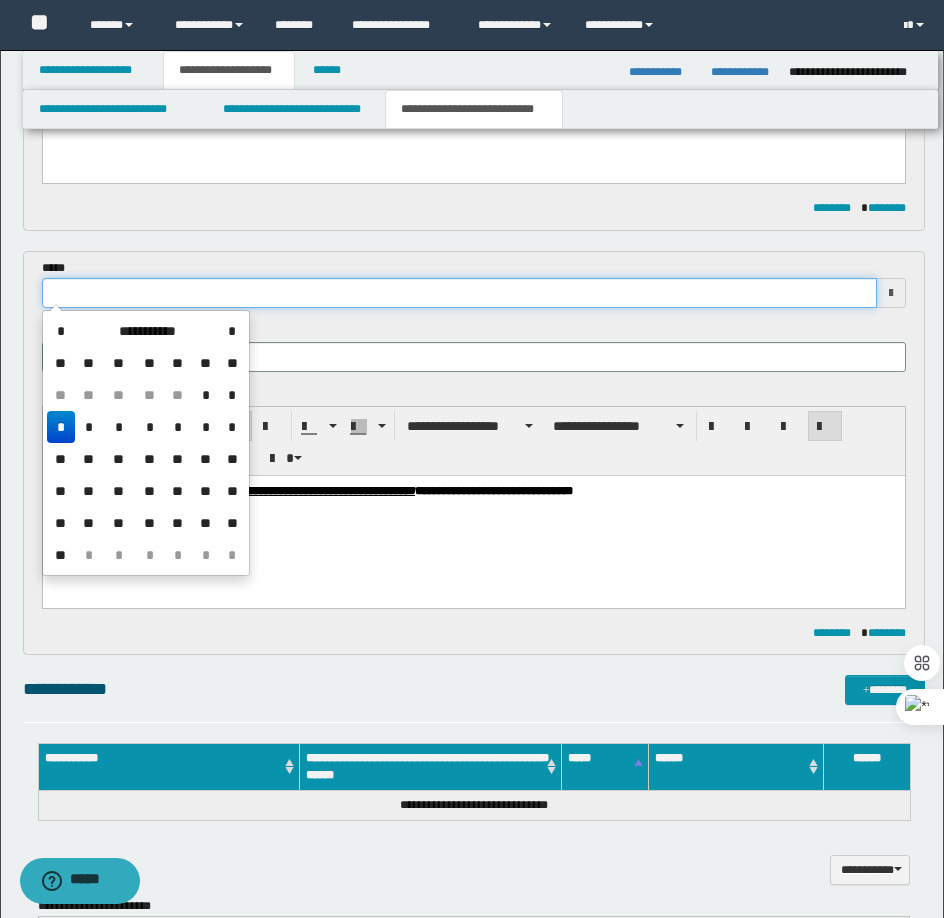 type on "**********" 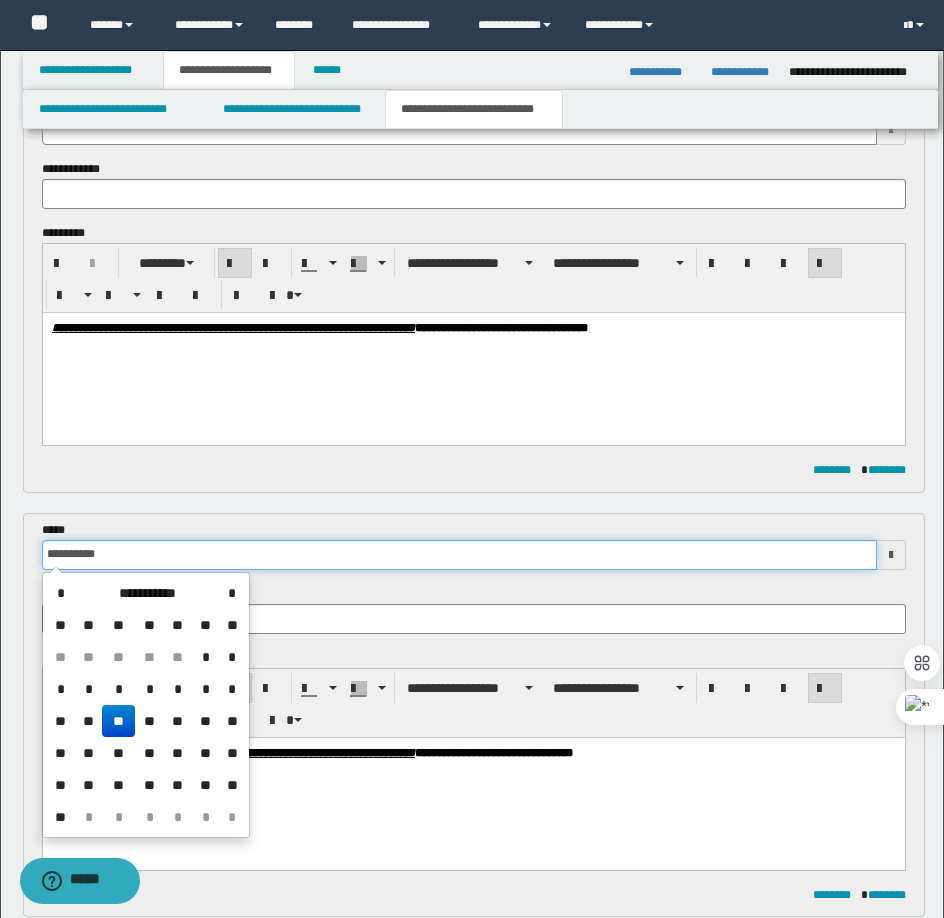 scroll, scrollTop: 0, scrollLeft: 0, axis: both 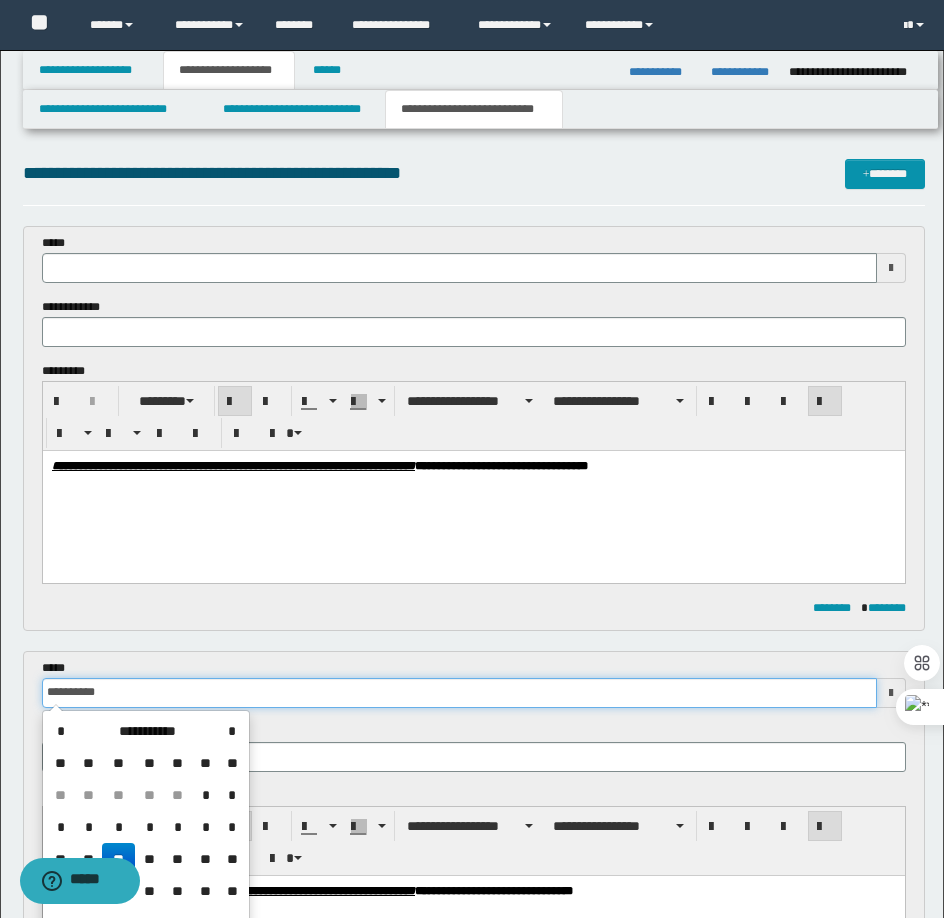type 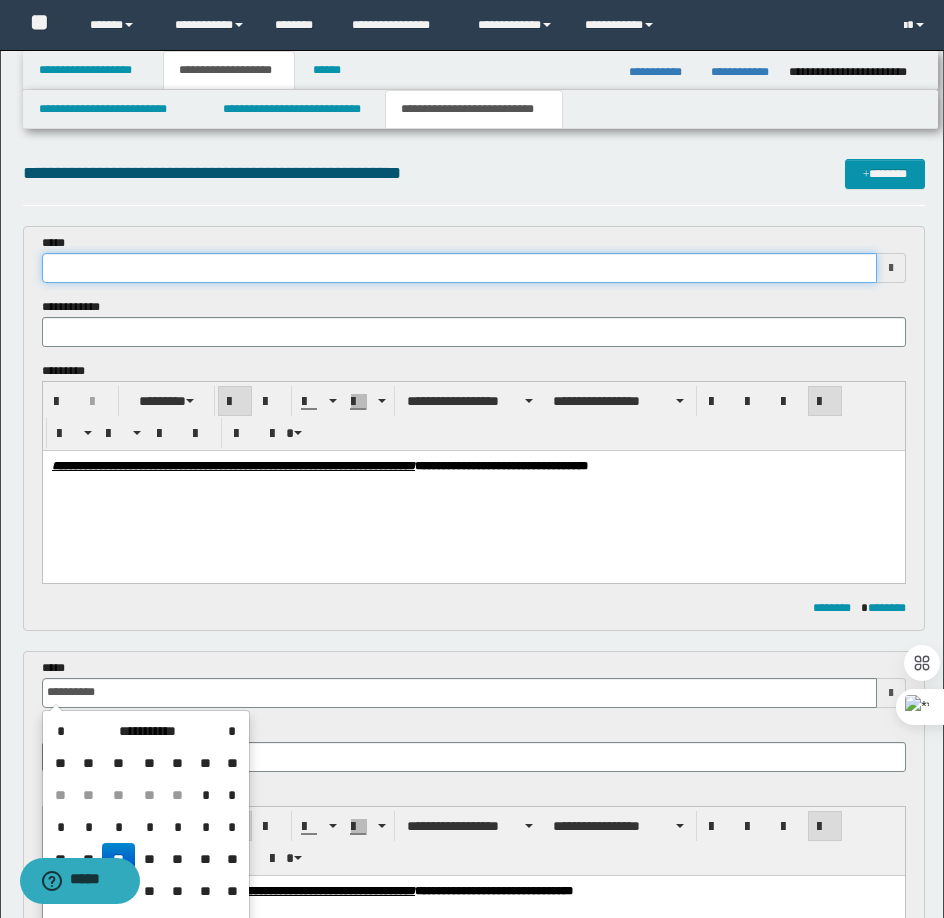 type on "**********" 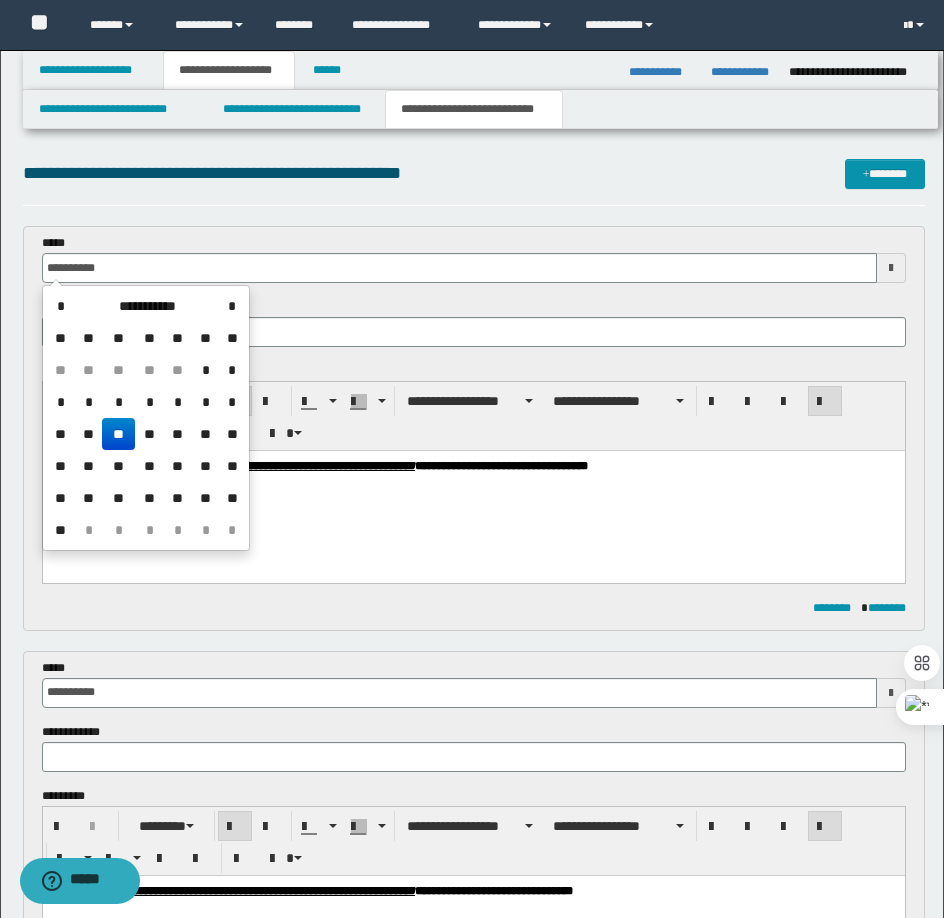 drag, startPoint x: 563, startPoint y: 466, endPoint x: 629, endPoint y: 476, distance: 66.75328 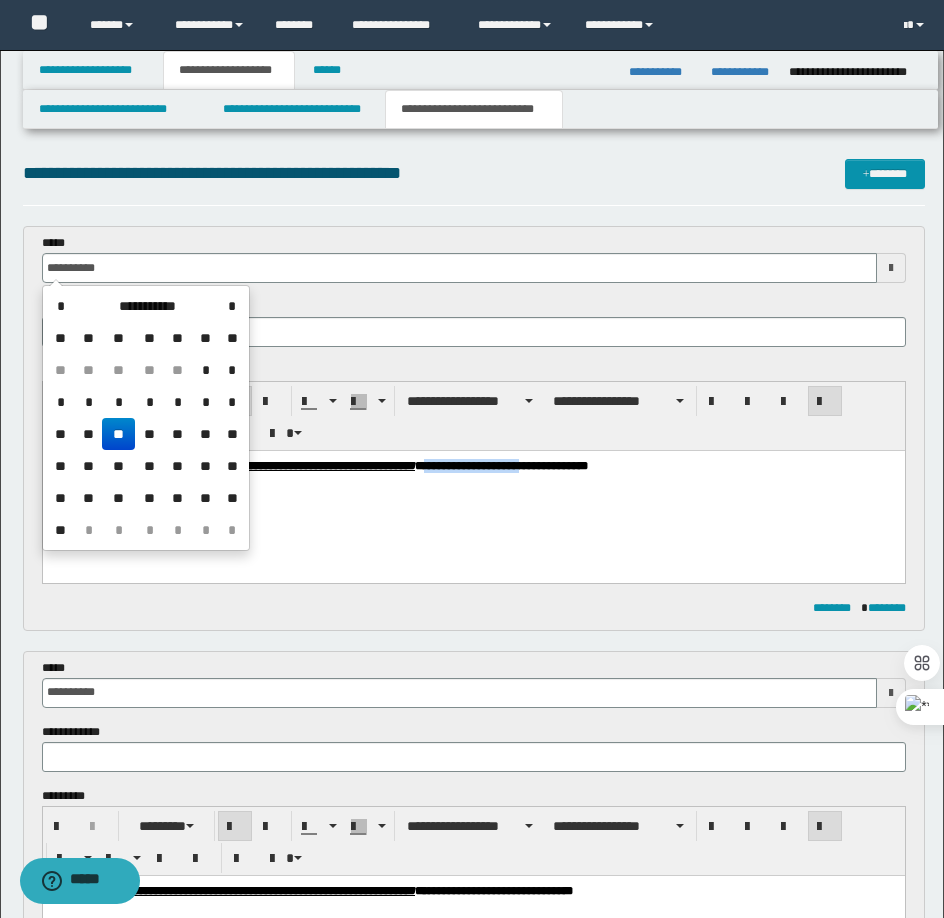 drag, startPoint x: 566, startPoint y: 466, endPoint x: 669, endPoint y: 472, distance: 103.17461 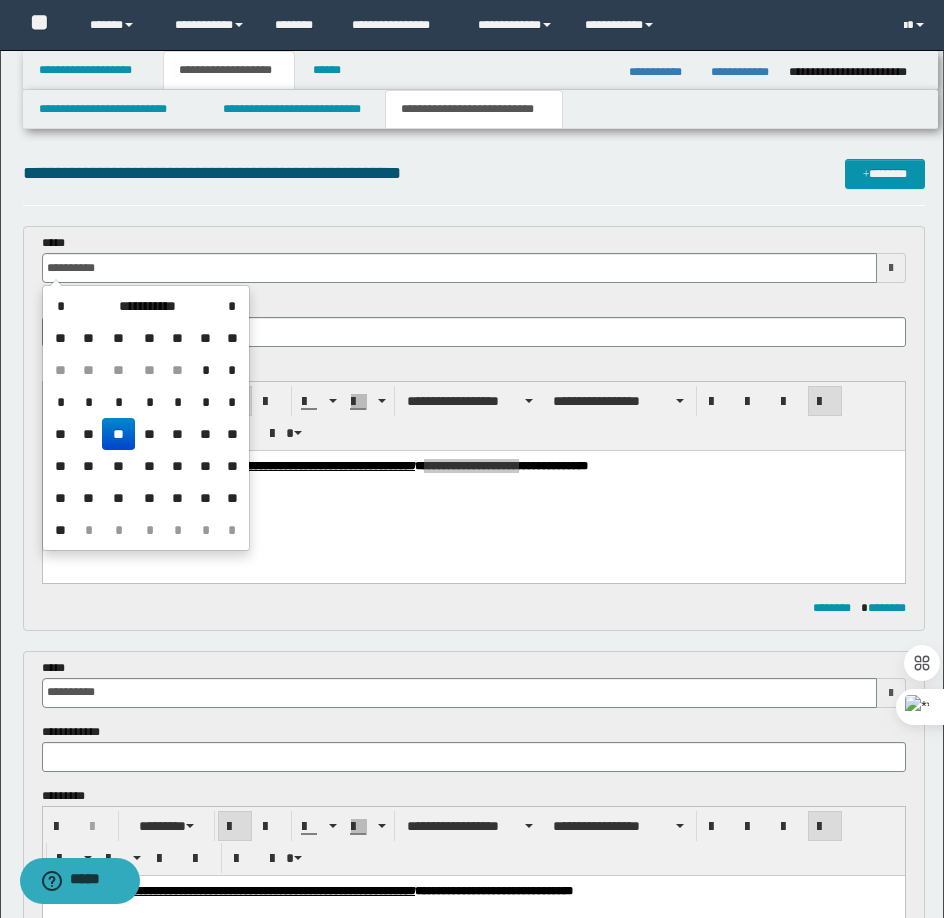 type on "**********" 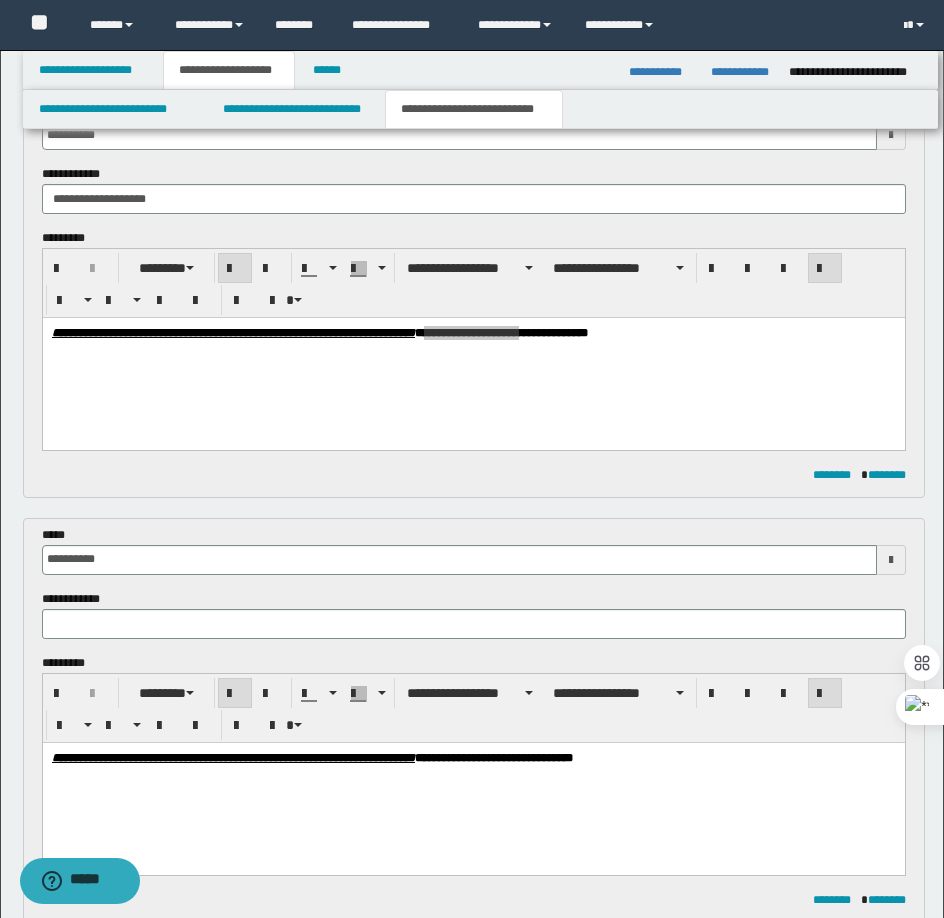 scroll, scrollTop: 300, scrollLeft: 0, axis: vertical 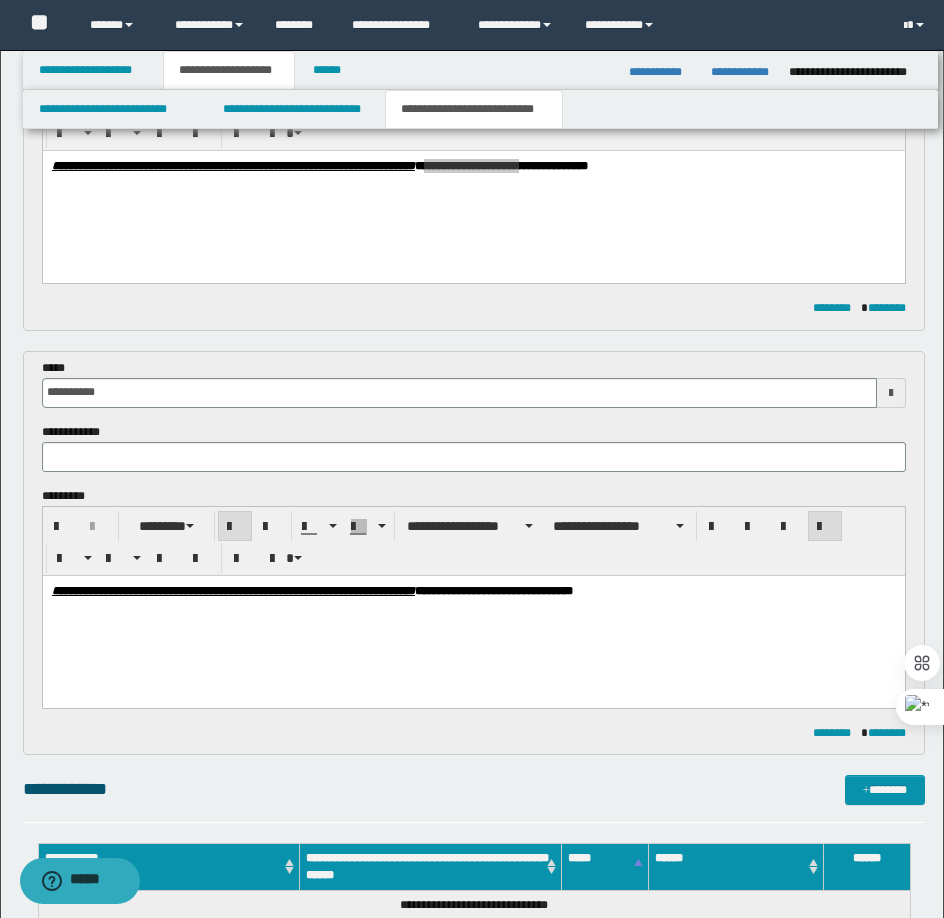 type on "**********" 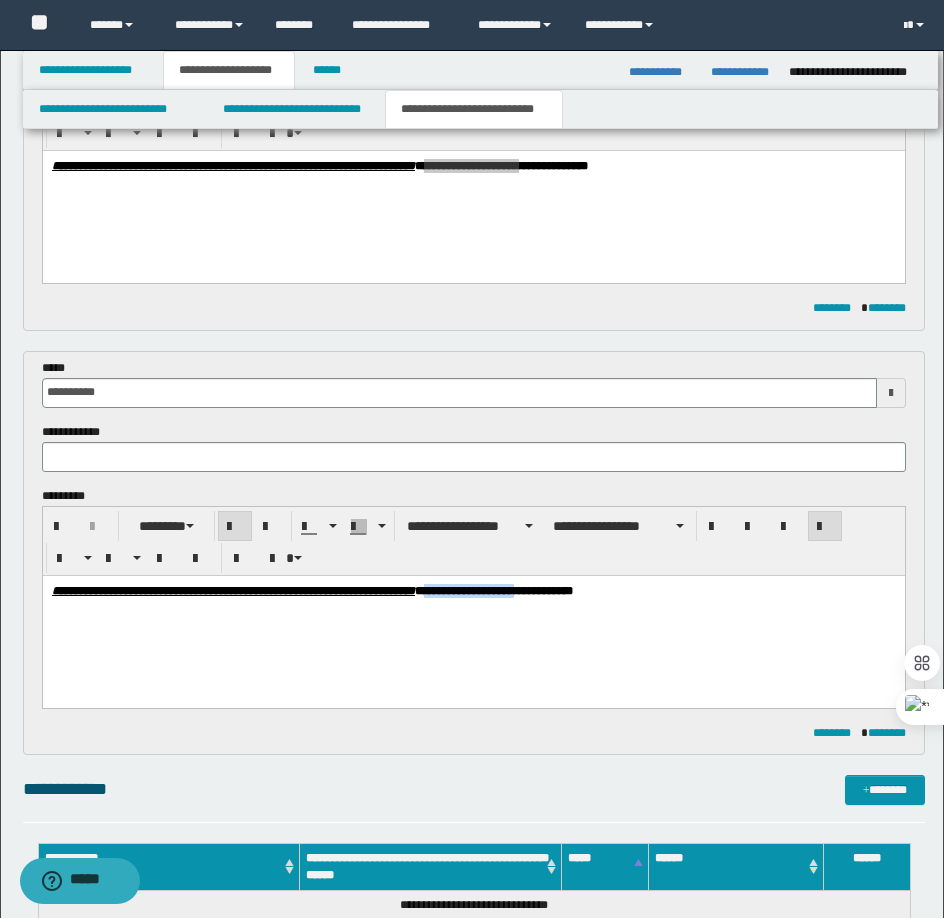 drag, startPoint x: 567, startPoint y: 591, endPoint x: 664, endPoint y: 590, distance: 97.00516 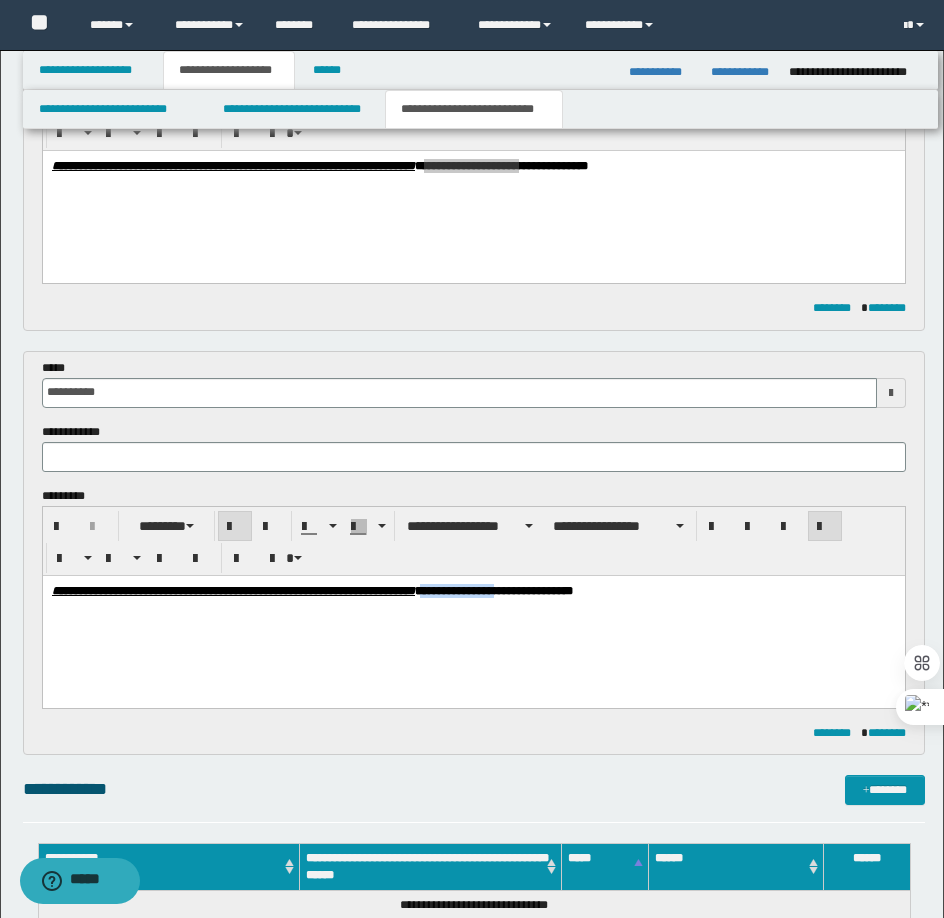 drag, startPoint x: 561, startPoint y: 587, endPoint x: 647, endPoint y: 596, distance: 86.46965 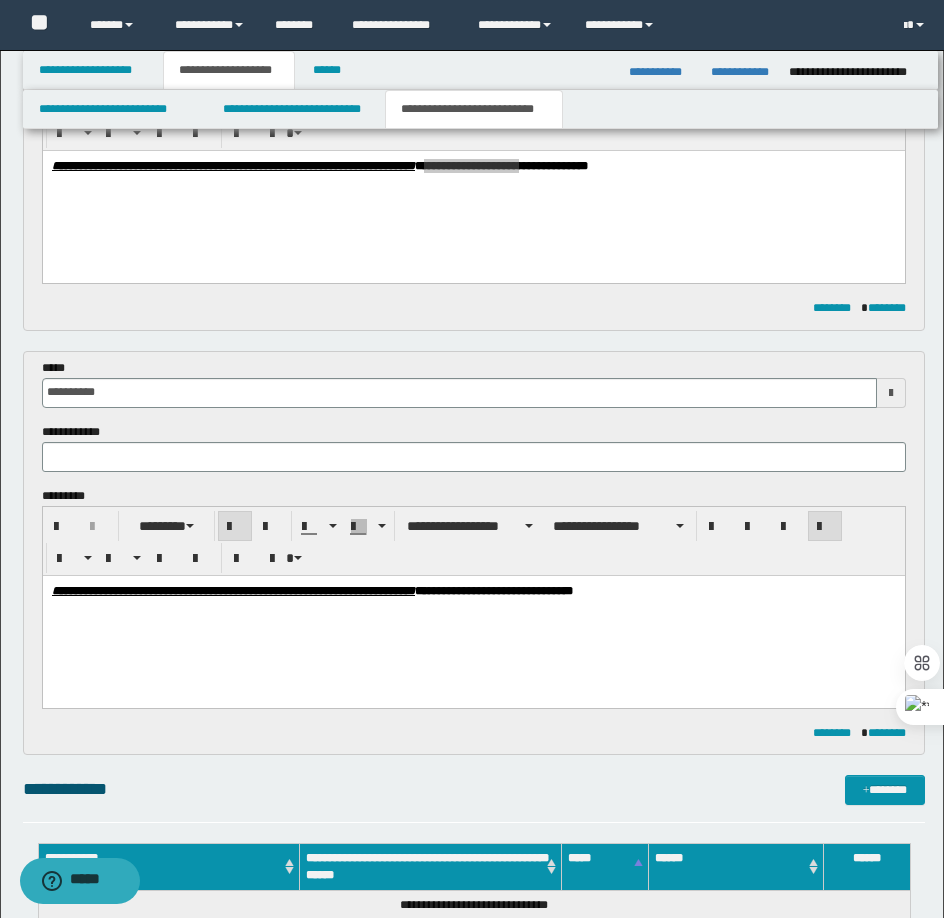 click on "**********" at bounding box center [473, 615] 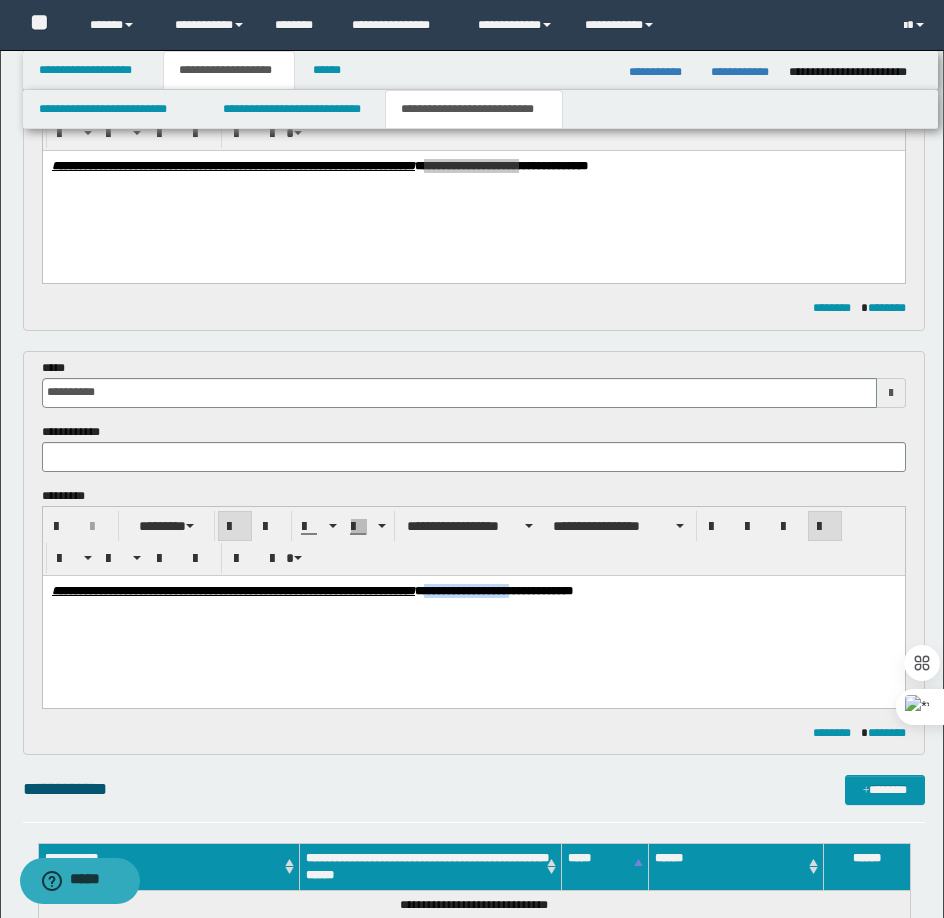 drag, startPoint x: 566, startPoint y: 589, endPoint x: 659, endPoint y: 601, distance: 93.770996 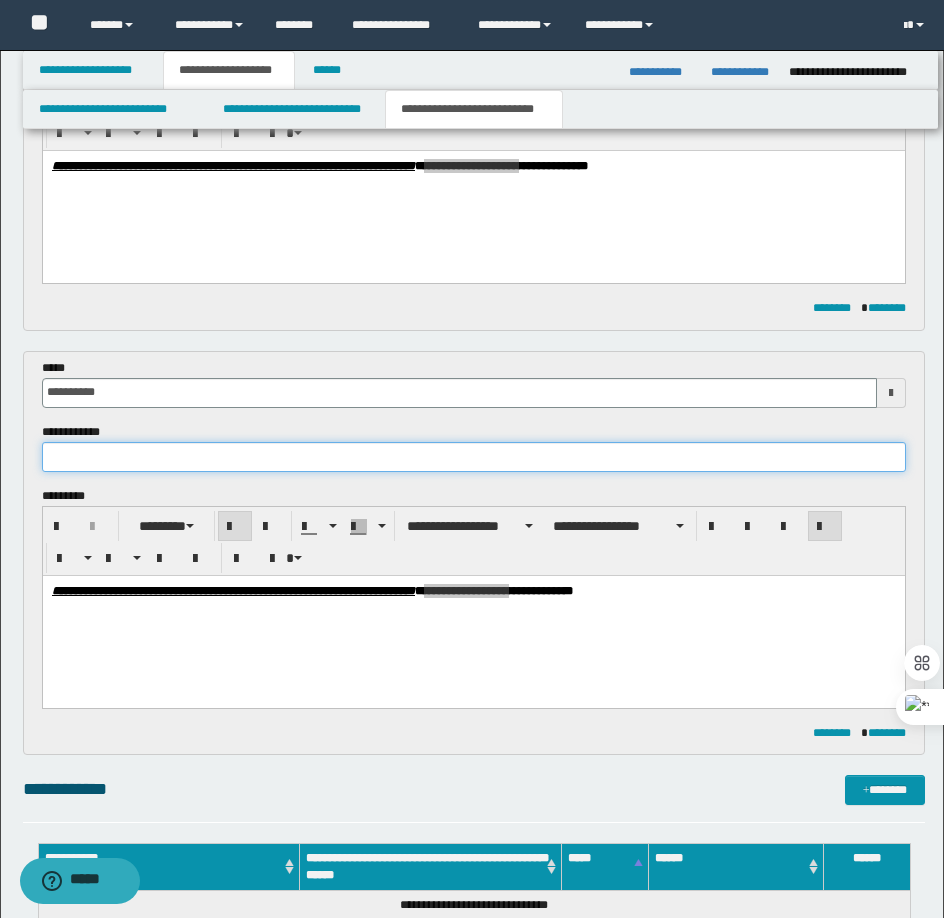 click at bounding box center [474, 457] 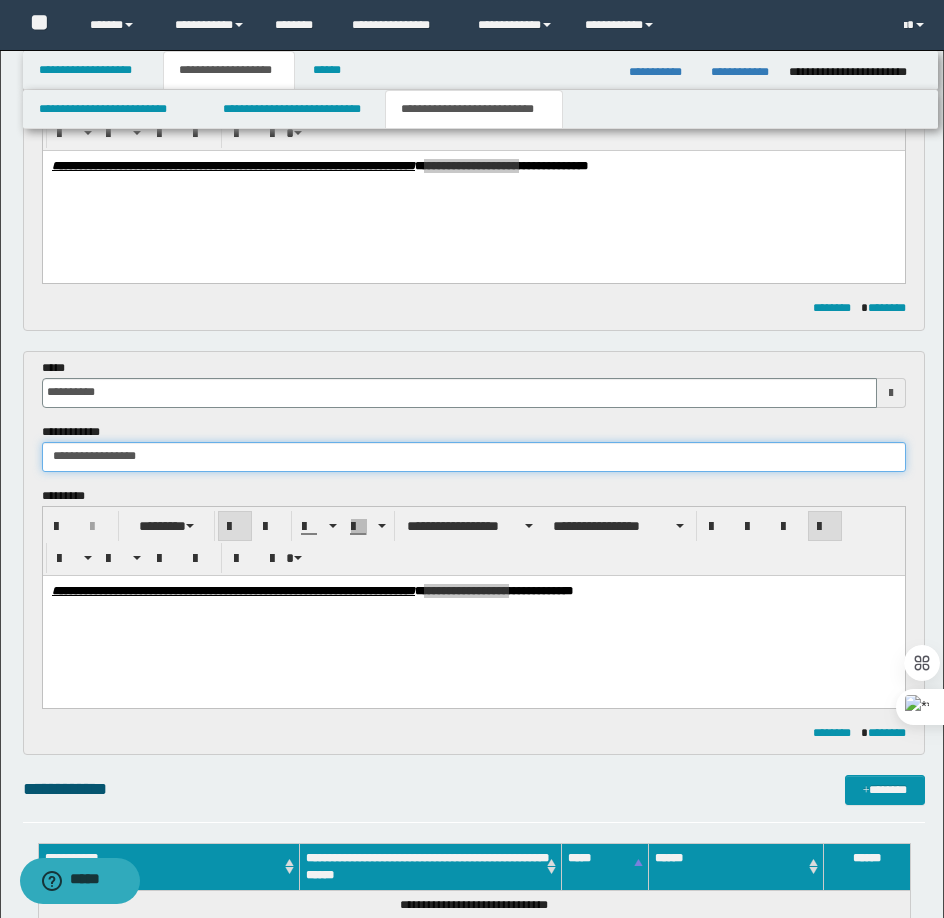 type on "**********" 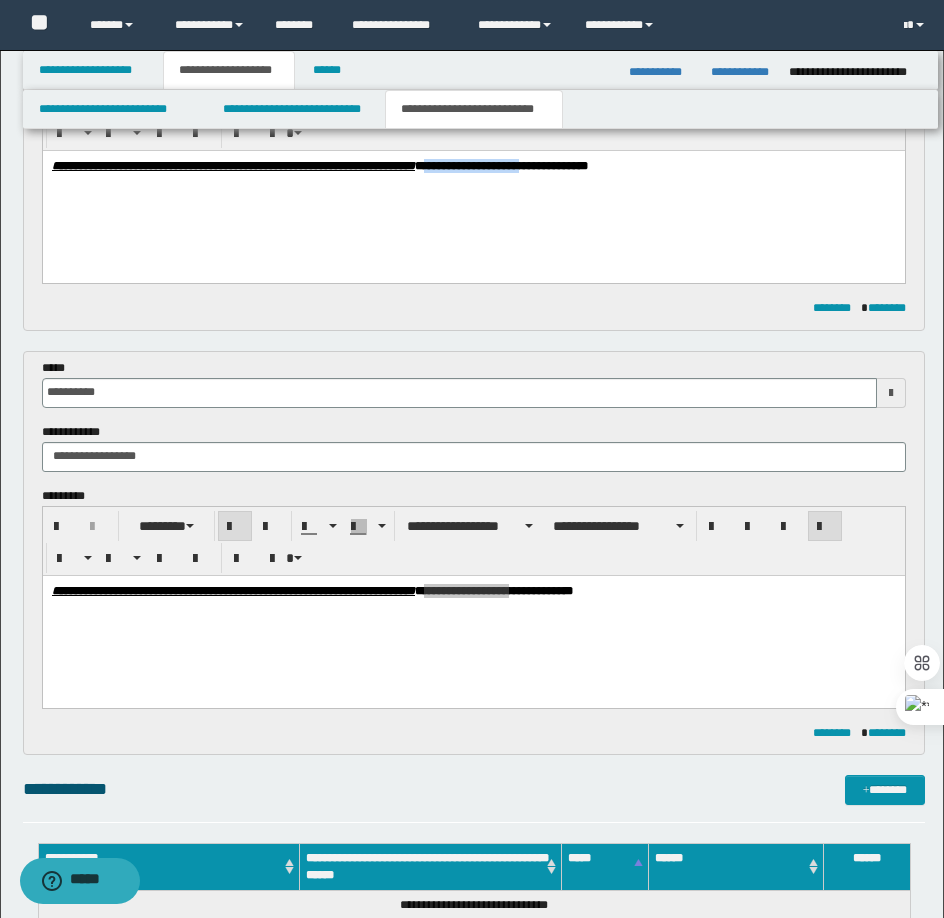 click on "**********" at bounding box center [473, 191] 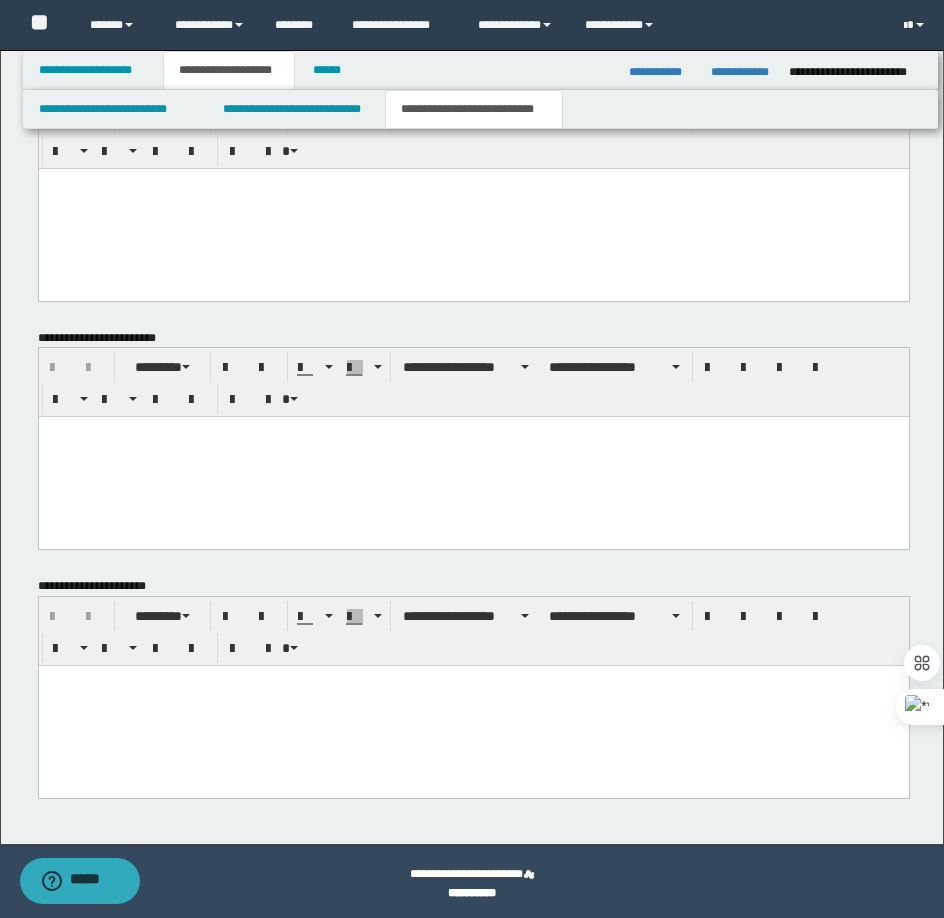 scroll, scrollTop: 1222, scrollLeft: 0, axis: vertical 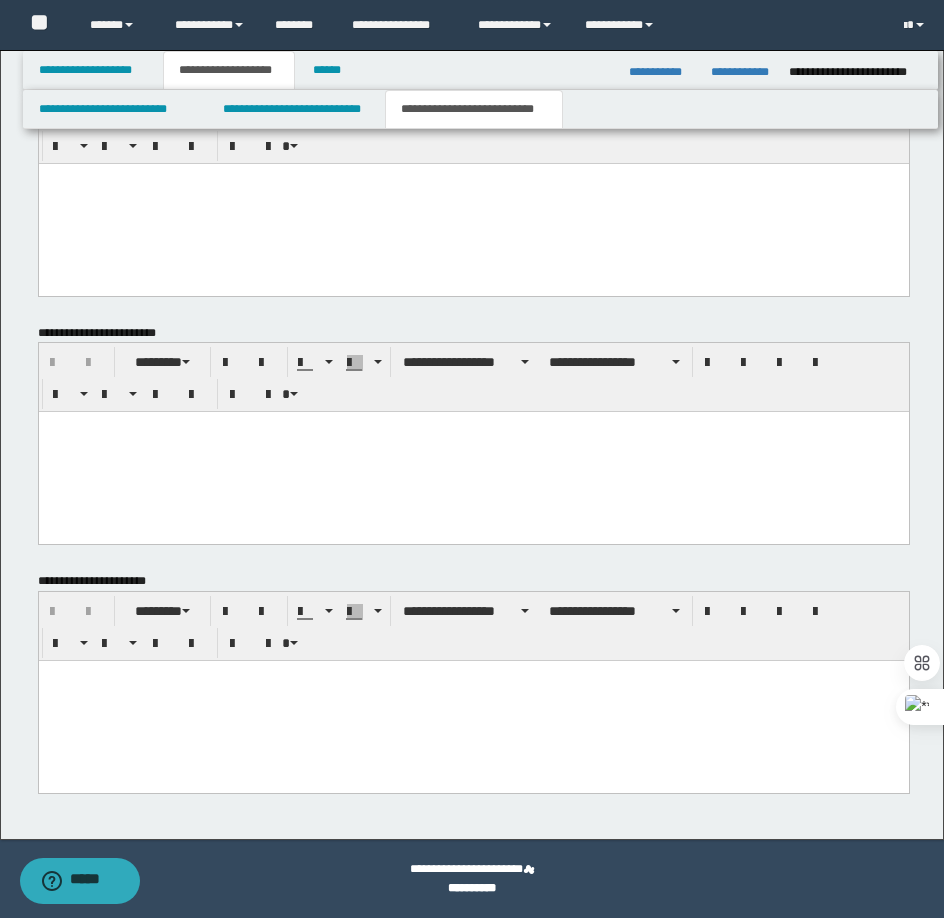 drag, startPoint x: 155, startPoint y: 681, endPoint x: 42, endPoint y: 688, distance: 113.216606 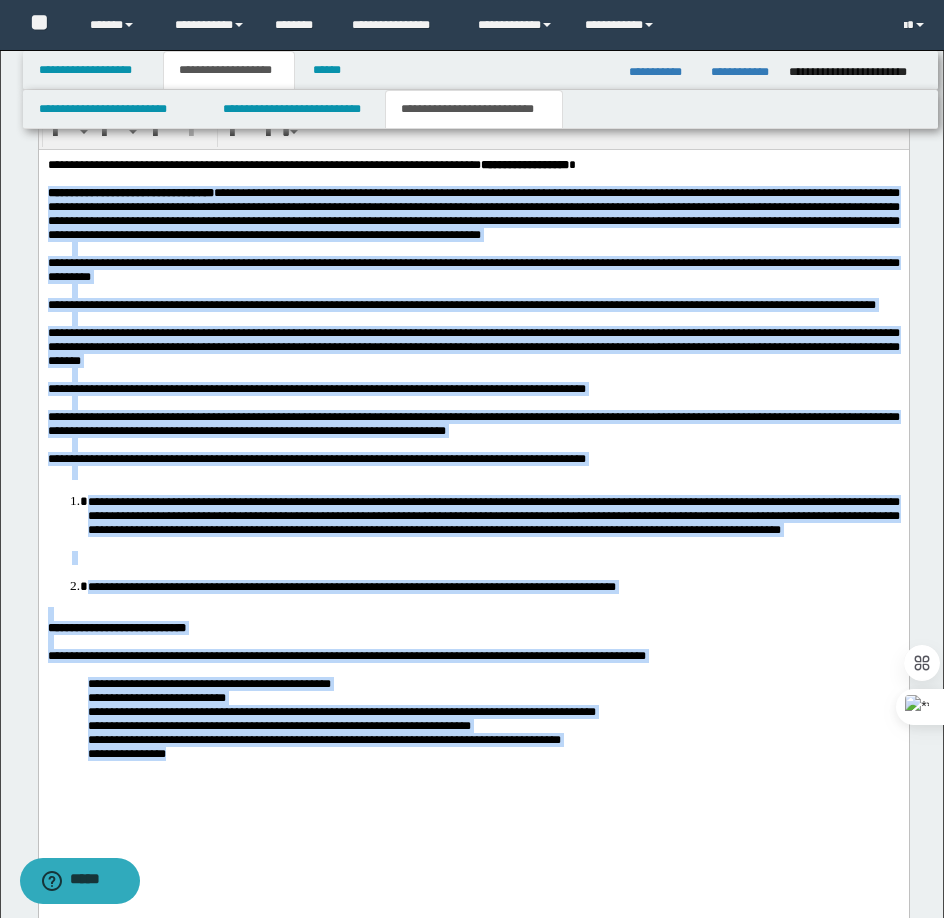 scroll, scrollTop: 1478, scrollLeft: 0, axis: vertical 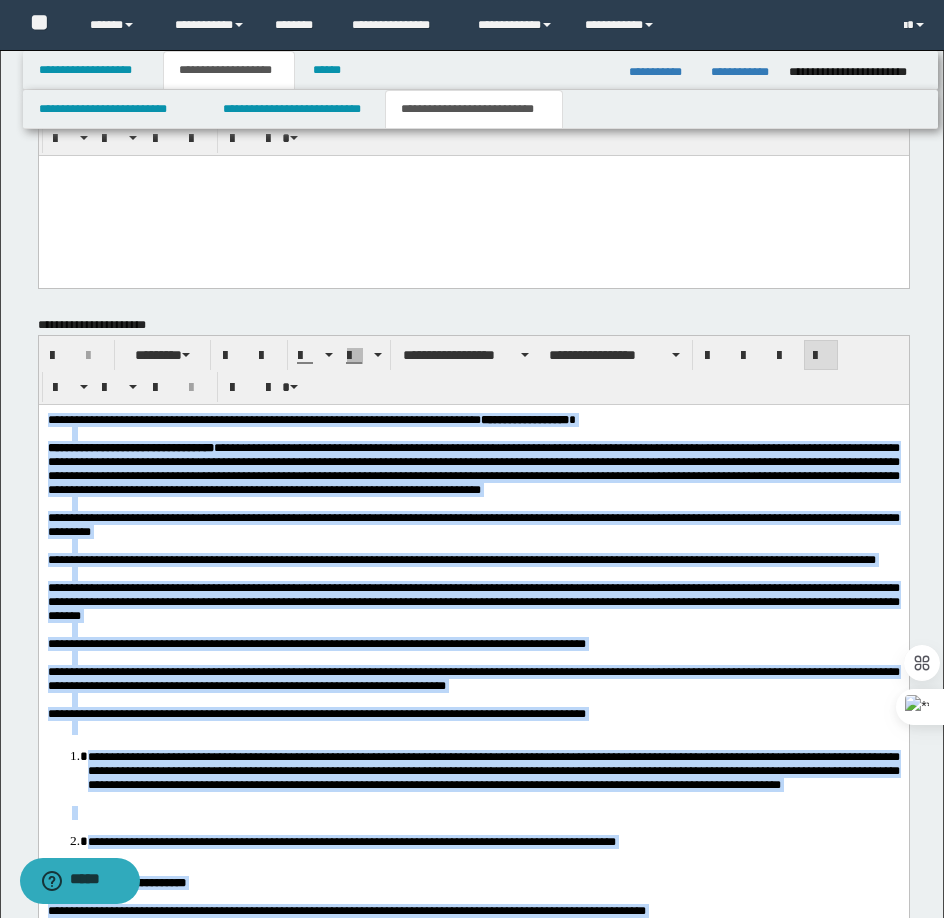drag, startPoint x: 242, startPoint y: 1073, endPoint x: 29, endPoint y: 402, distance: 703.9957 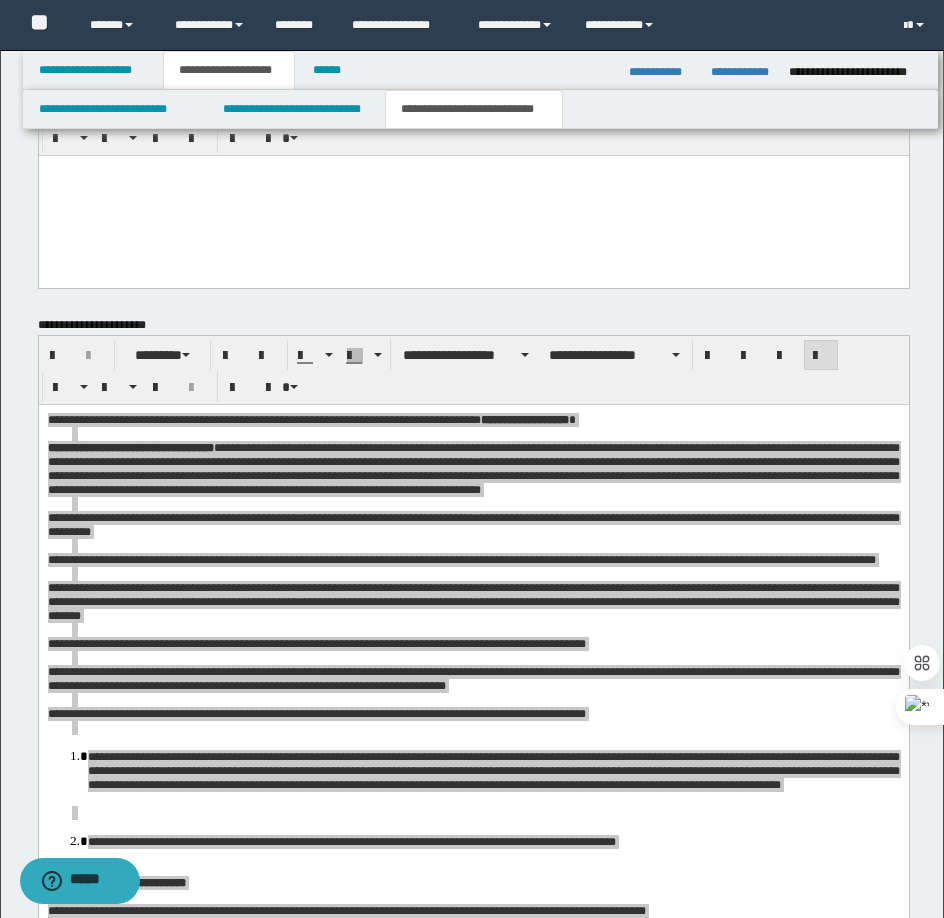 click on "**********" at bounding box center [474, 370] 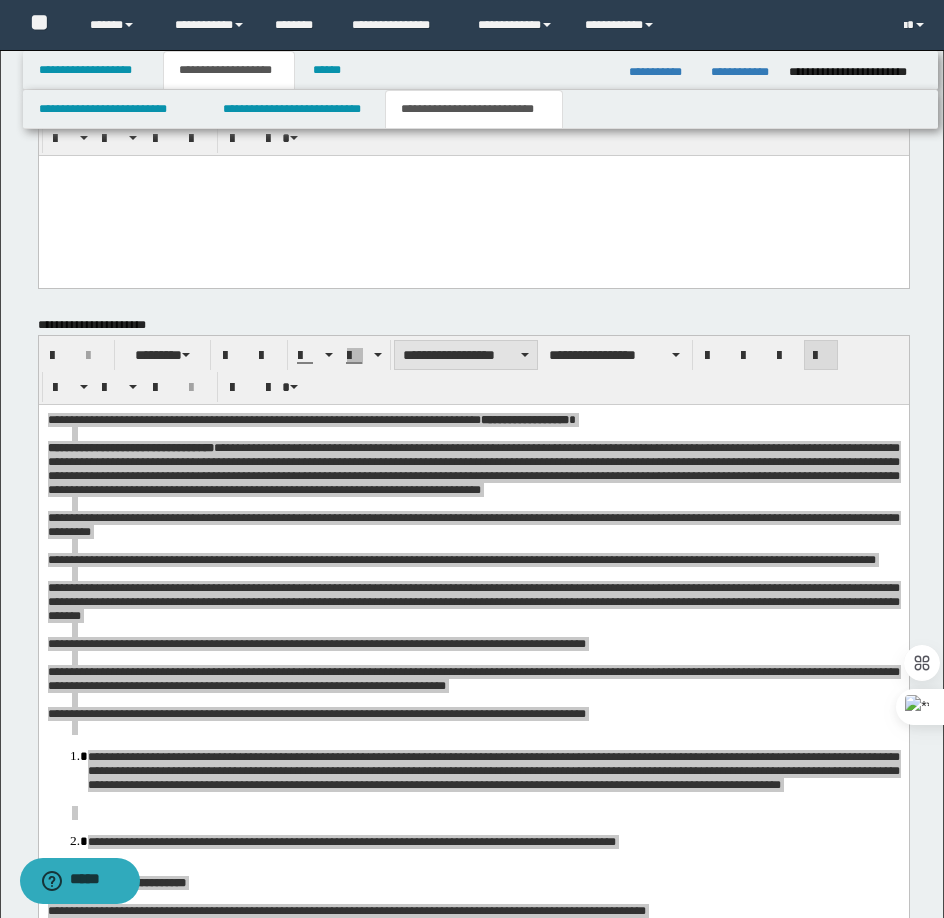 click on "**********" at bounding box center [466, 355] 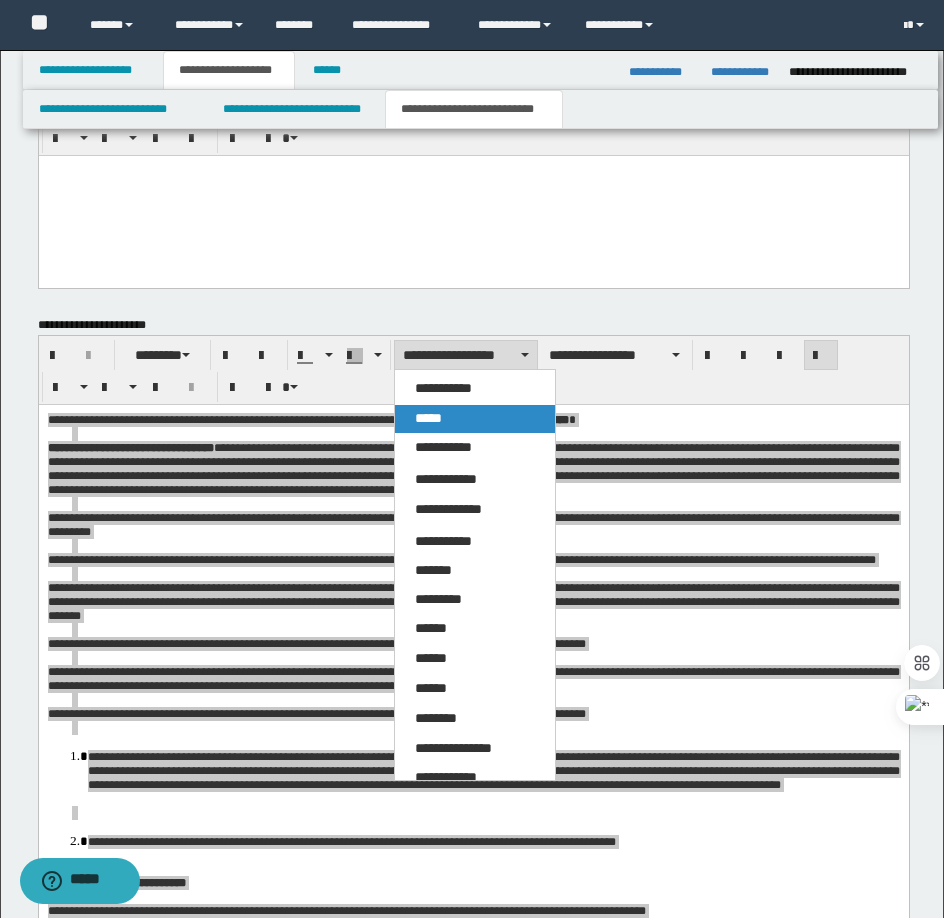 click on "*****" at bounding box center [475, 419] 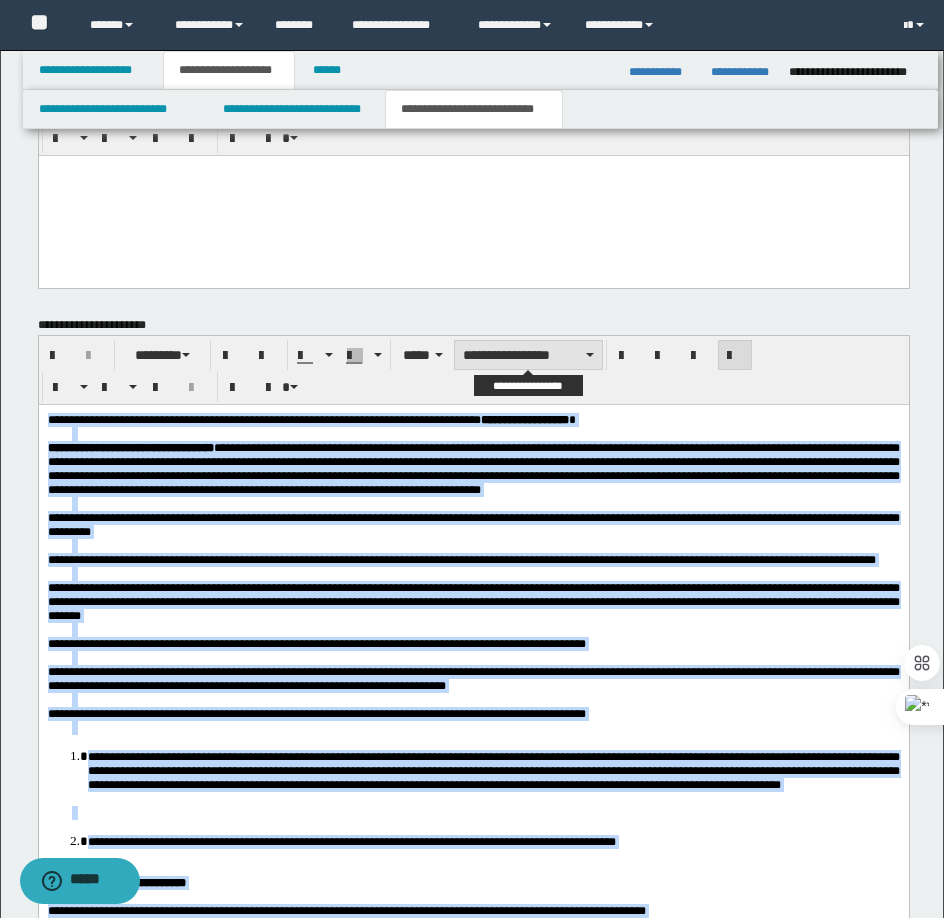 click on "**********" at bounding box center (528, 355) 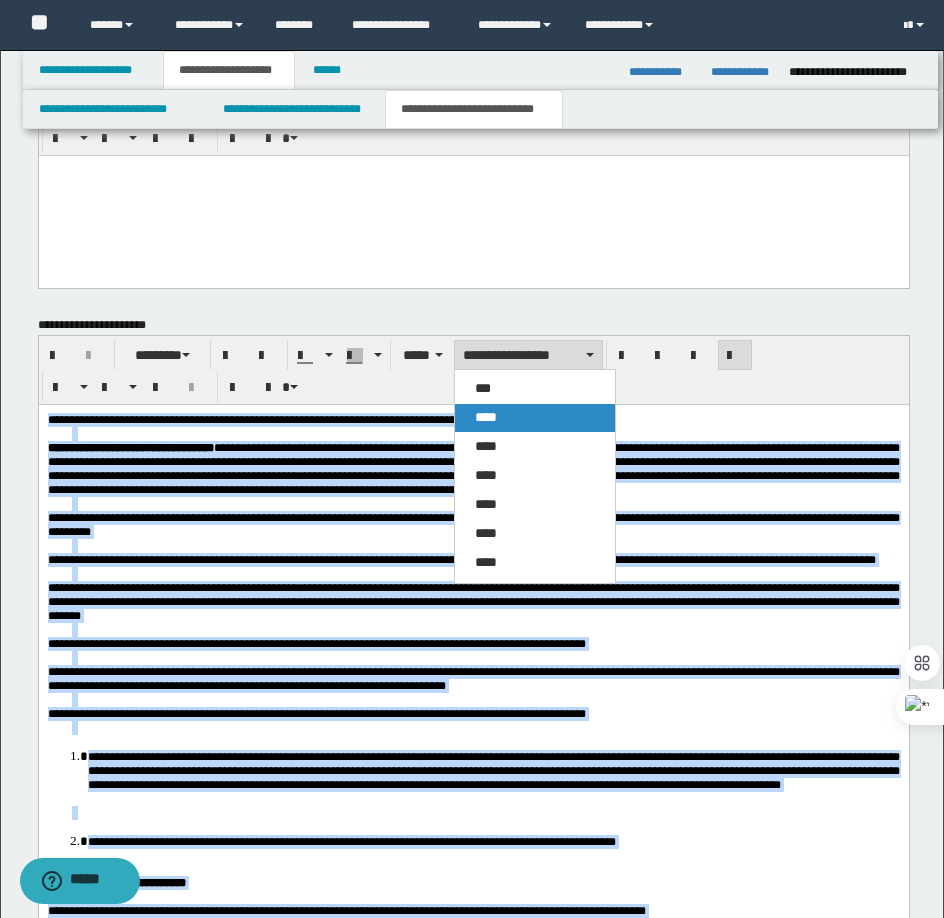 drag, startPoint x: 529, startPoint y: 411, endPoint x: 641, endPoint y: 361, distance: 122.653984 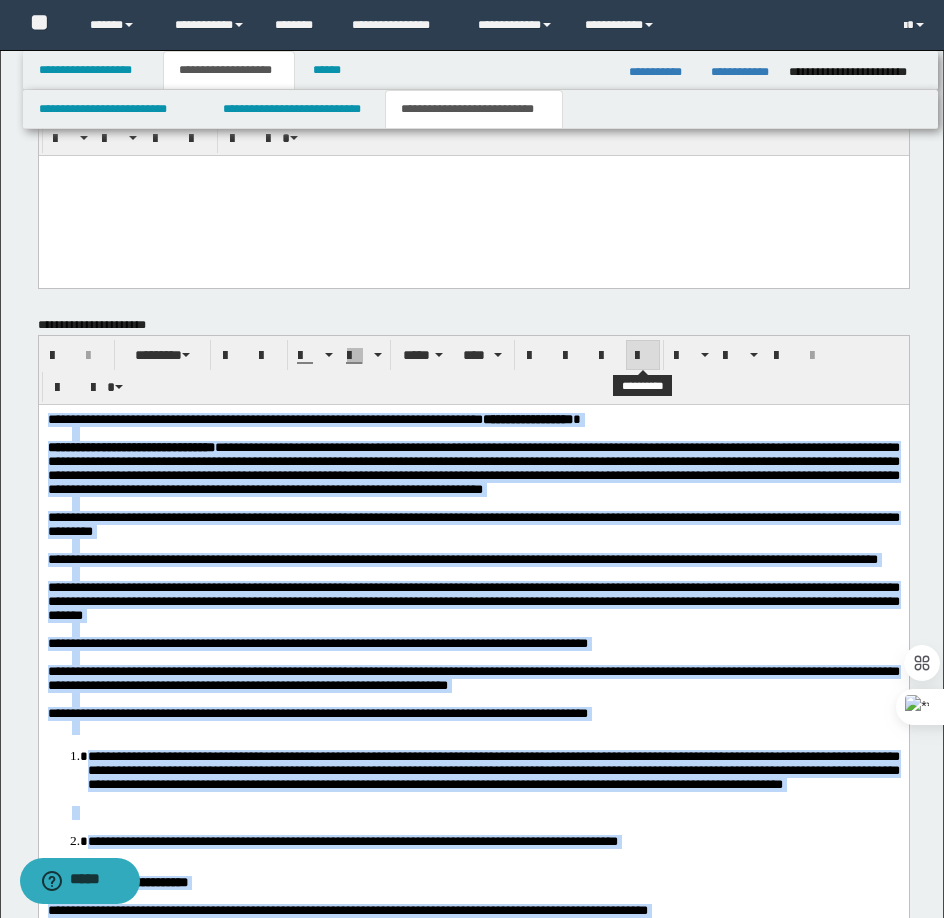 click at bounding box center [643, 355] 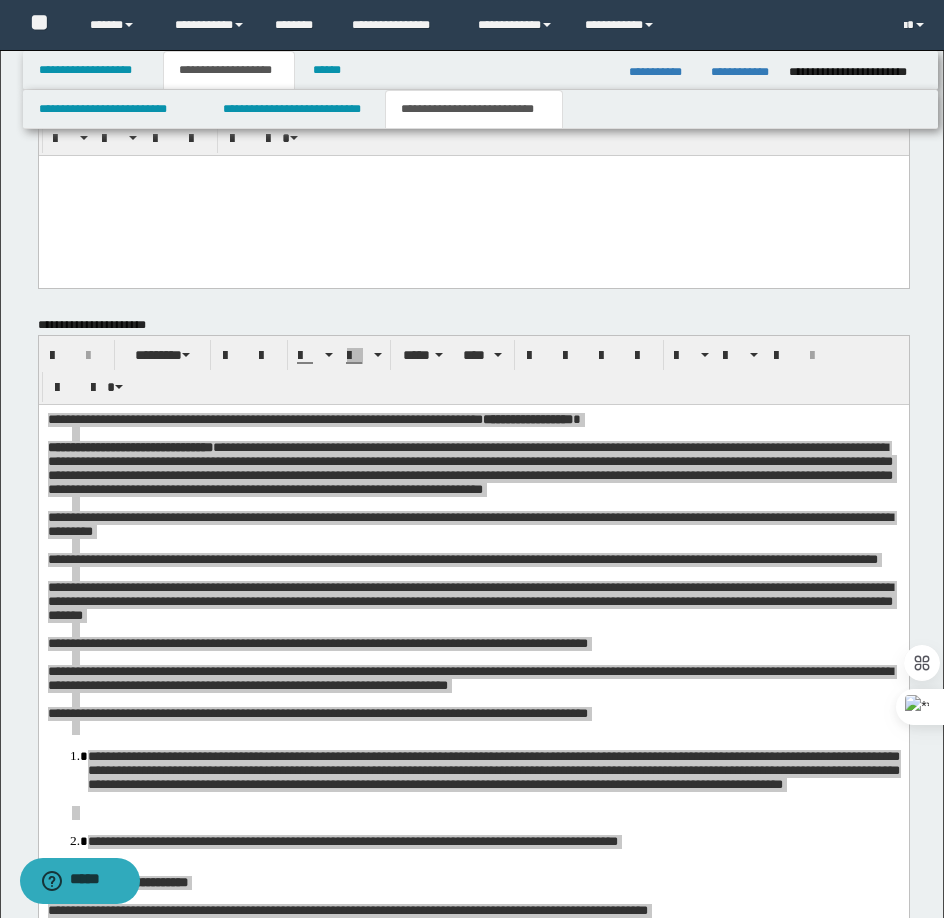 drag, startPoint x: 626, startPoint y: 393, endPoint x: 646, endPoint y: 379, distance: 24.41311 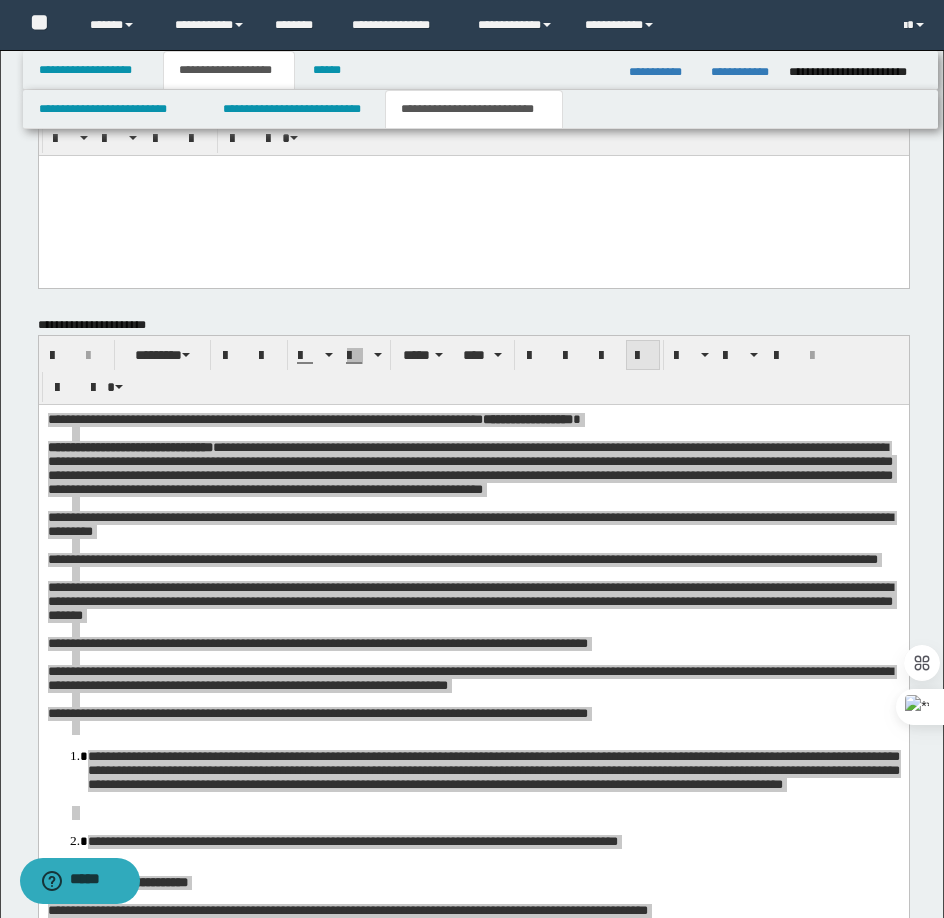click at bounding box center (643, 356) 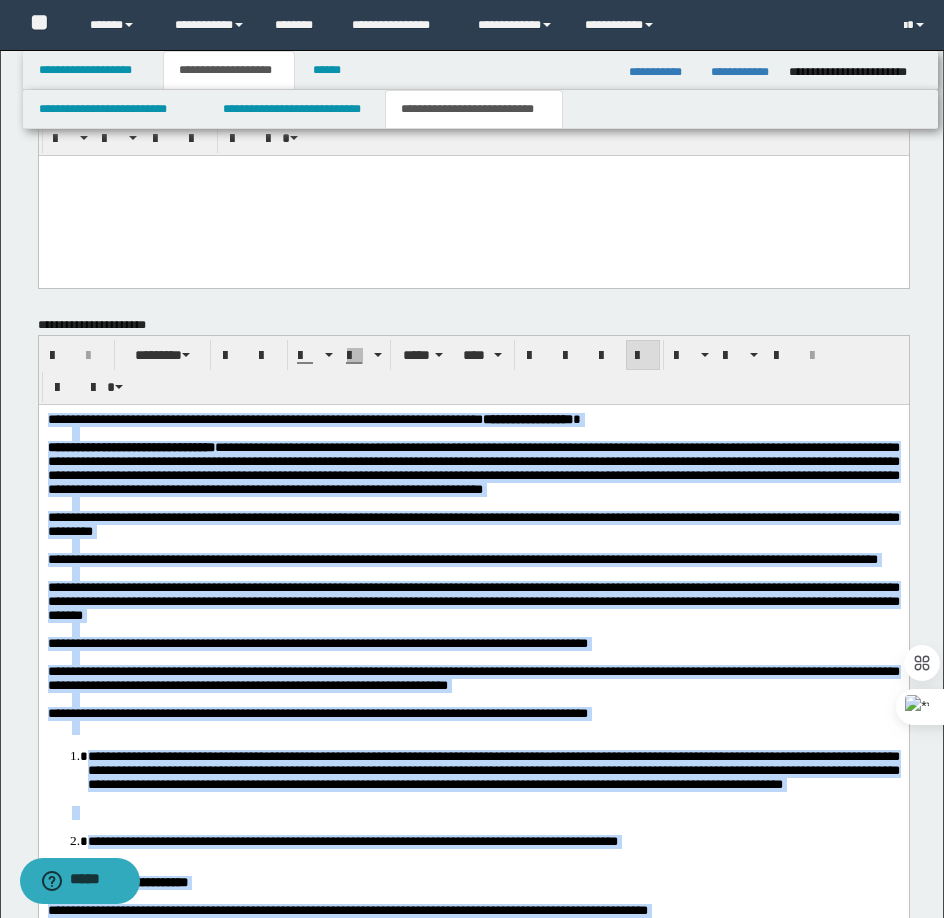 click on "**********" at bounding box center [473, 468] 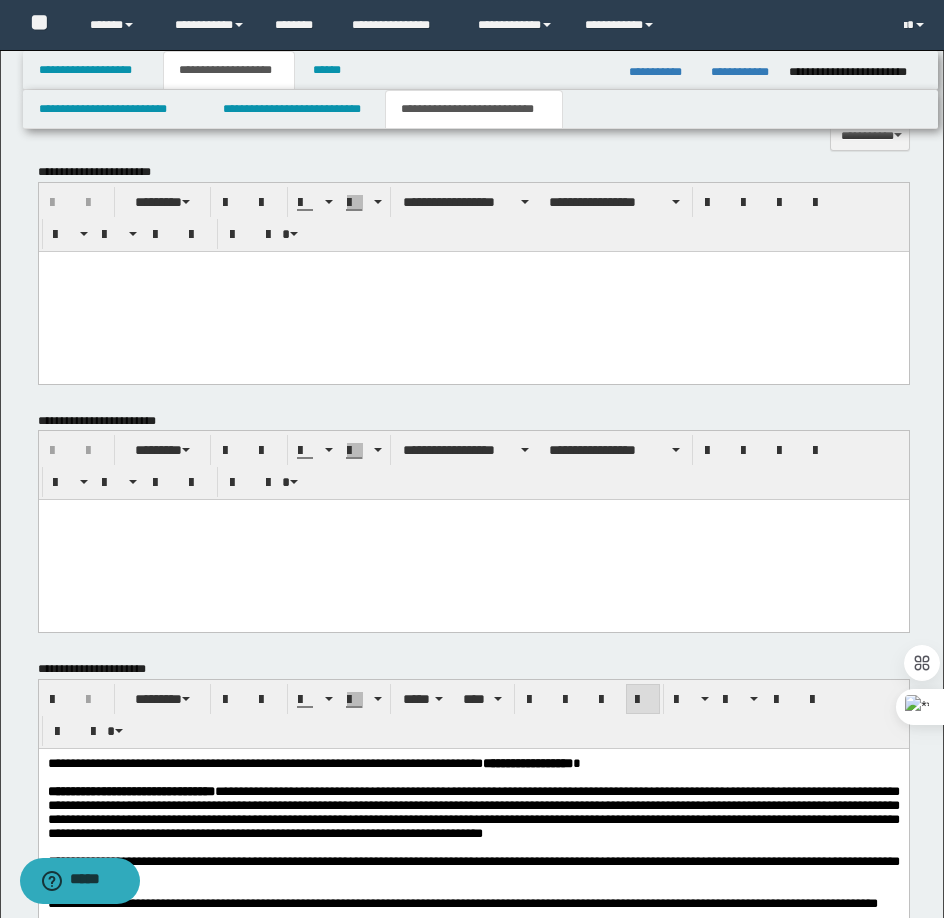 scroll, scrollTop: 678, scrollLeft: 0, axis: vertical 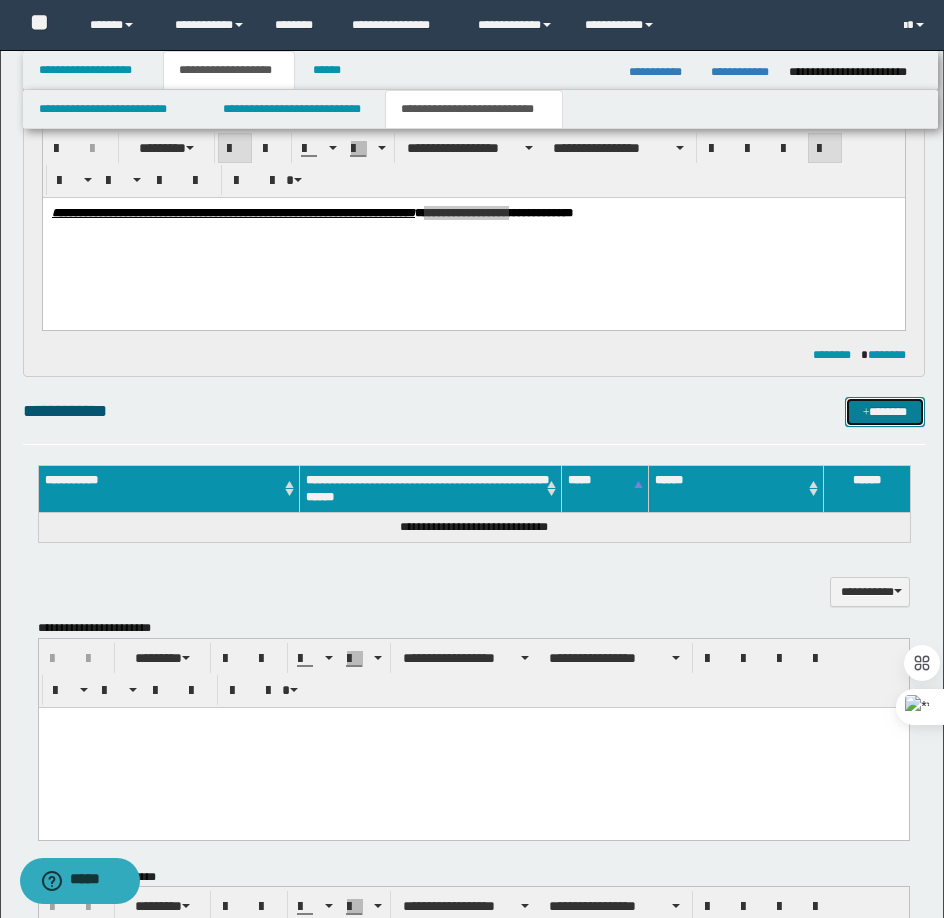 click on "*******" at bounding box center (885, 412) 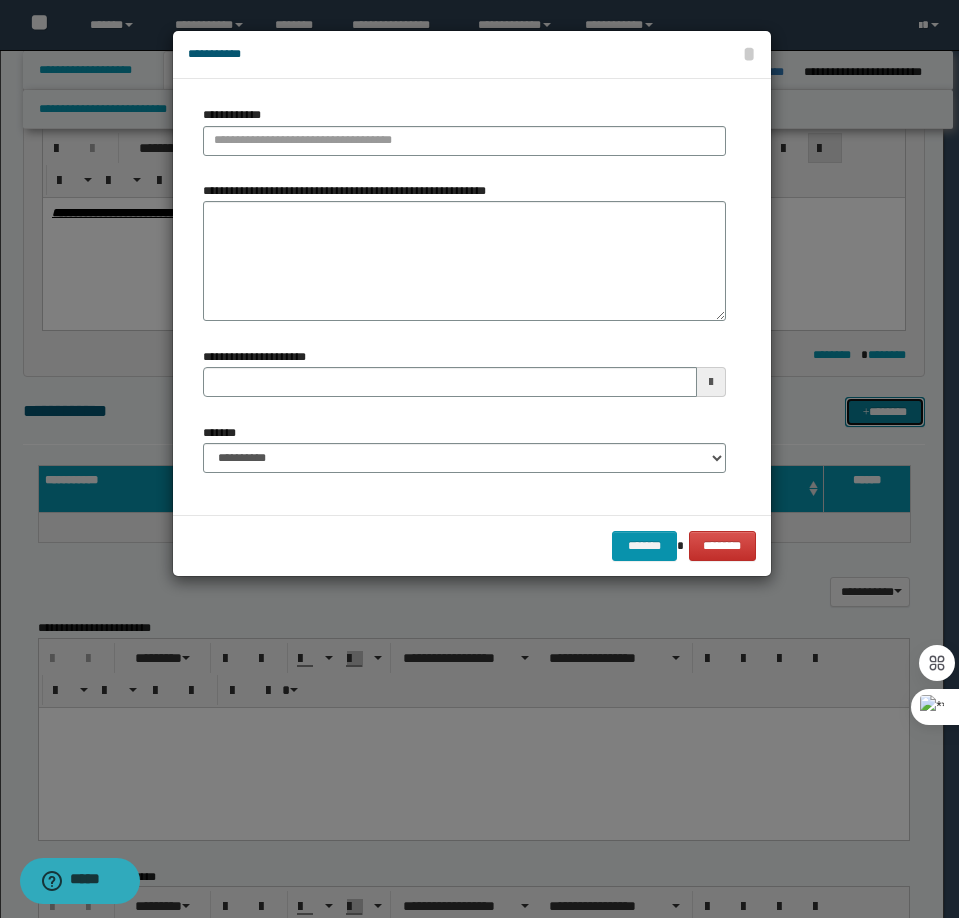 type 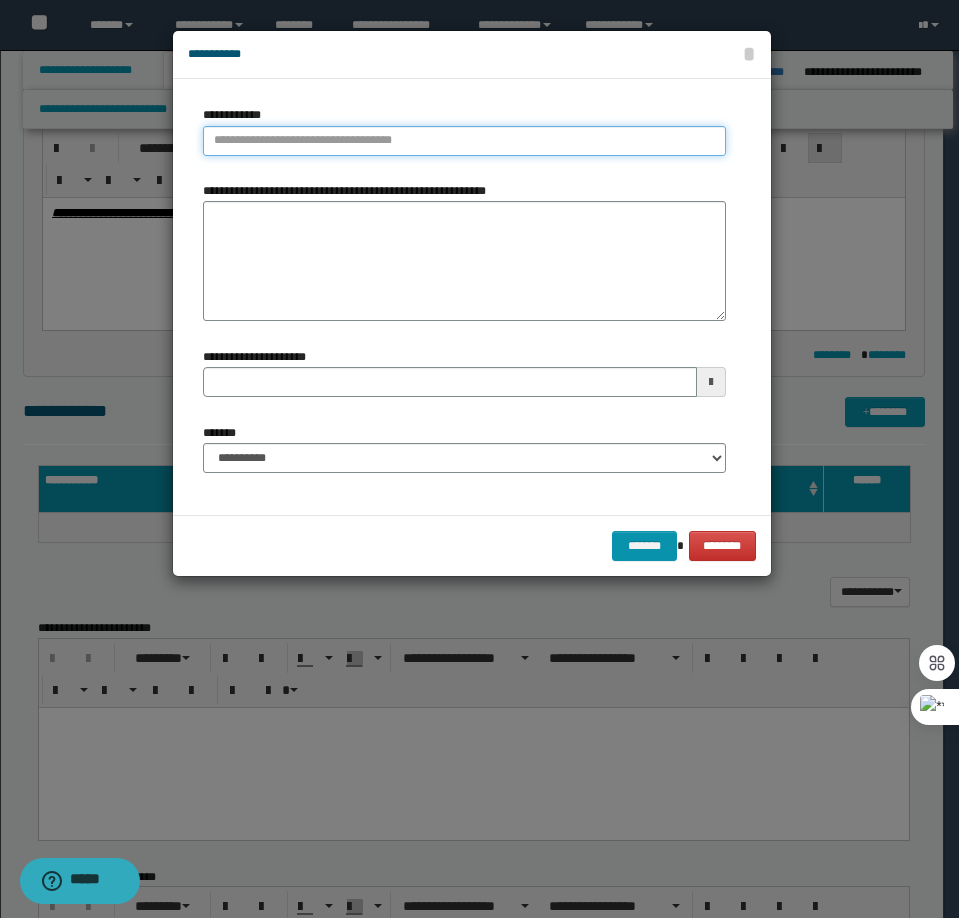 click on "**********" at bounding box center [464, 141] 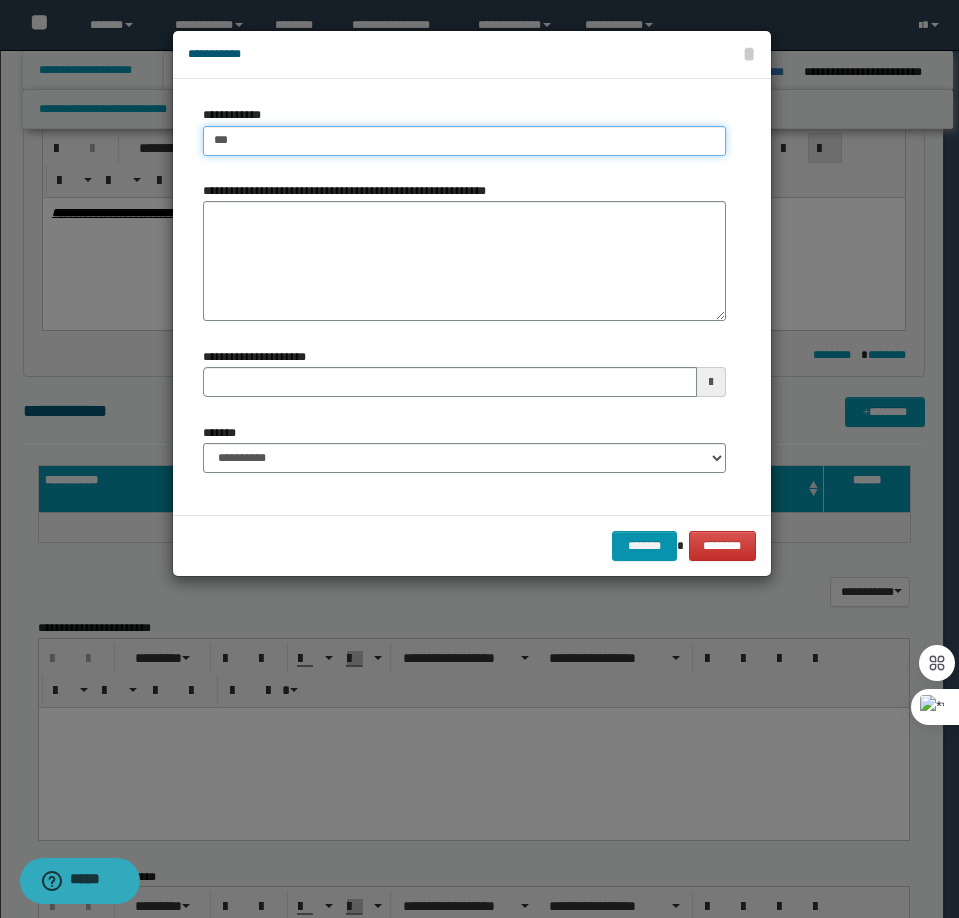 type on "****" 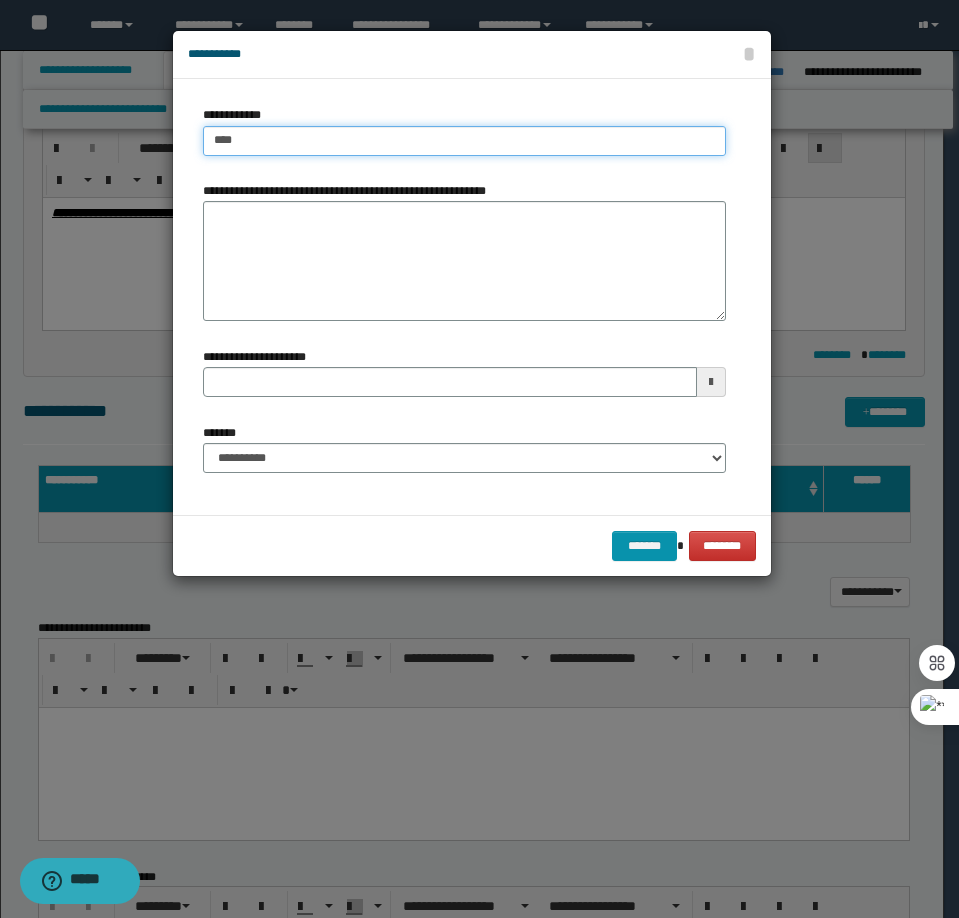 type on "****" 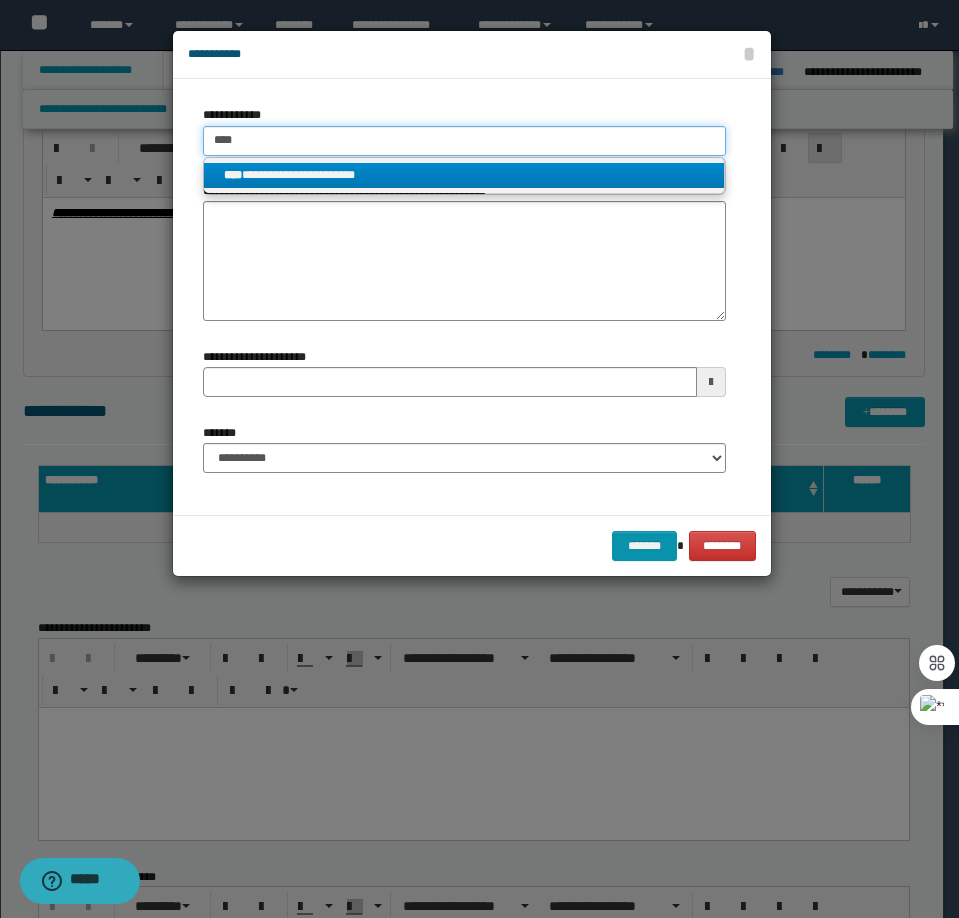 type on "****" 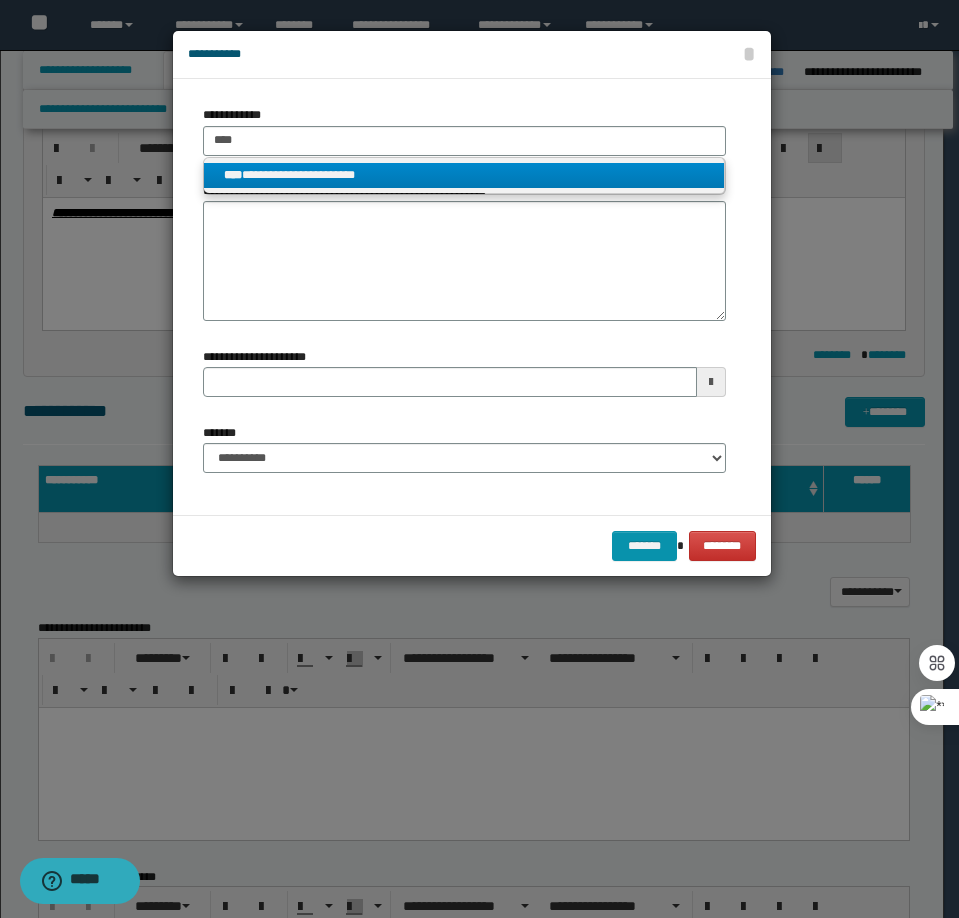 click on "**********" at bounding box center (464, 175) 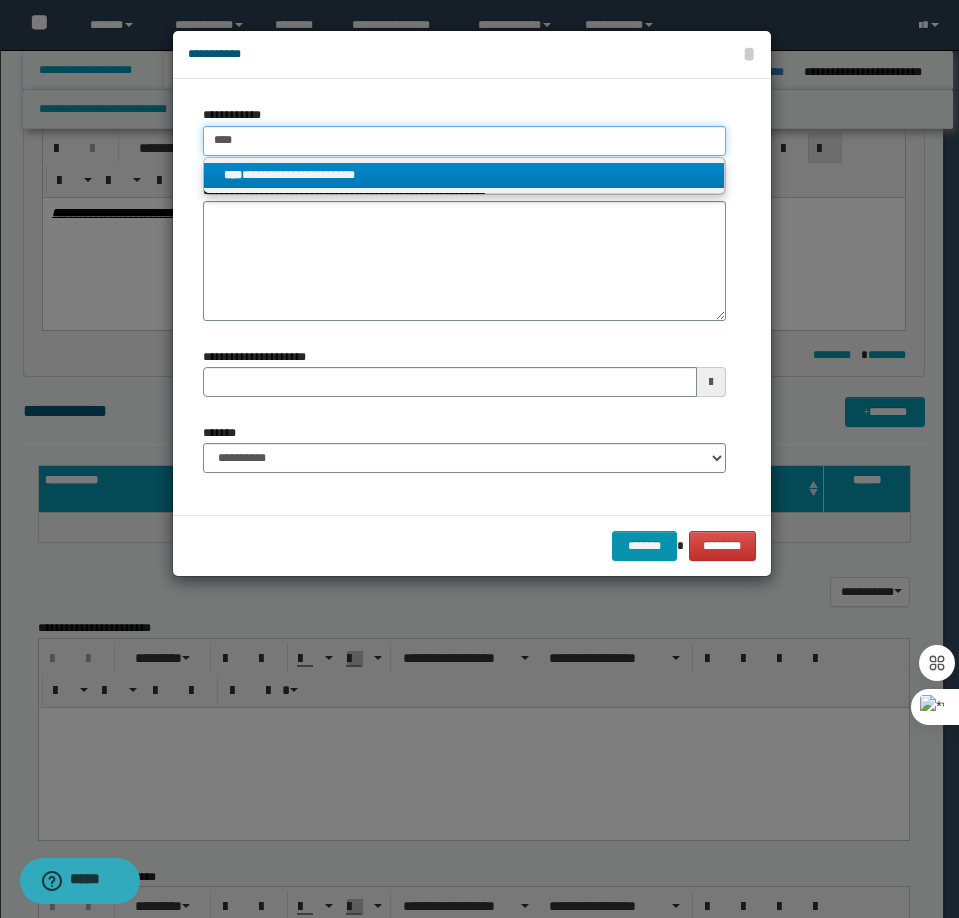 type 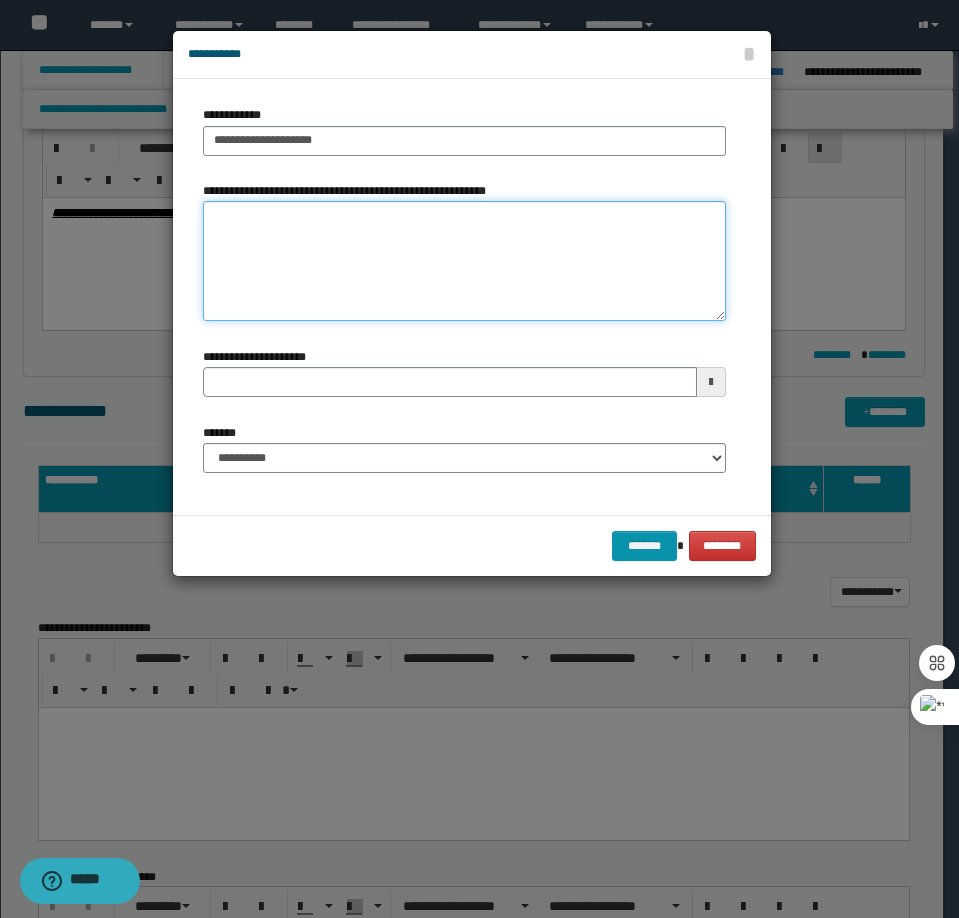 type 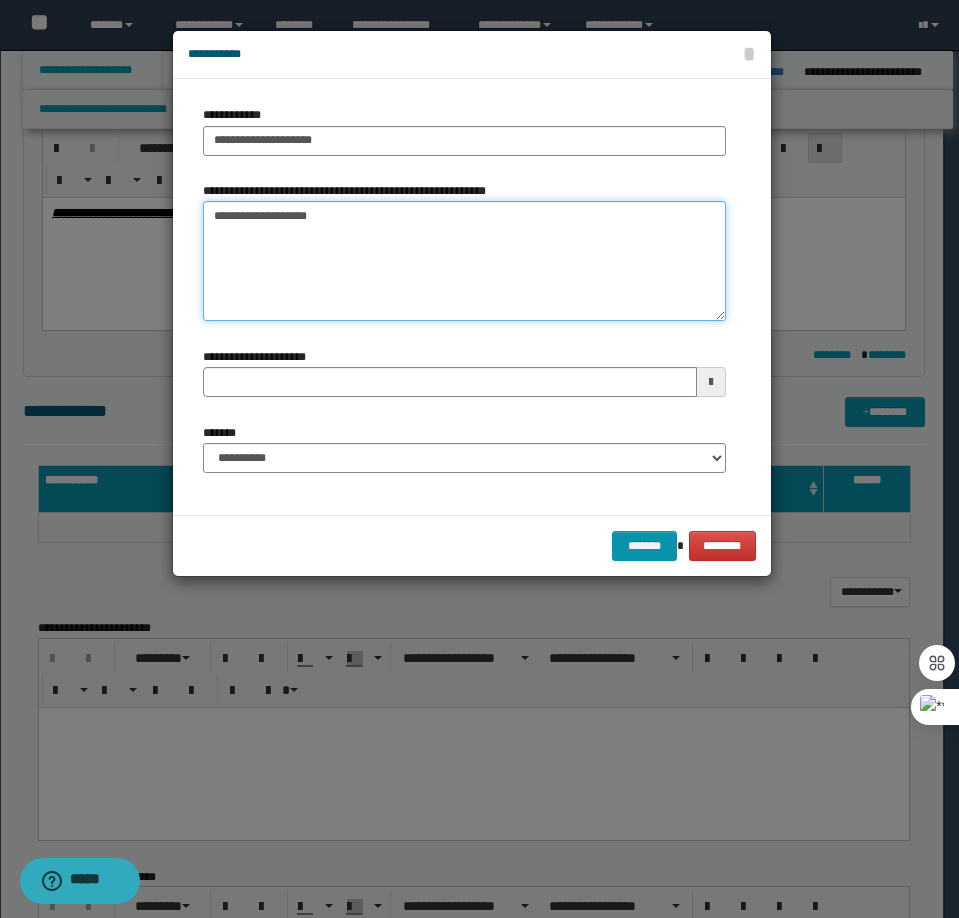 type 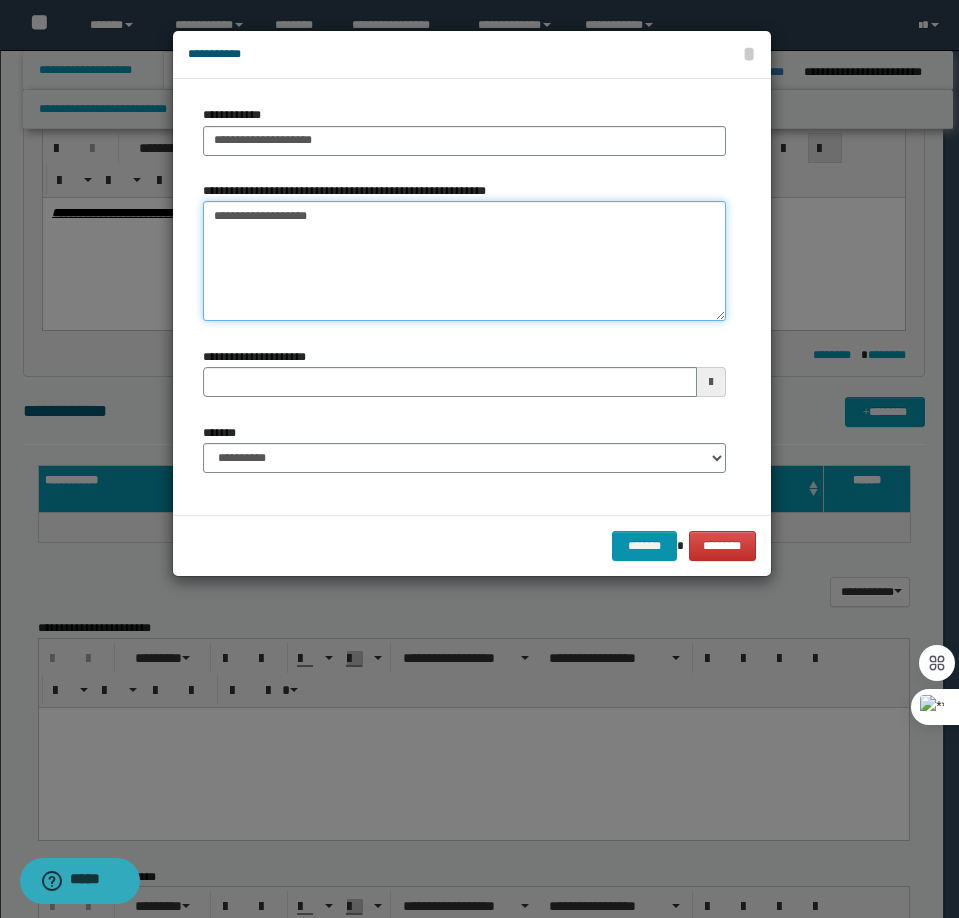 type on "**********" 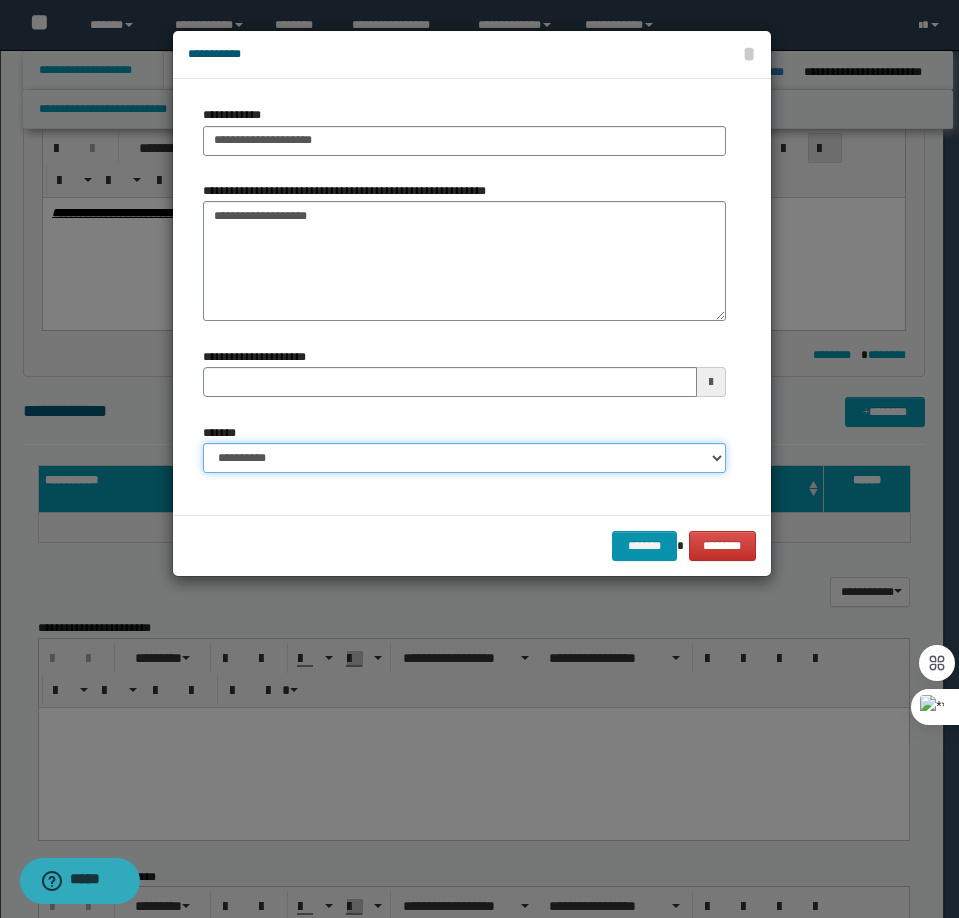 click on "**********" at bounding box center [464, 458] 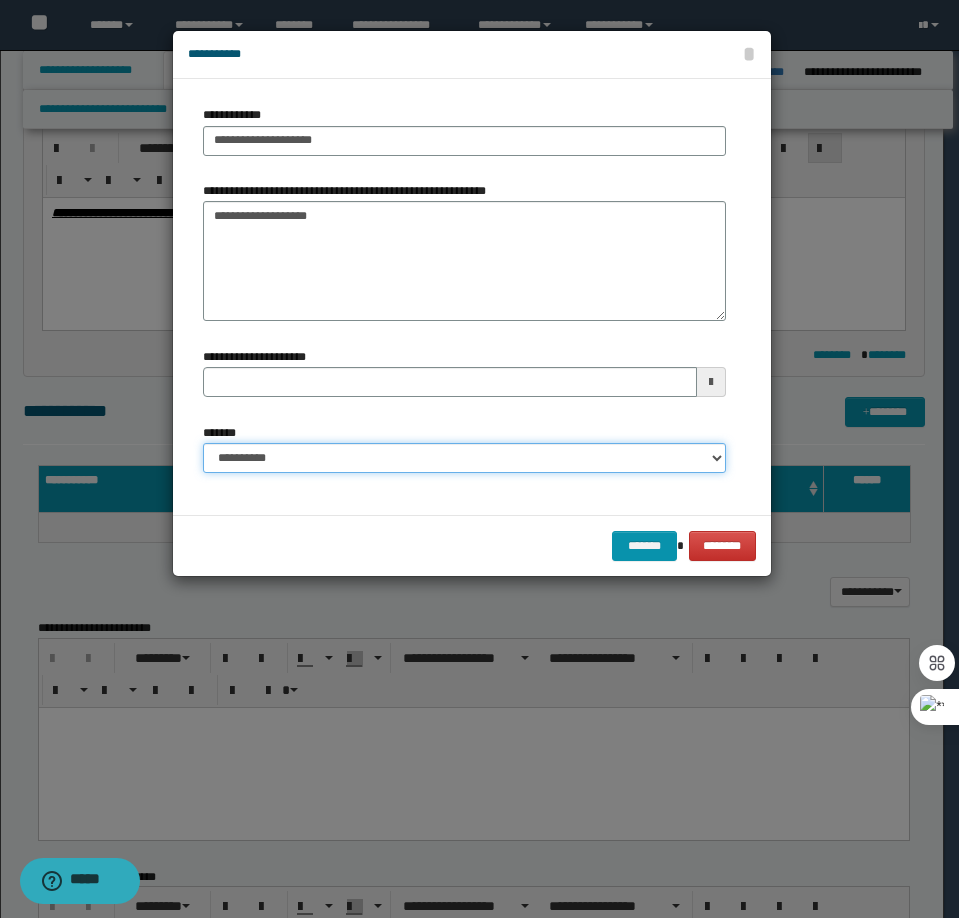 select on "*" 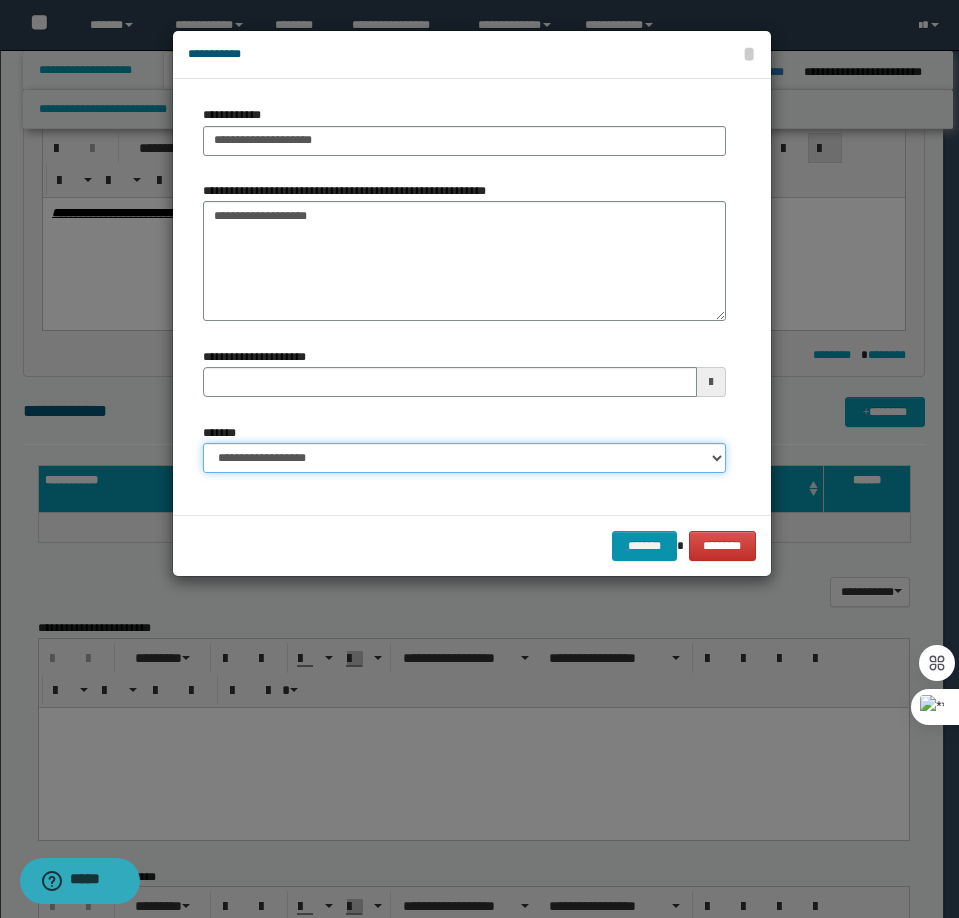 click on "**********" at bounding box center (464, 458) 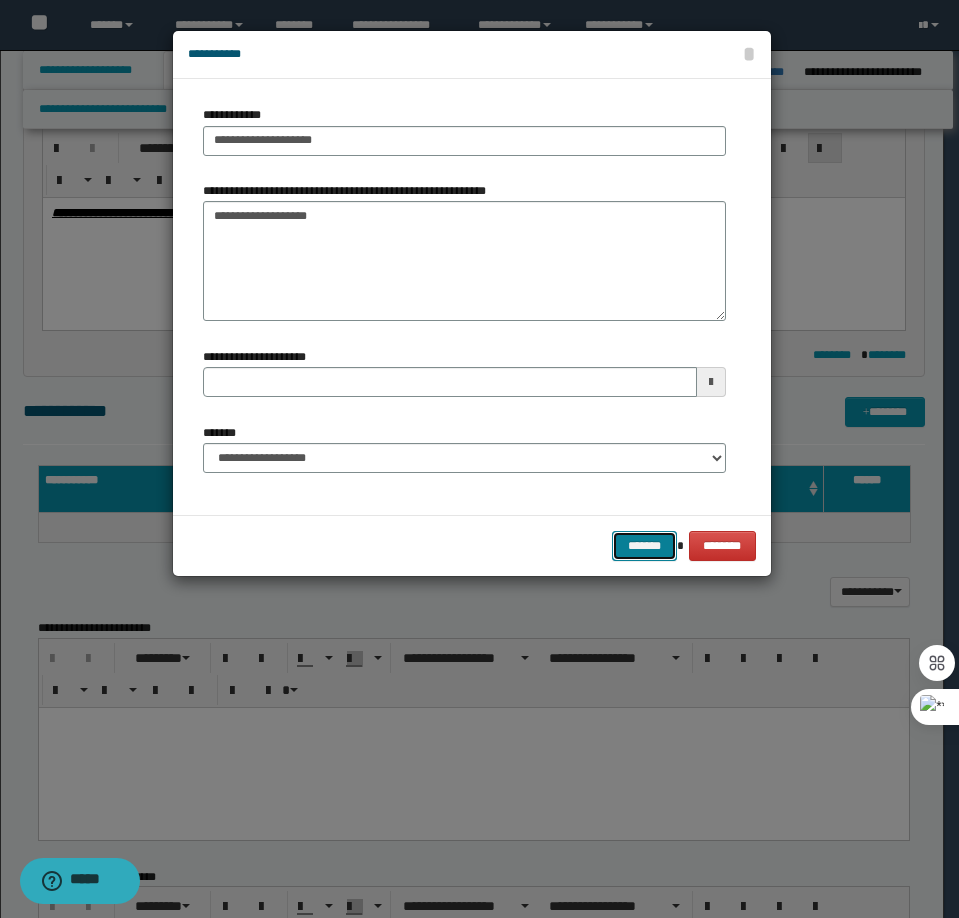 drag, startPoint x: 666, startPoint y: 547, endPoint x: 610, endPoint y: 557, distance: 56.88585 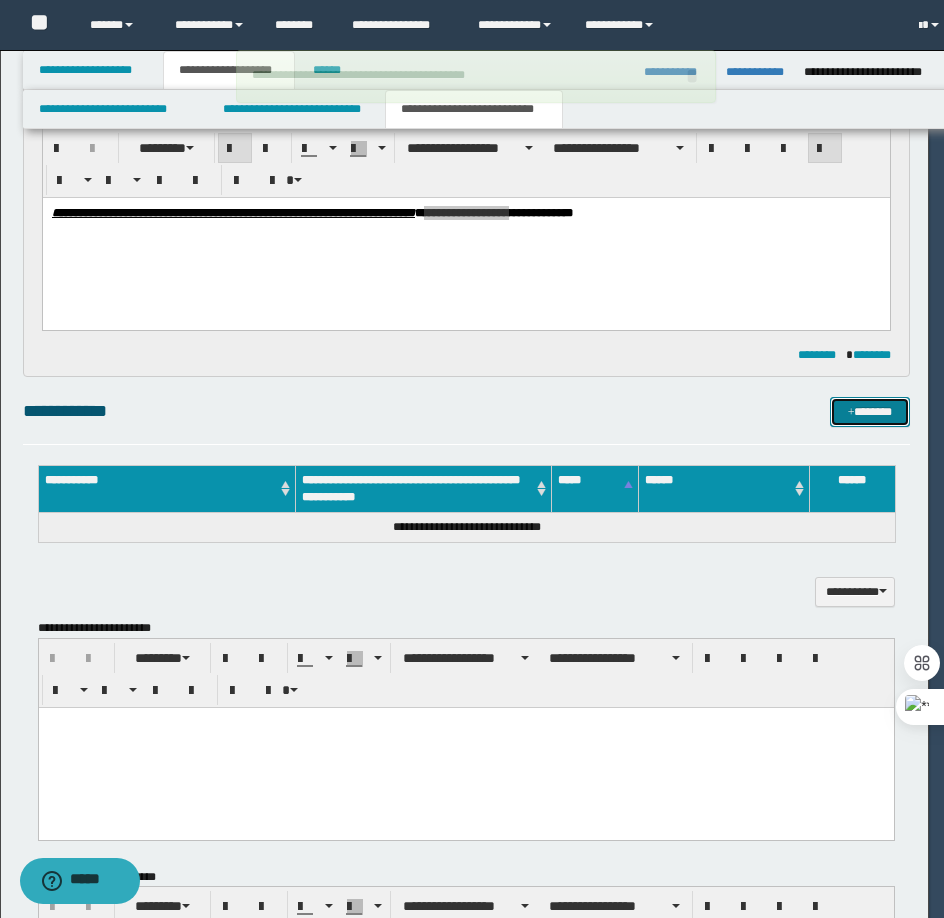 type 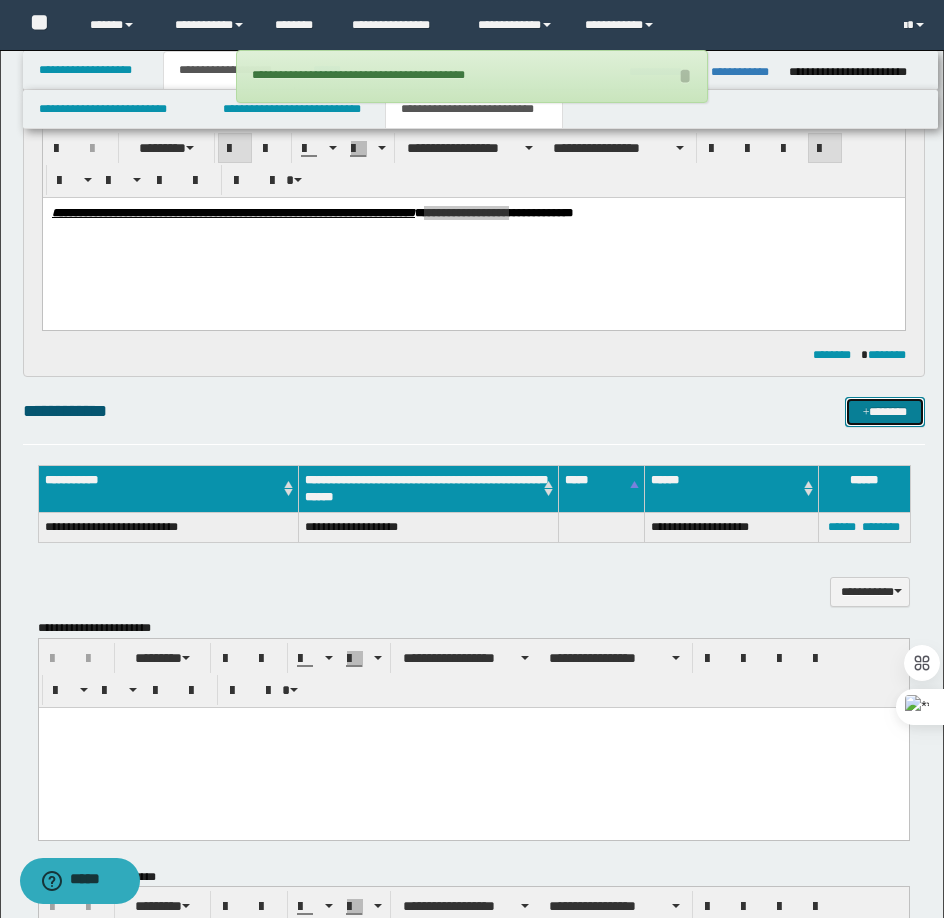 click on "*******" at bounding box center [885, 412] 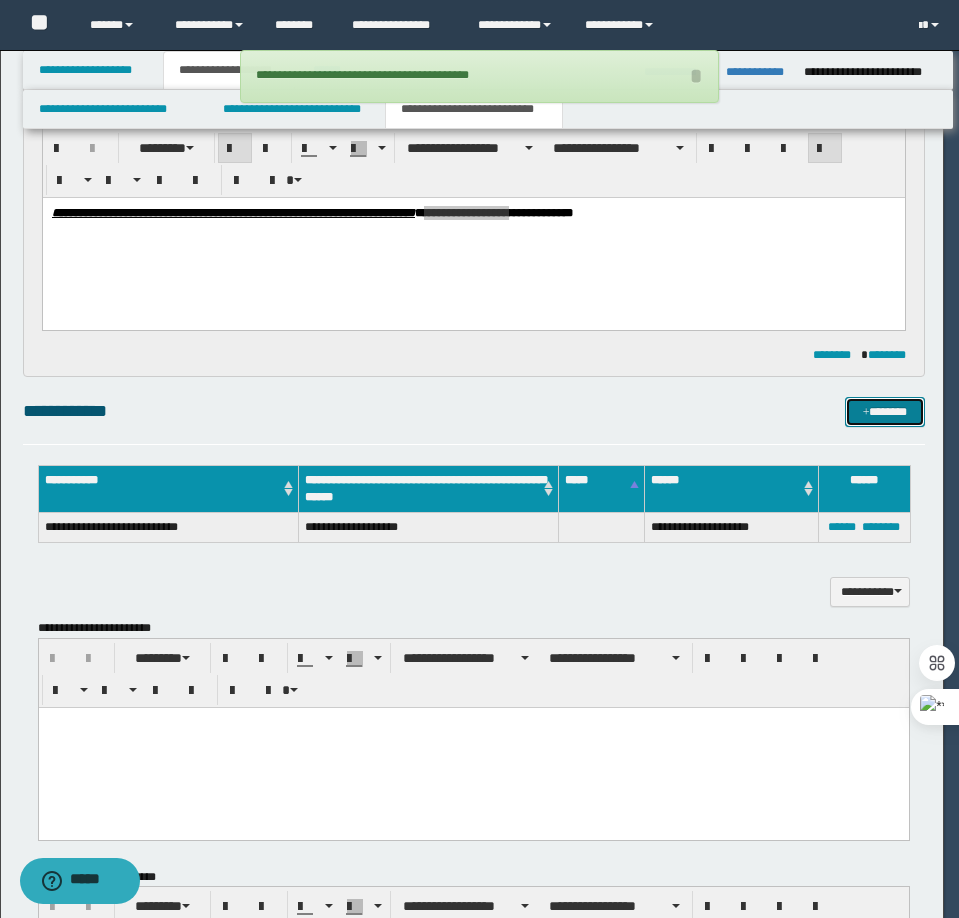 type 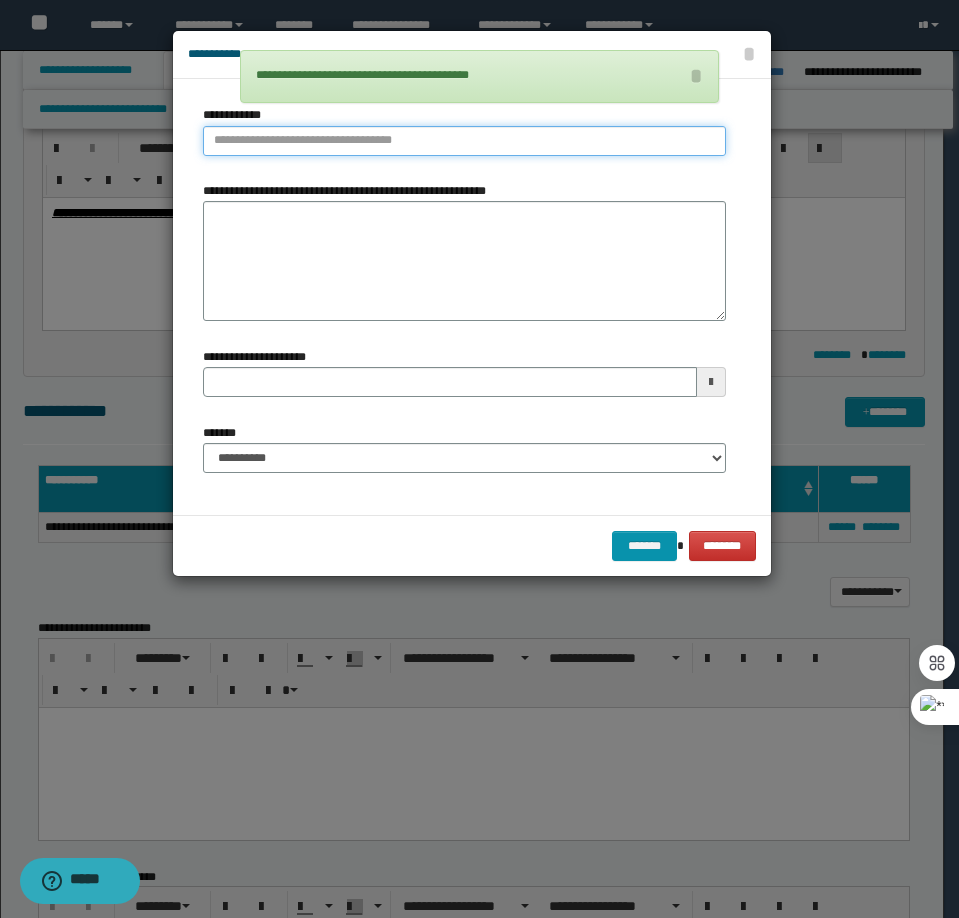 type on "**********" 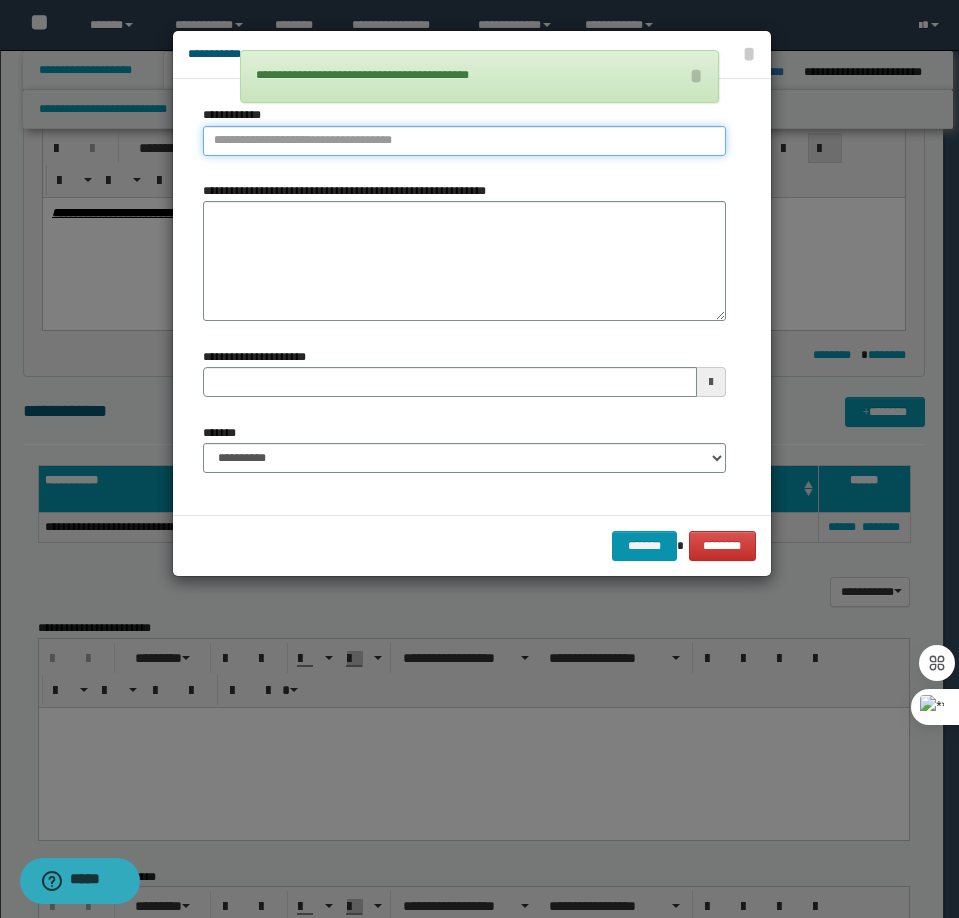 click on "**********" at bounding box center (464, 141) 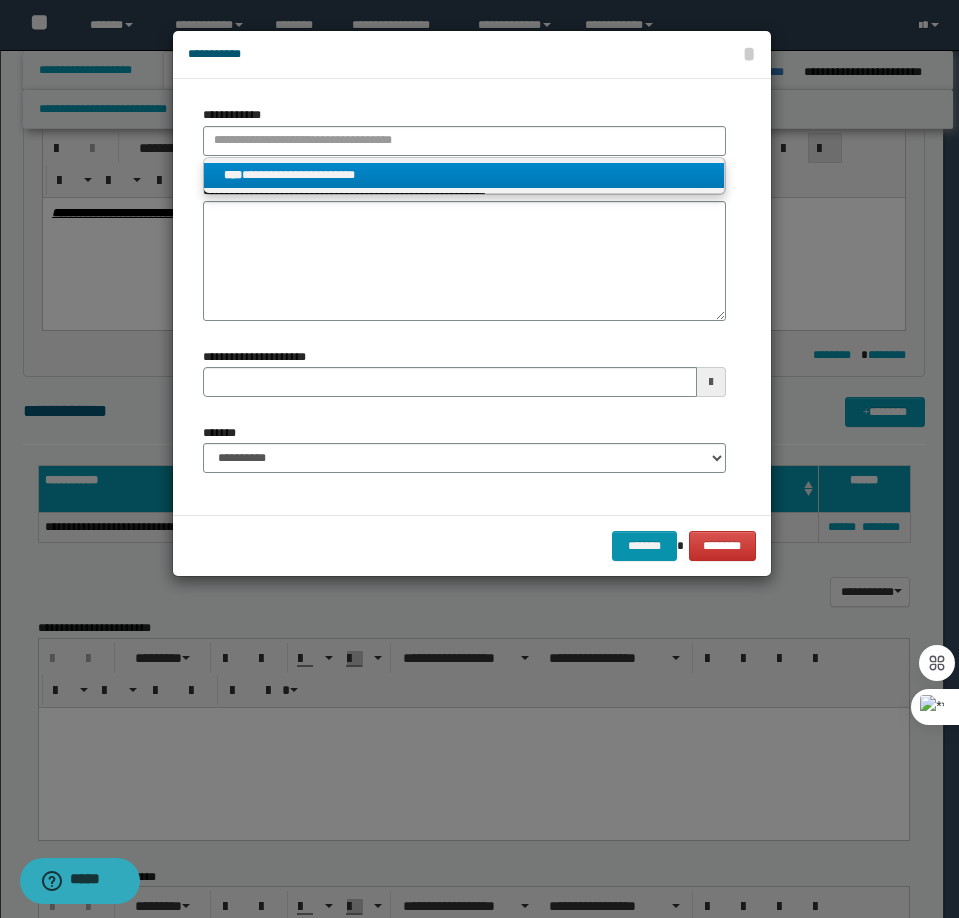 type 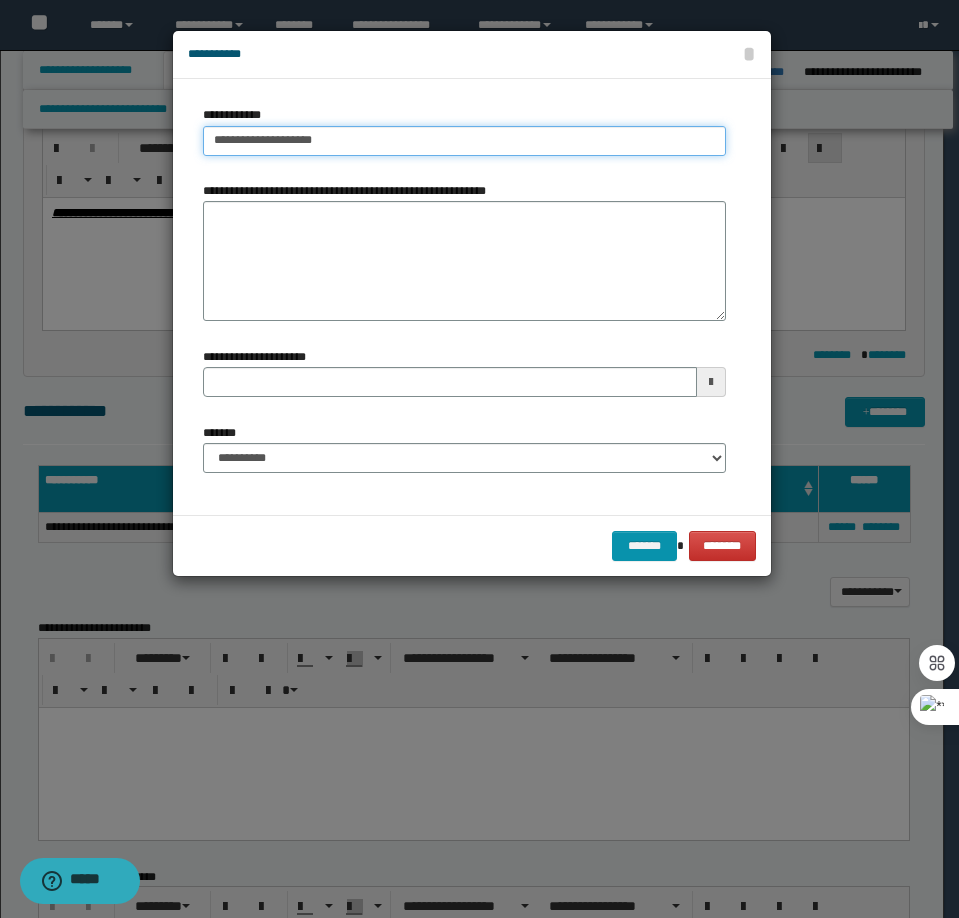 type on "**********" 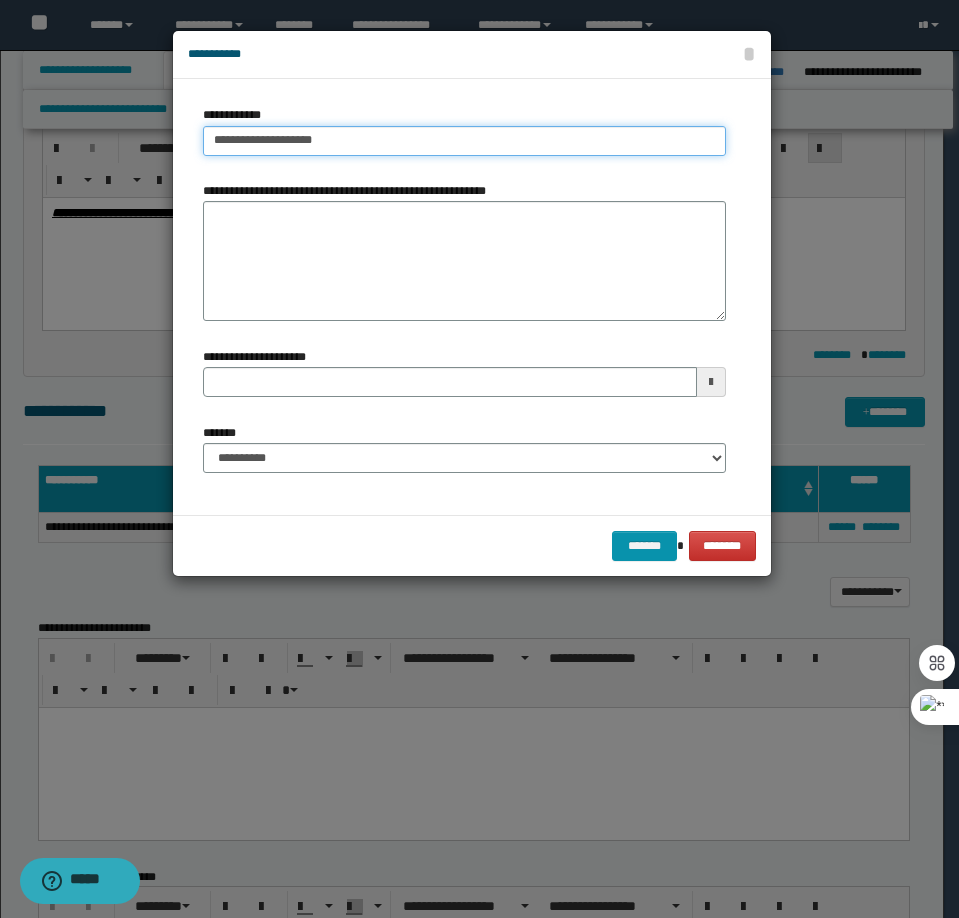click on "**********" at bounding box center [464, 141] 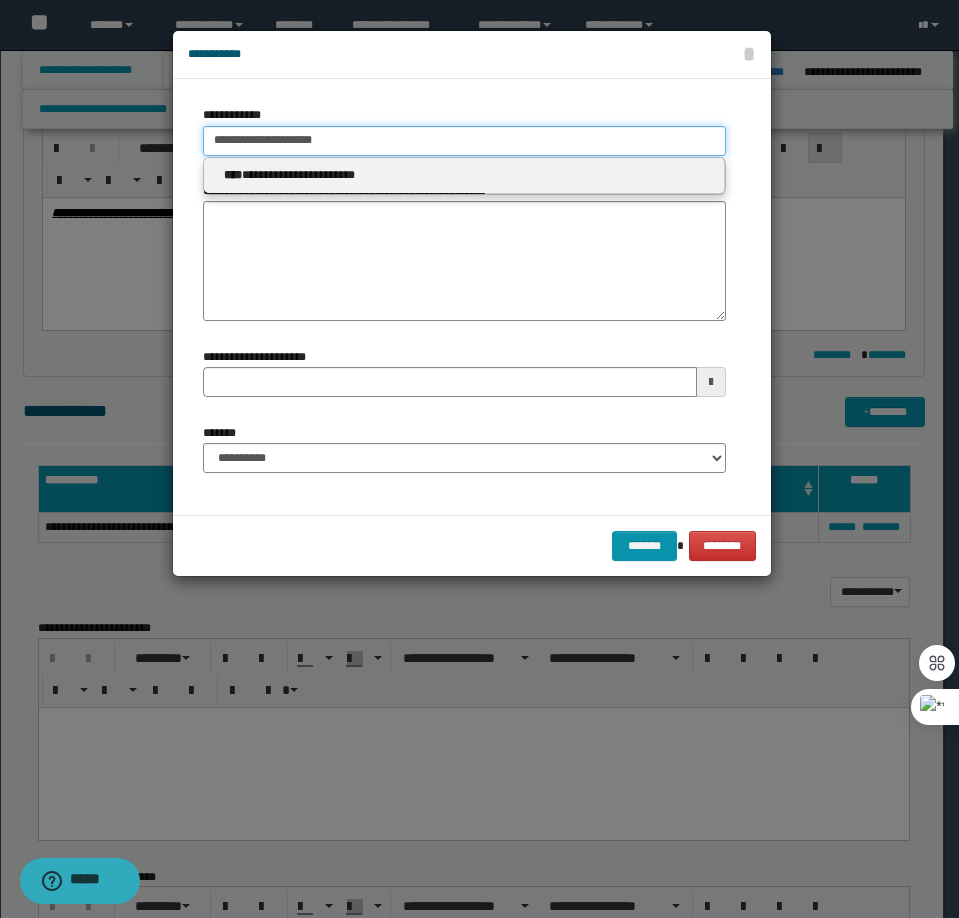 click on "**********" at bounding box center [464, 141] 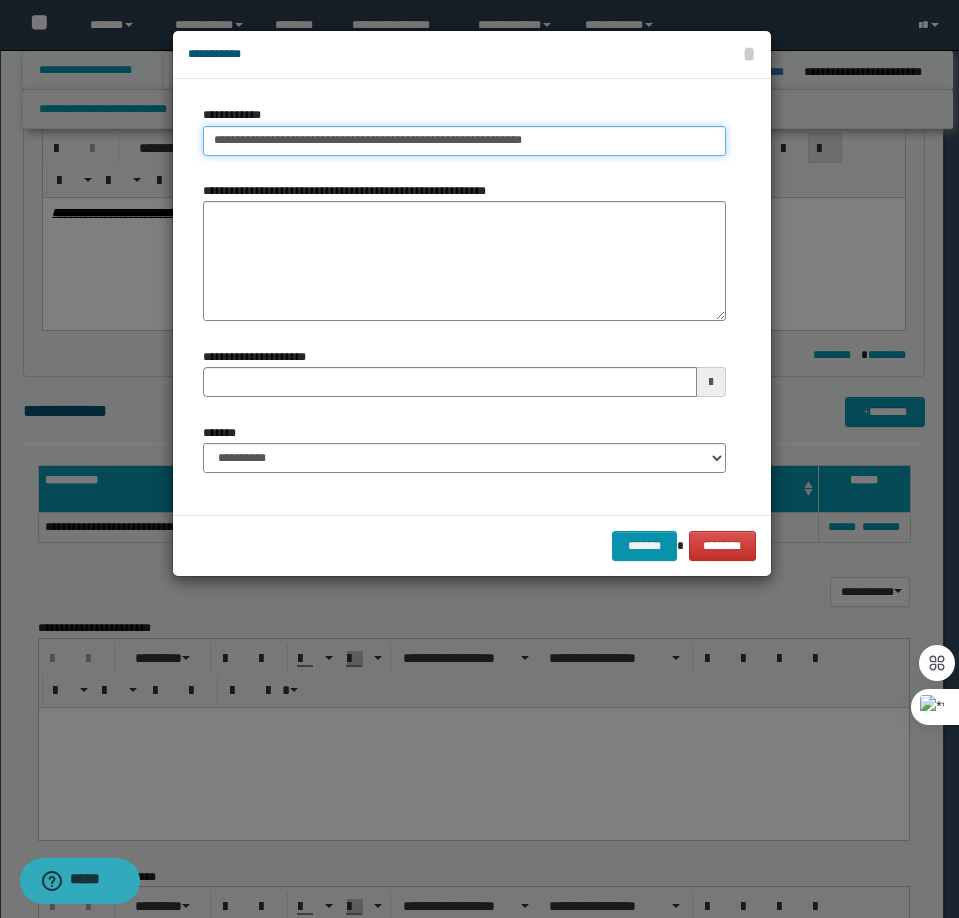 click on "**********" at bounding box center (464, 141) 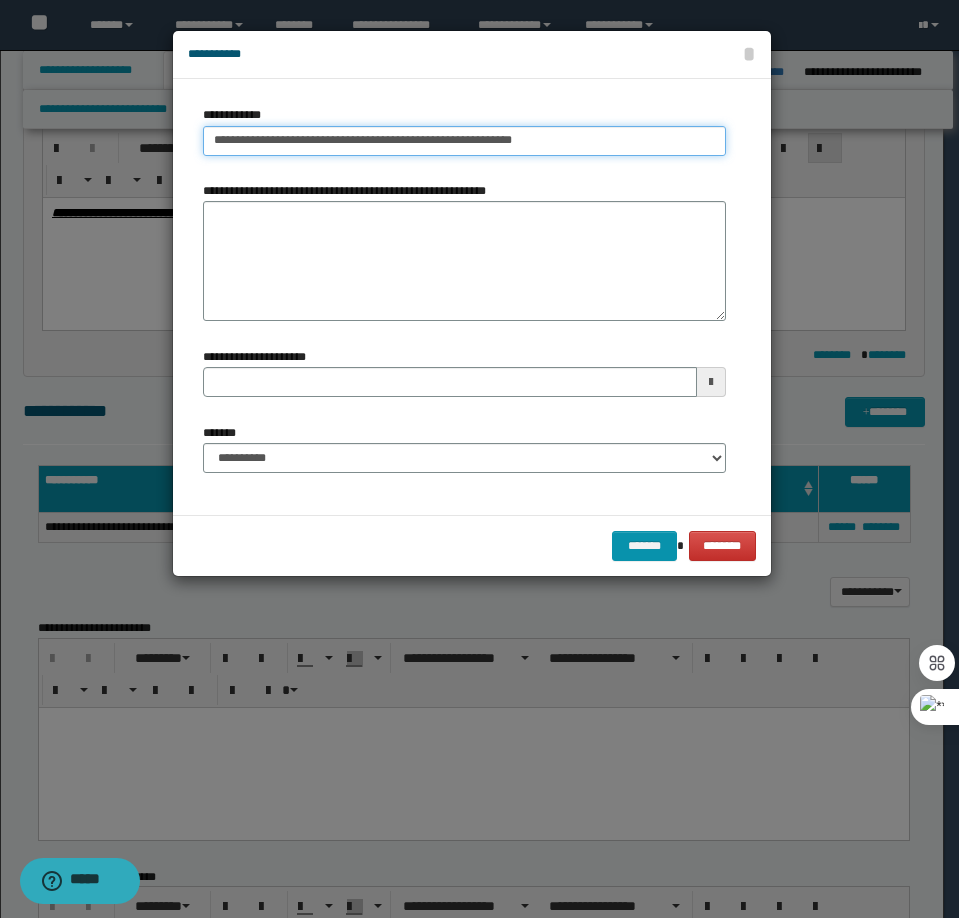 type on "**********" 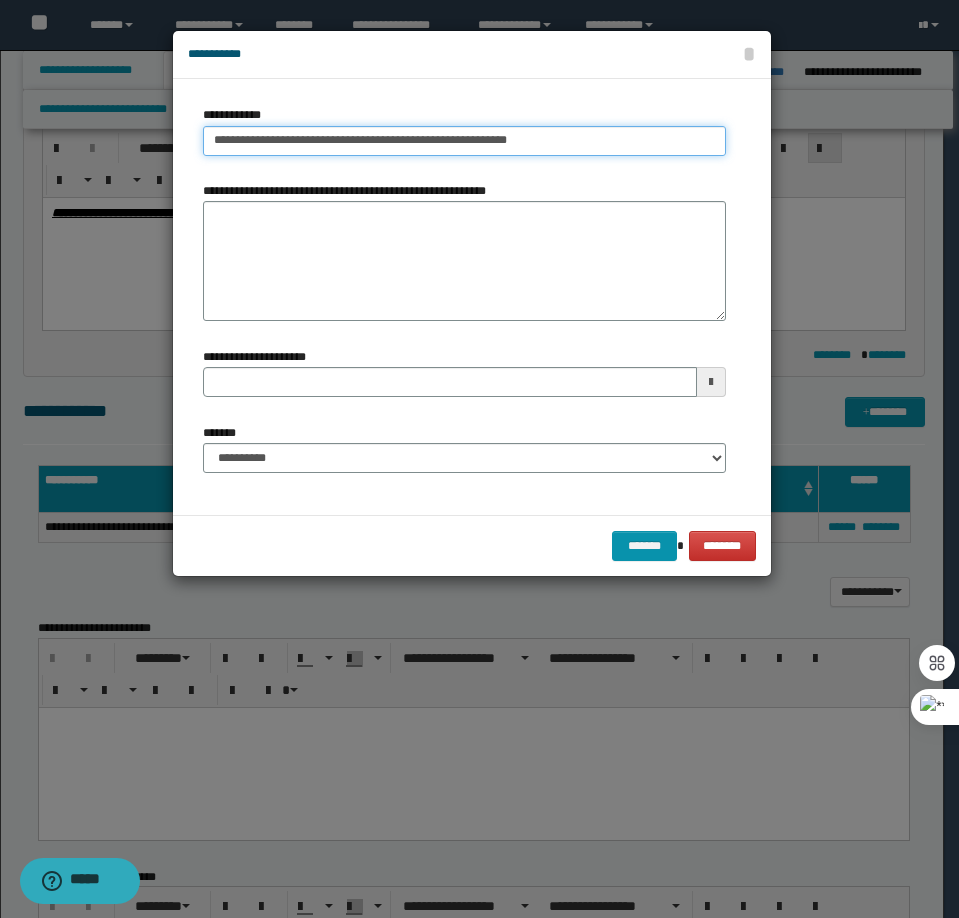 type on "**********" 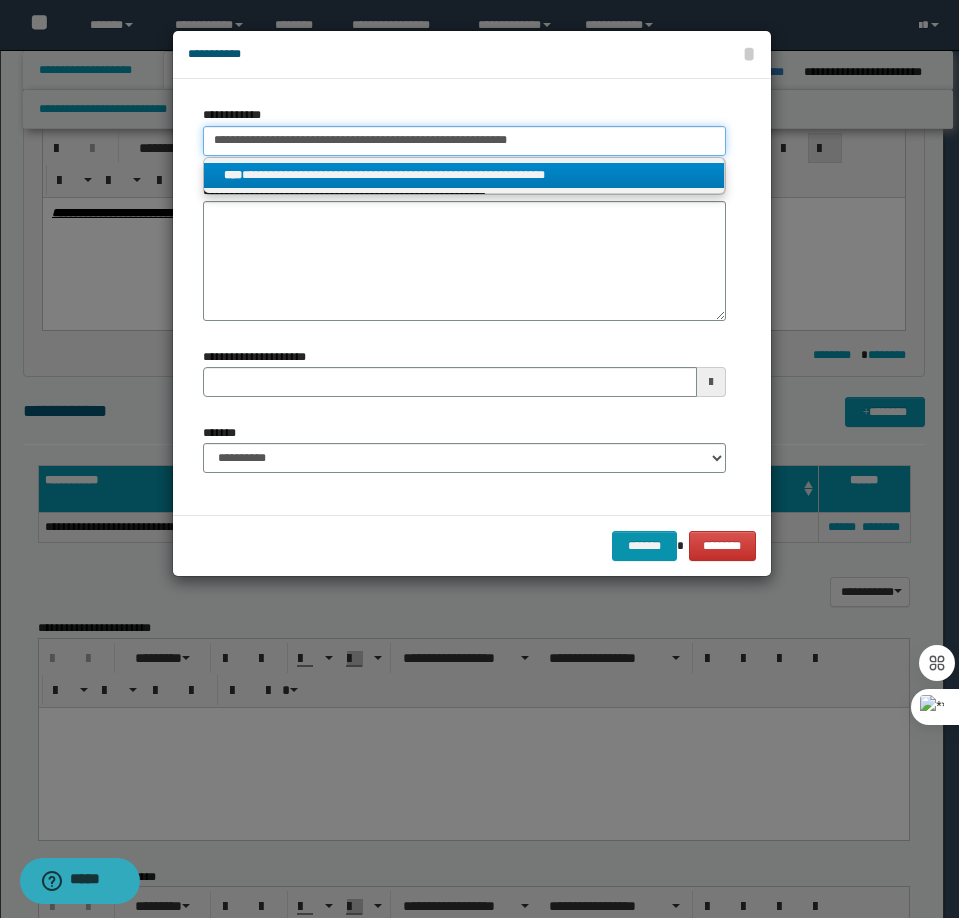 type on "**********" 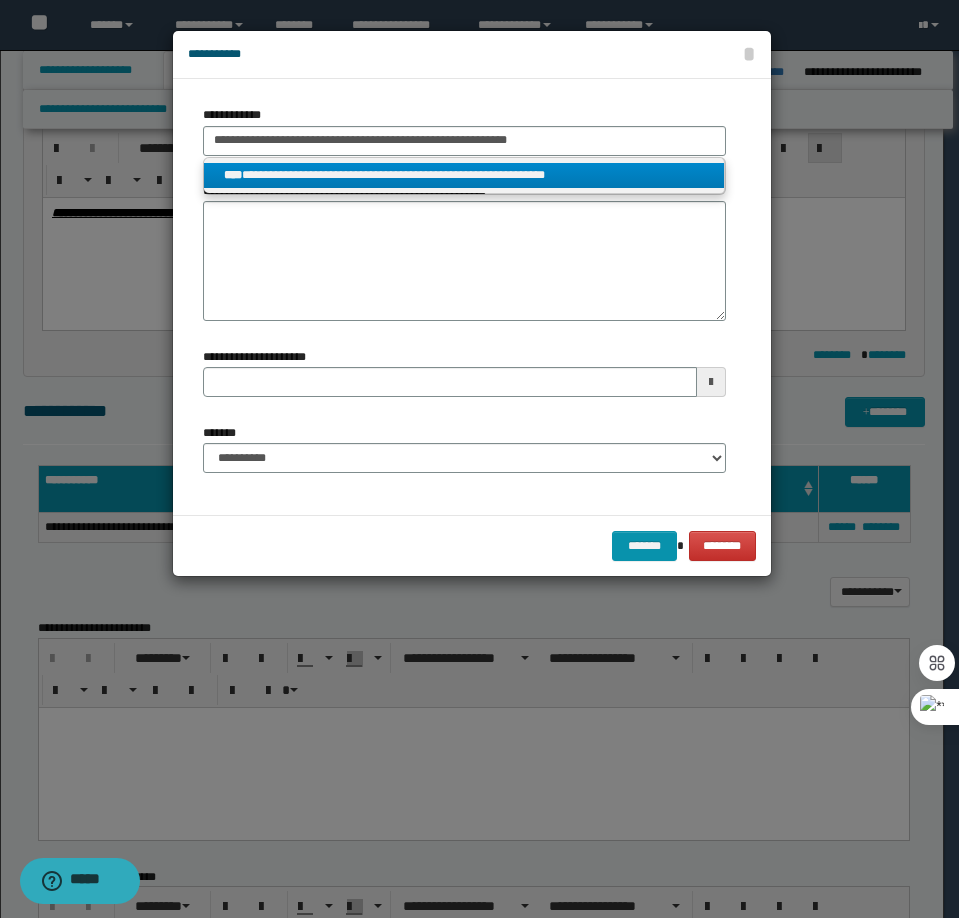 click on "**********" at bounding box center [464, 175] 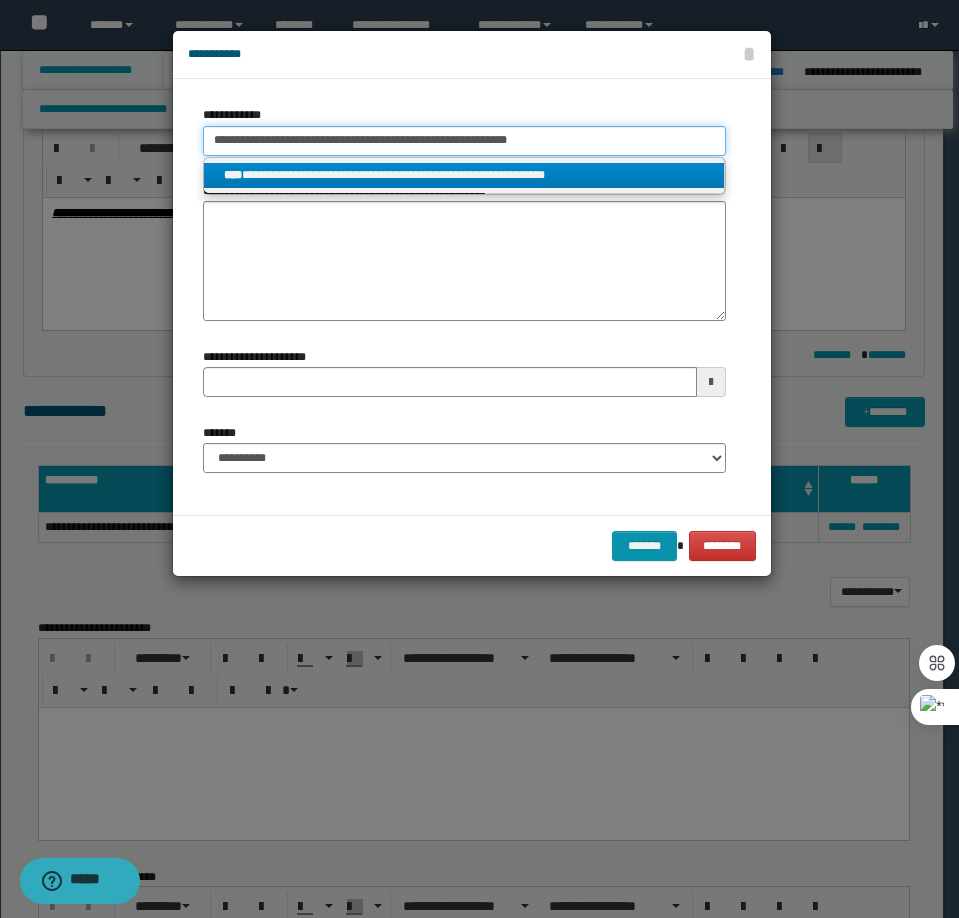 type 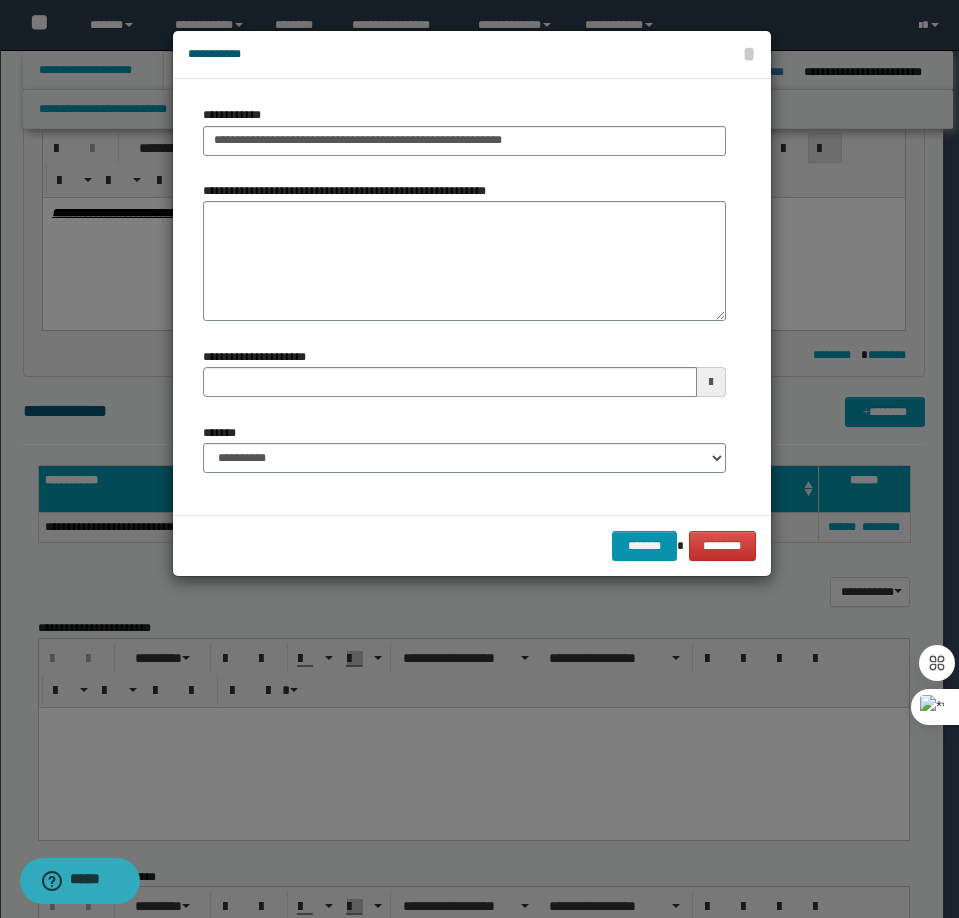 type 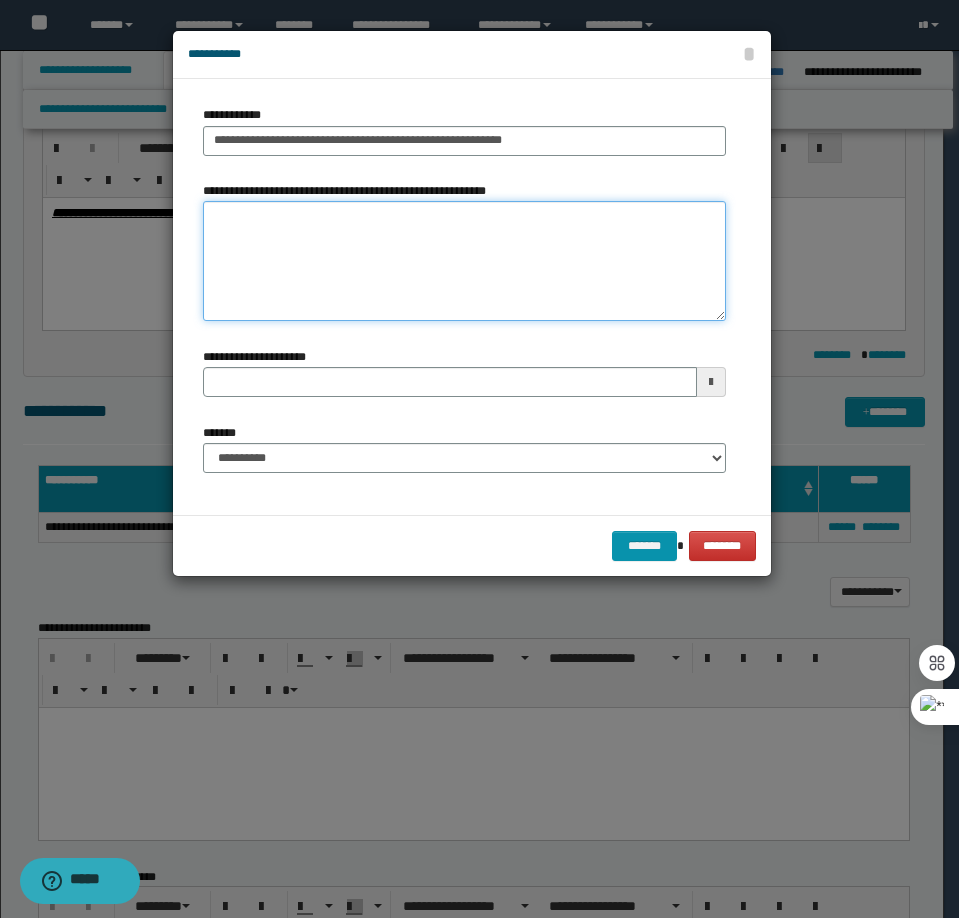 type 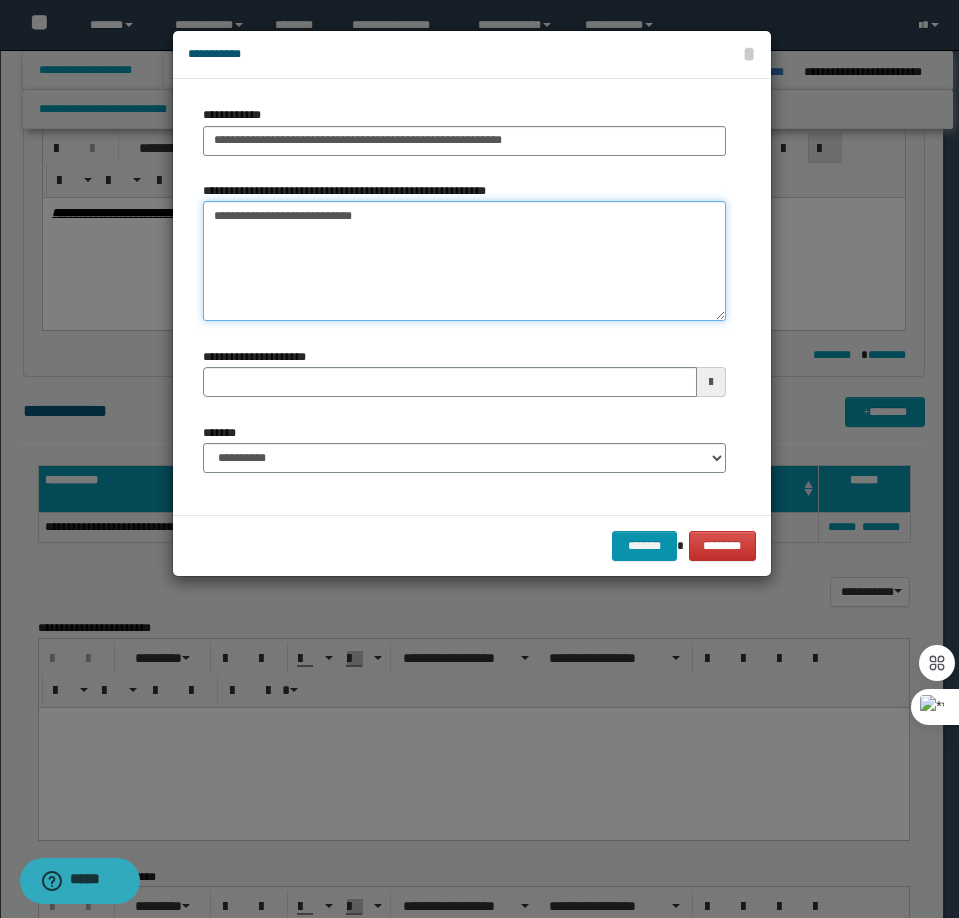 type 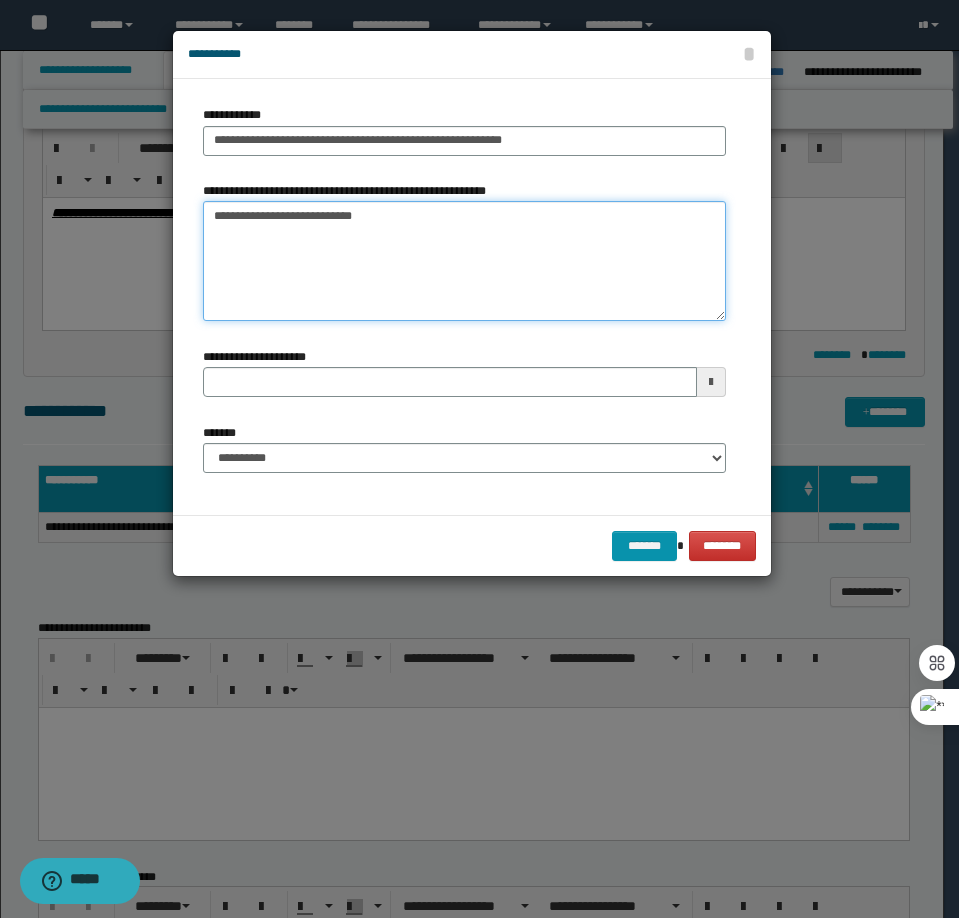 type on "**********" 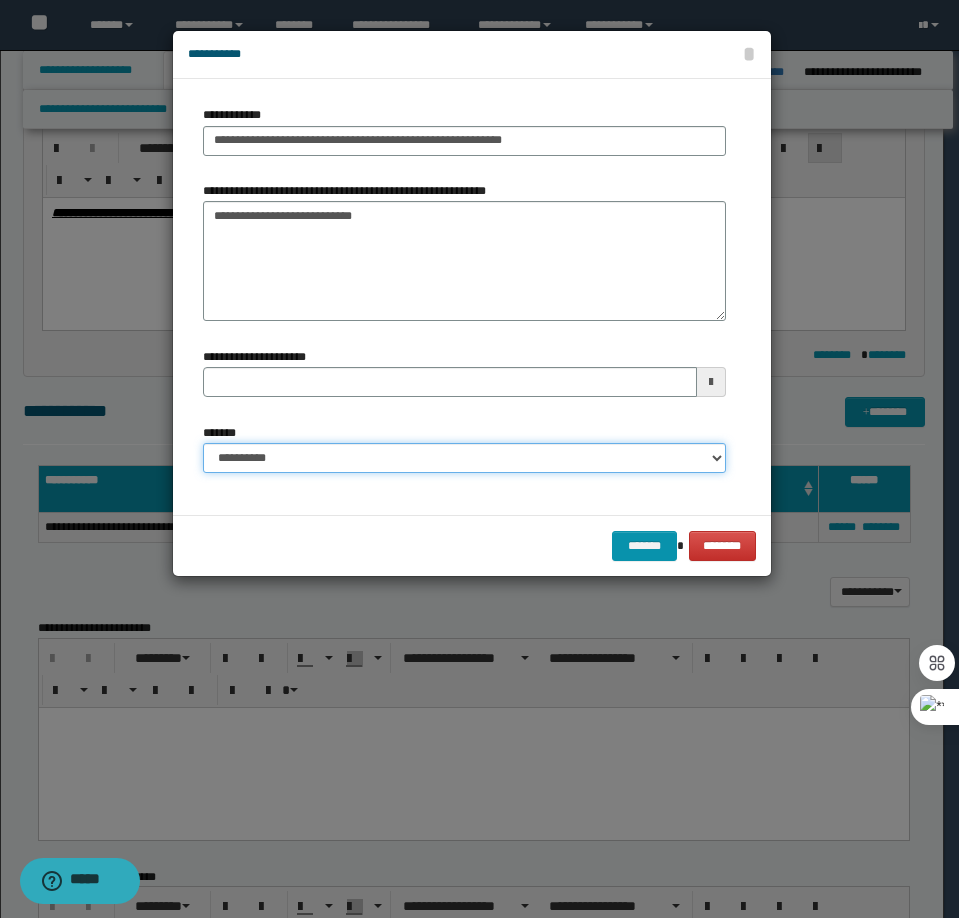 click on "**********" at bounding box center (464, 458) 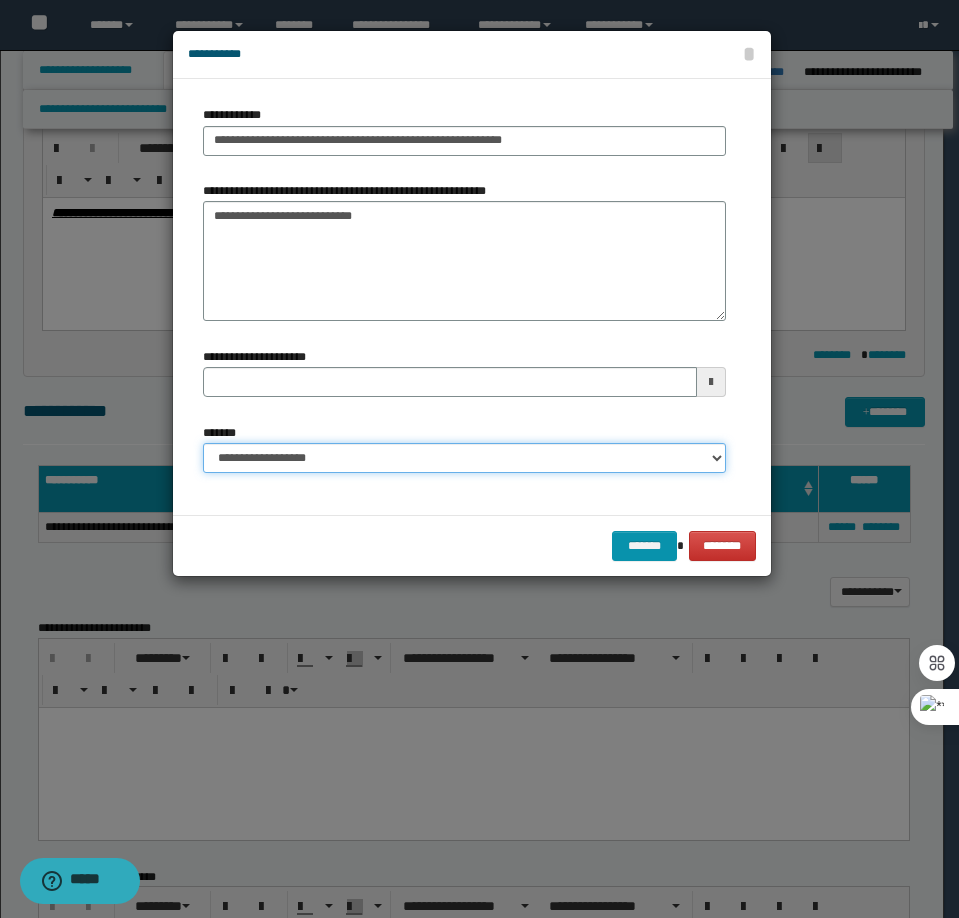 click on "**********" at bounding box center (464, 458) 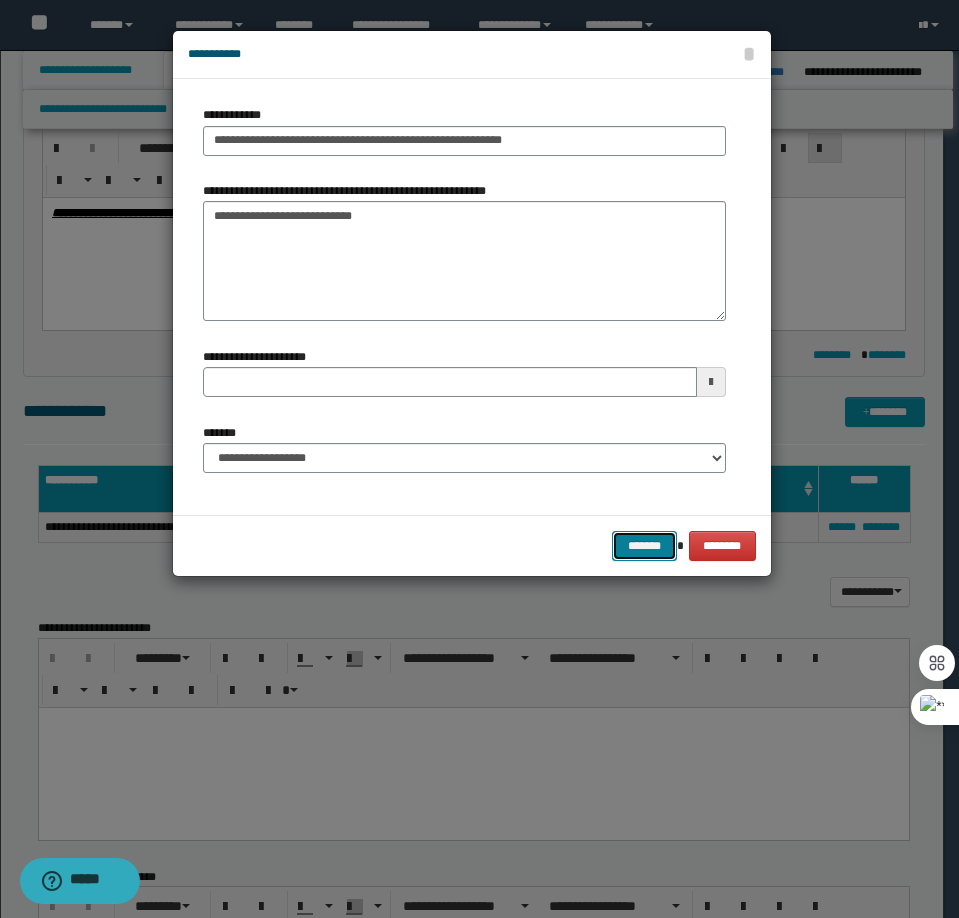 click on "*******" at bounding box center [644, 546] 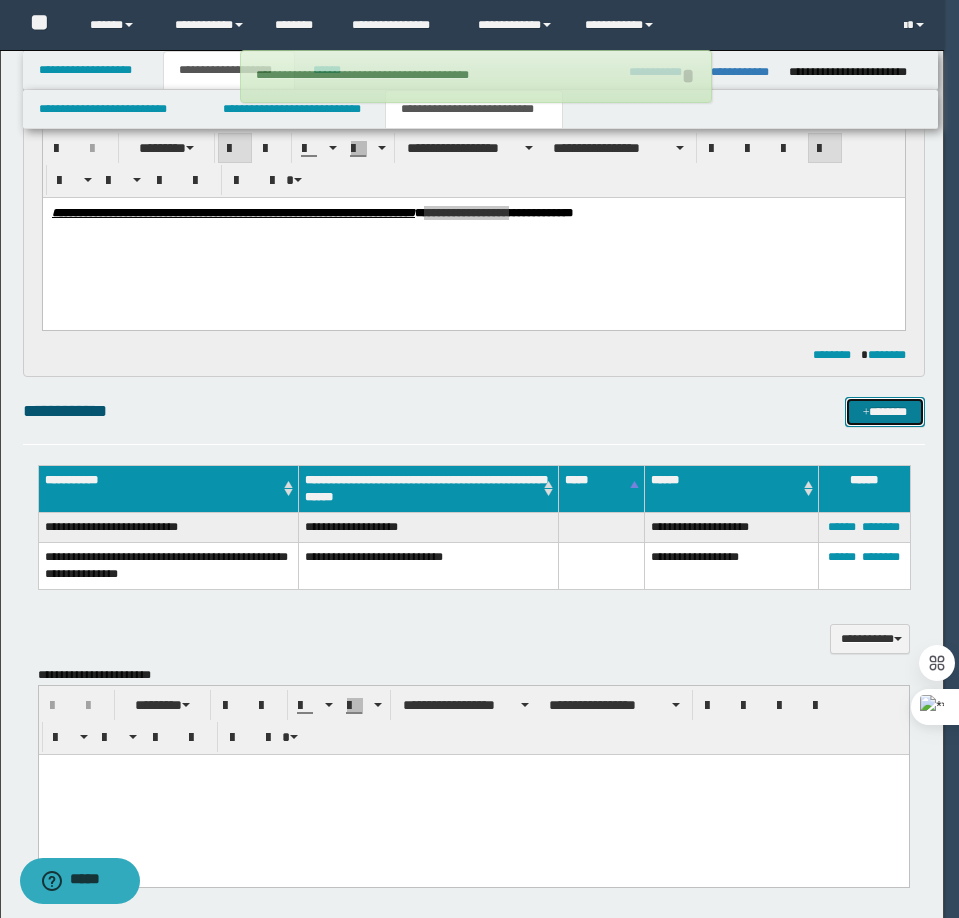 type 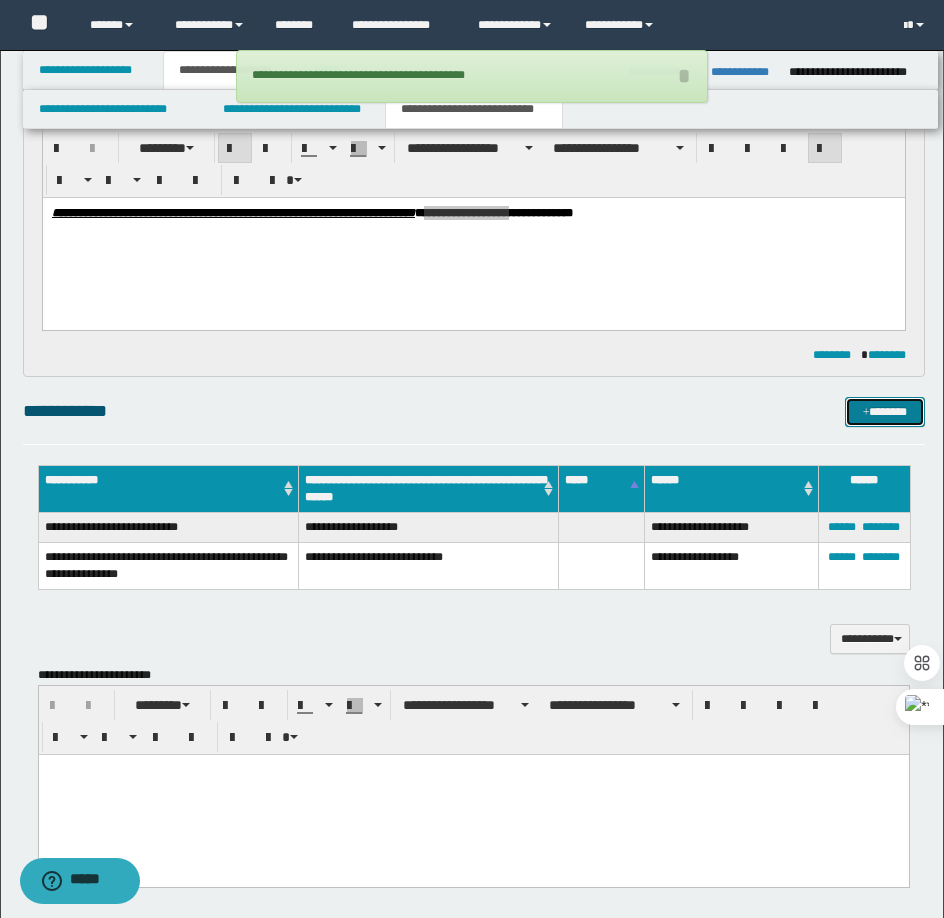 click on "*******" at bounding box center [885, 412] 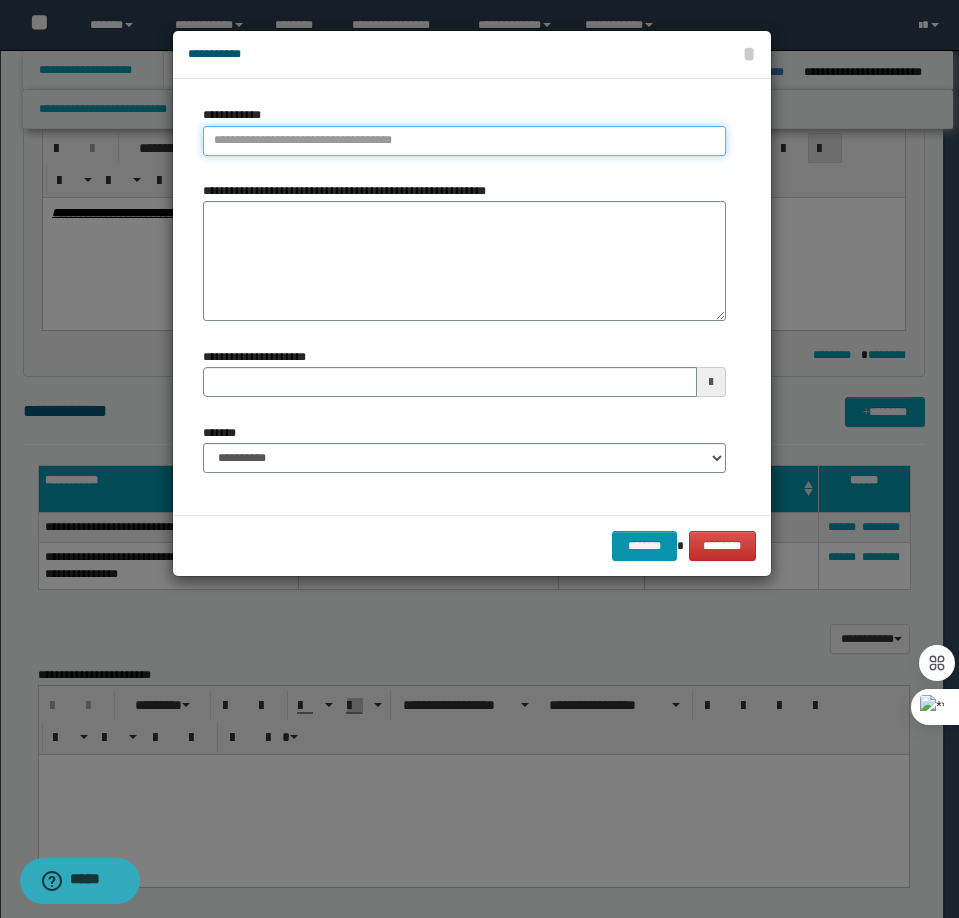 type on "**********" 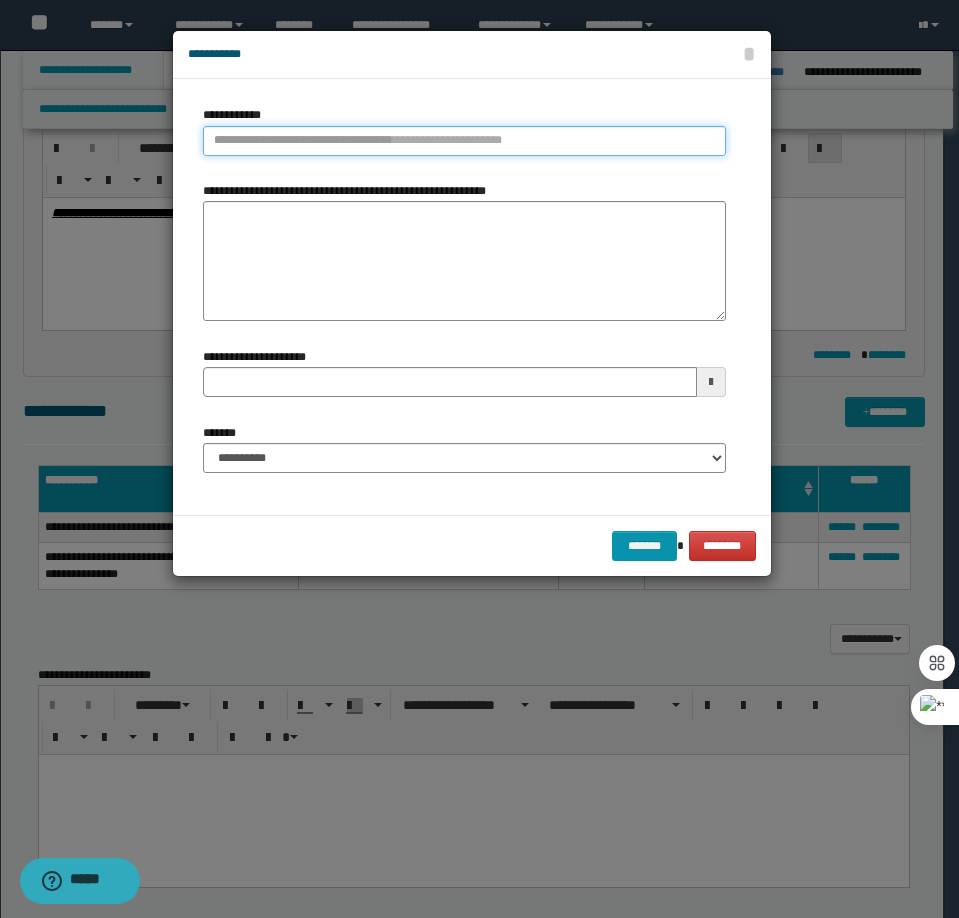 click on "**********" at bounding box center [464, 141] 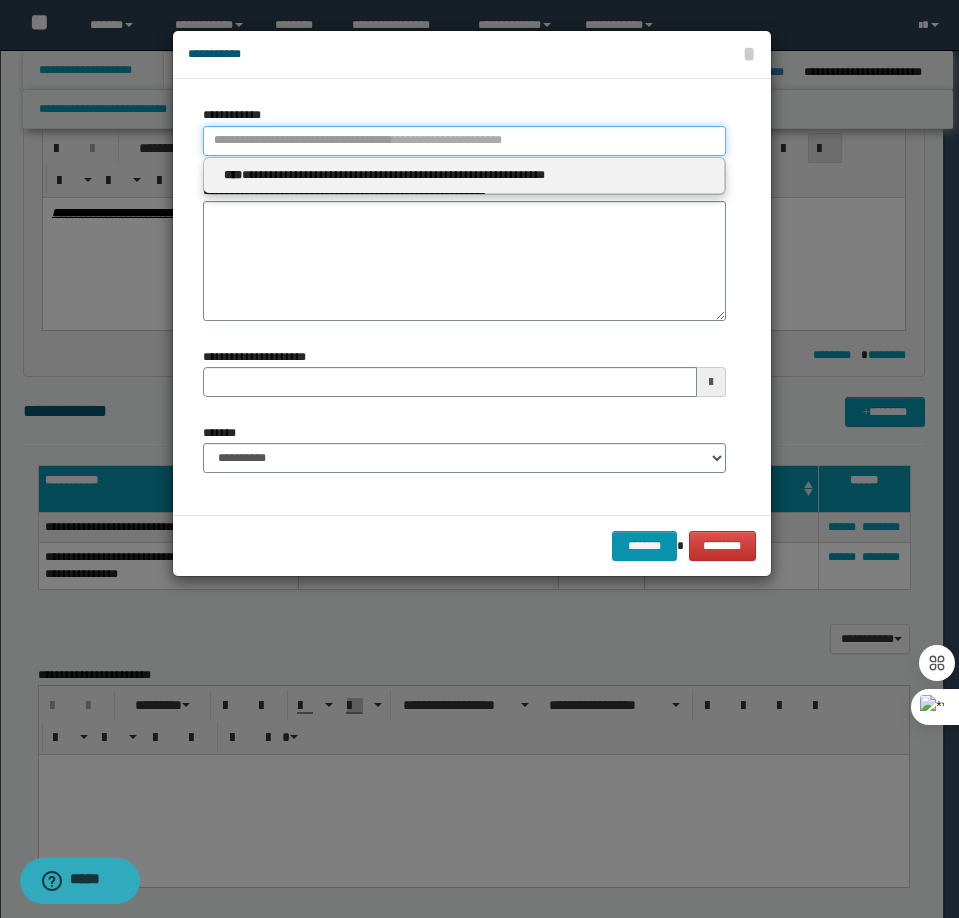 paste on "**********" 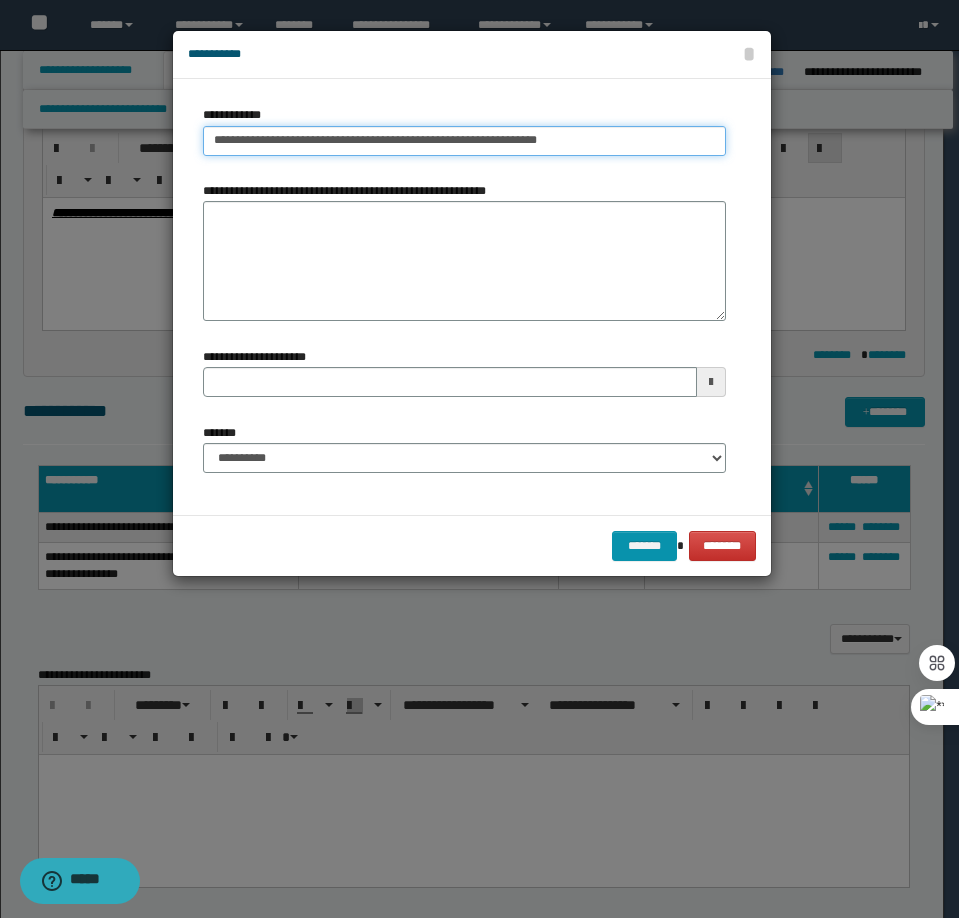click on "**********" at bounding box center [464, 141] 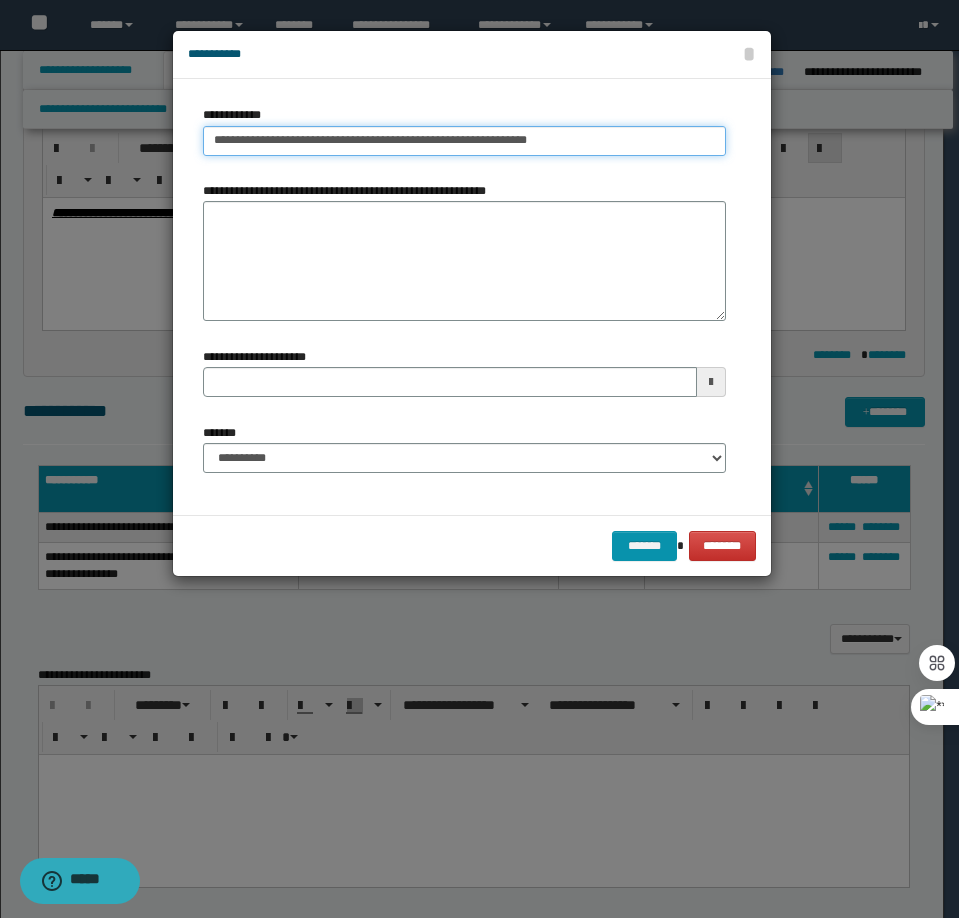 type on "**********" 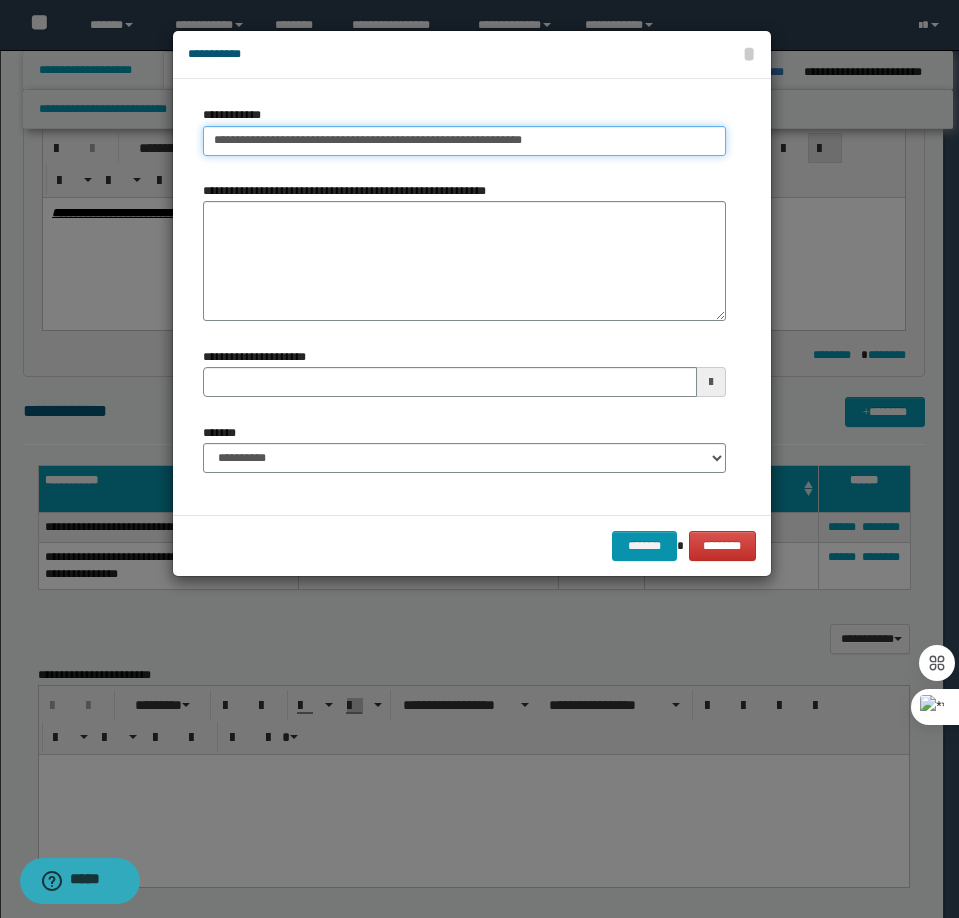 type on "**********" 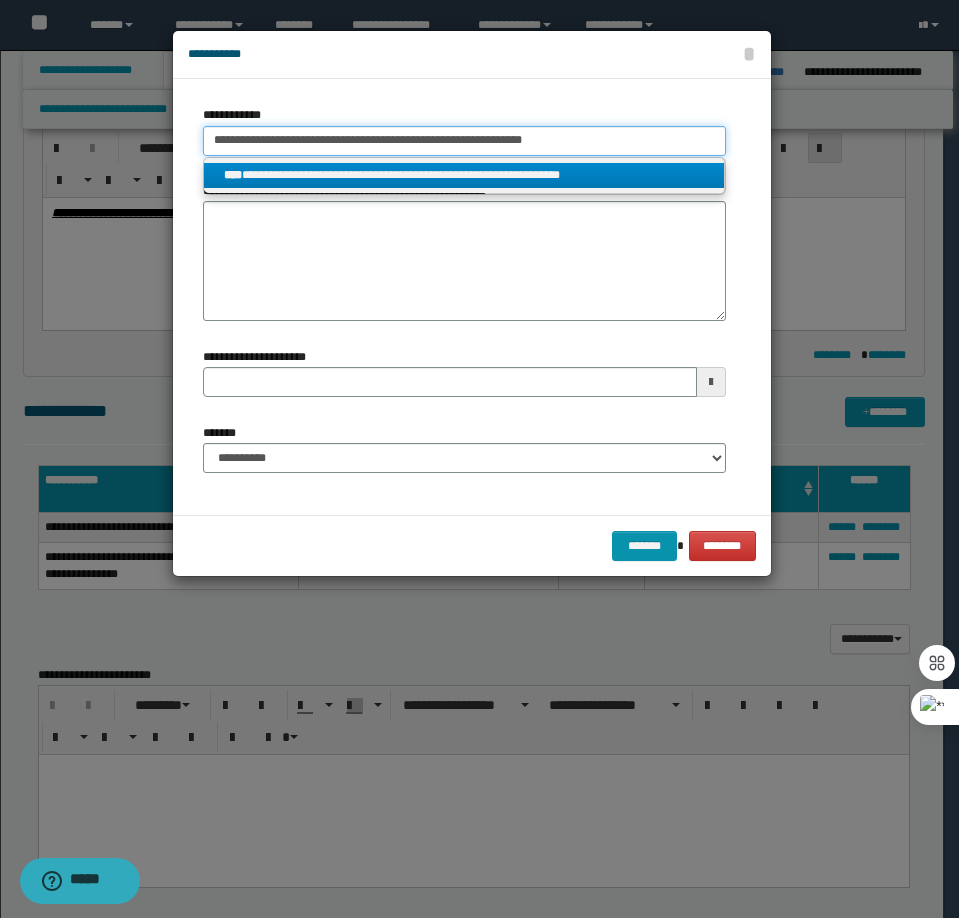 type on "**********" 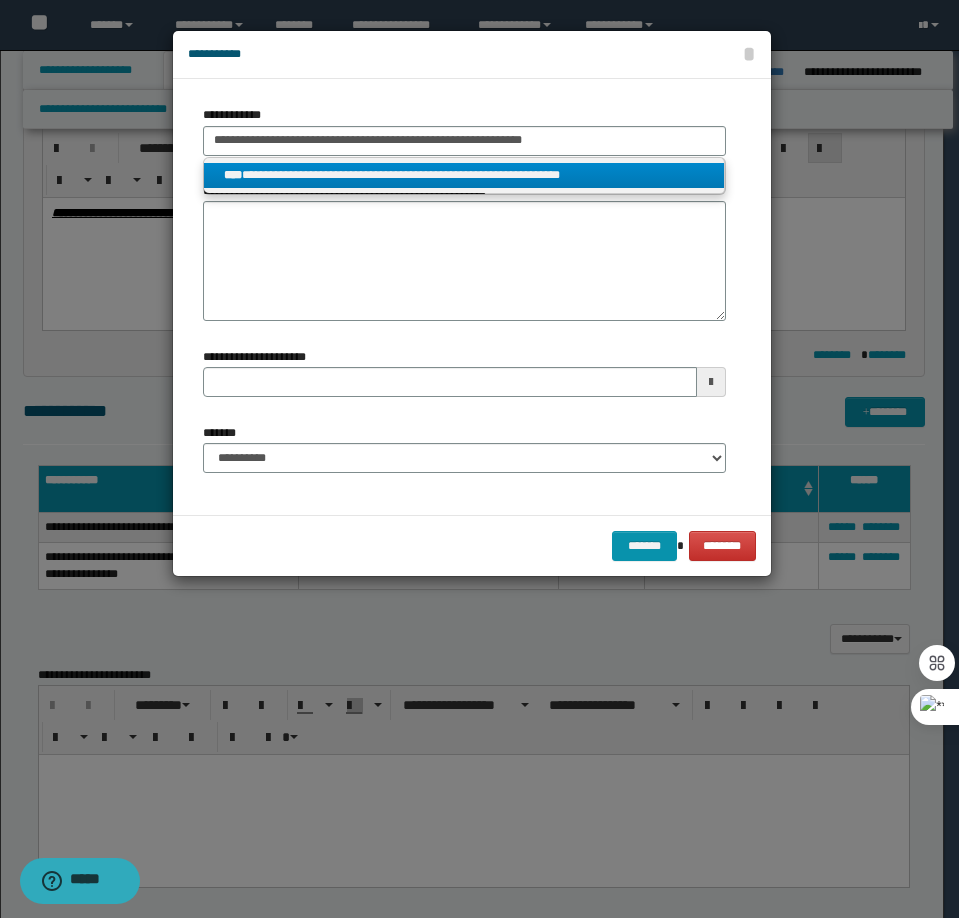 click on "**********" at bounding box center [464, 175] 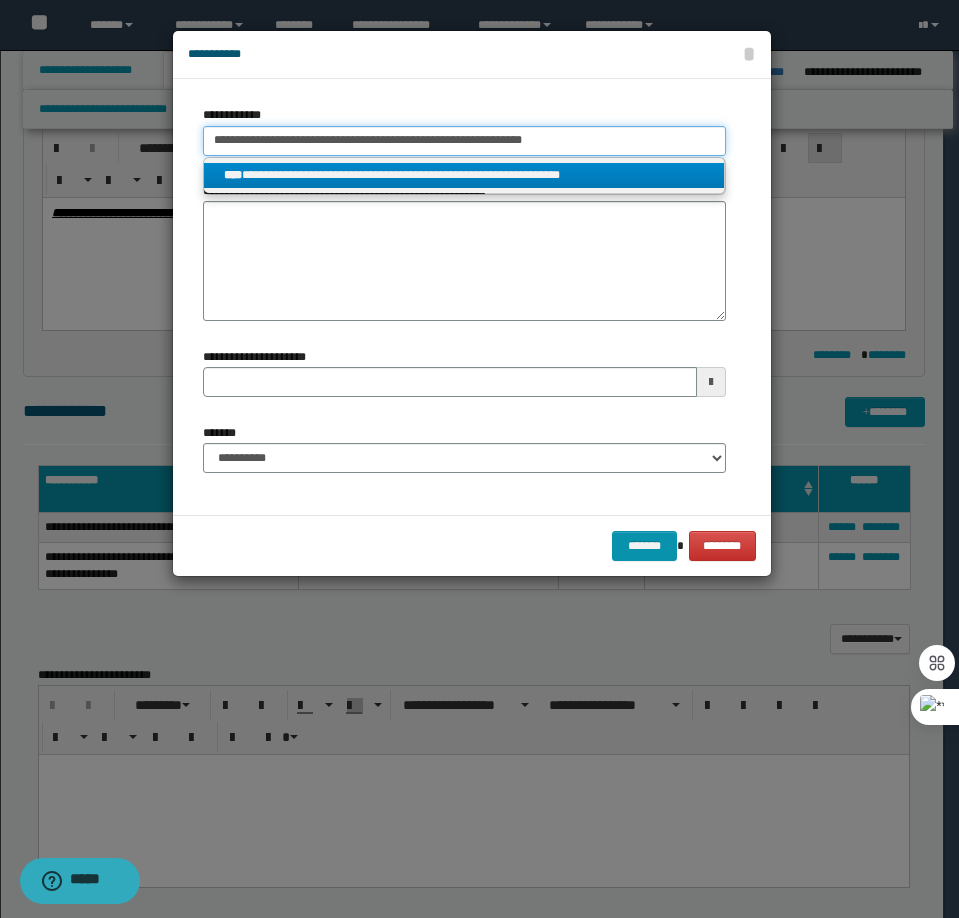 type 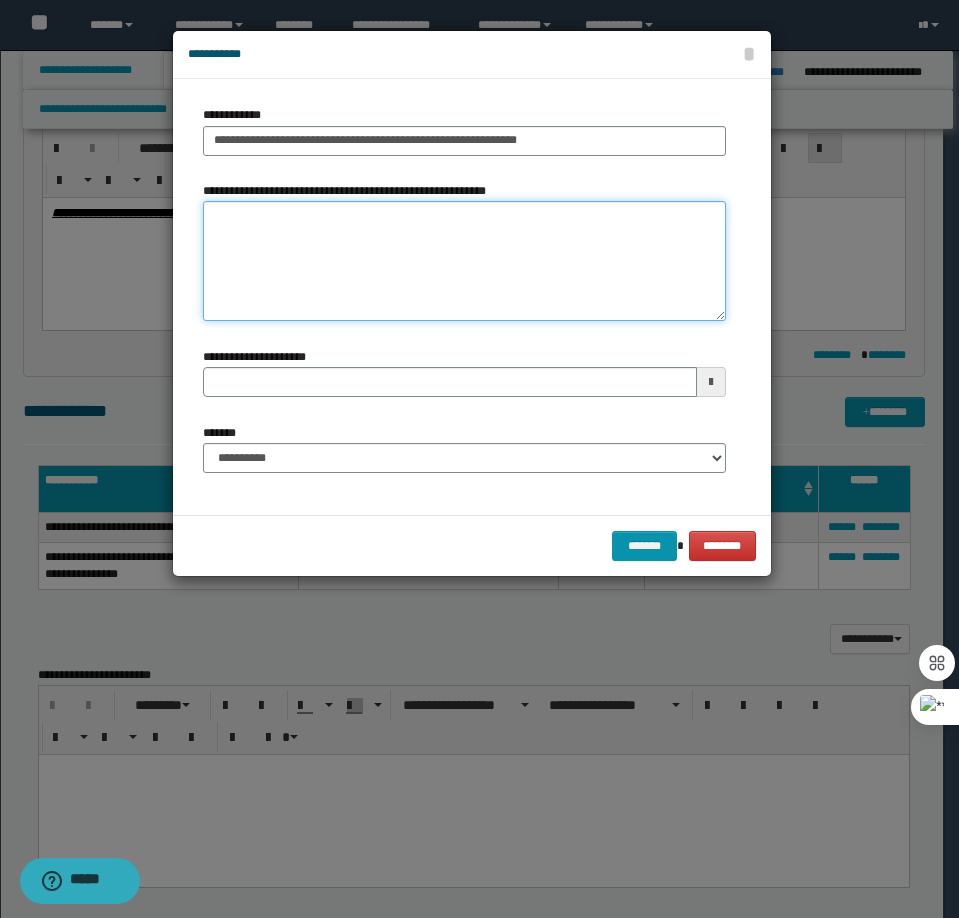 type 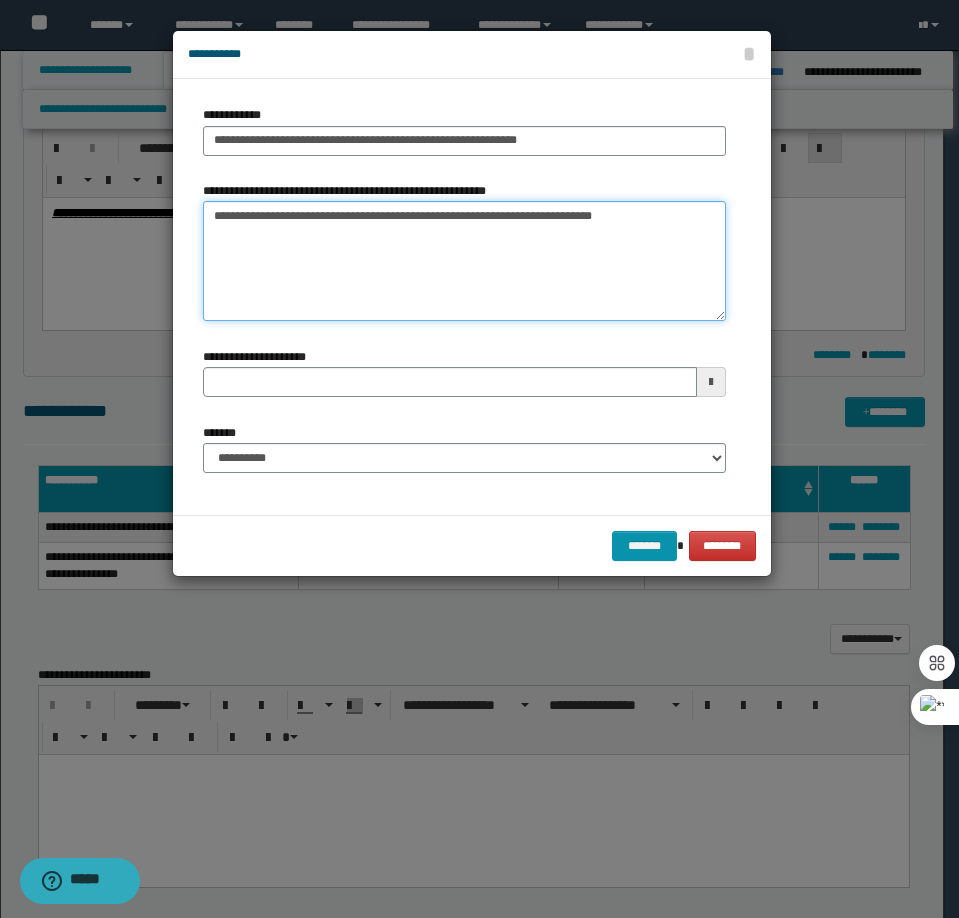 type on "**********" 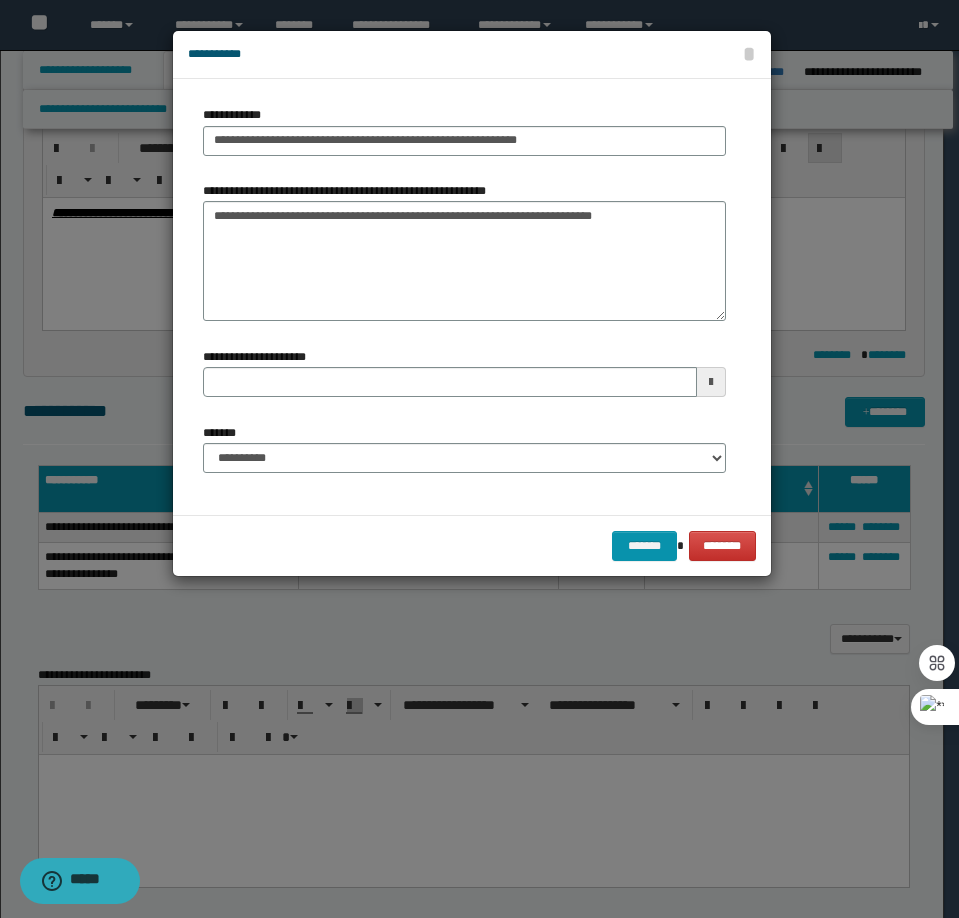 type 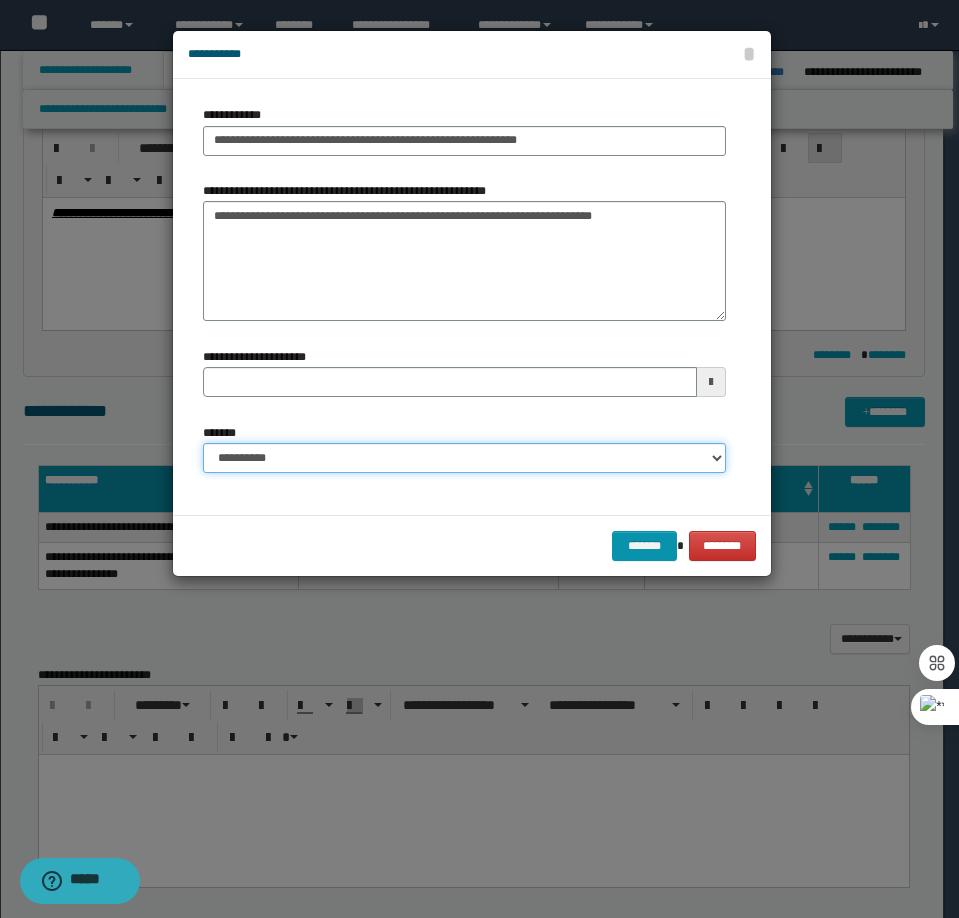 click on "**********" at bounding box center [464, 458] 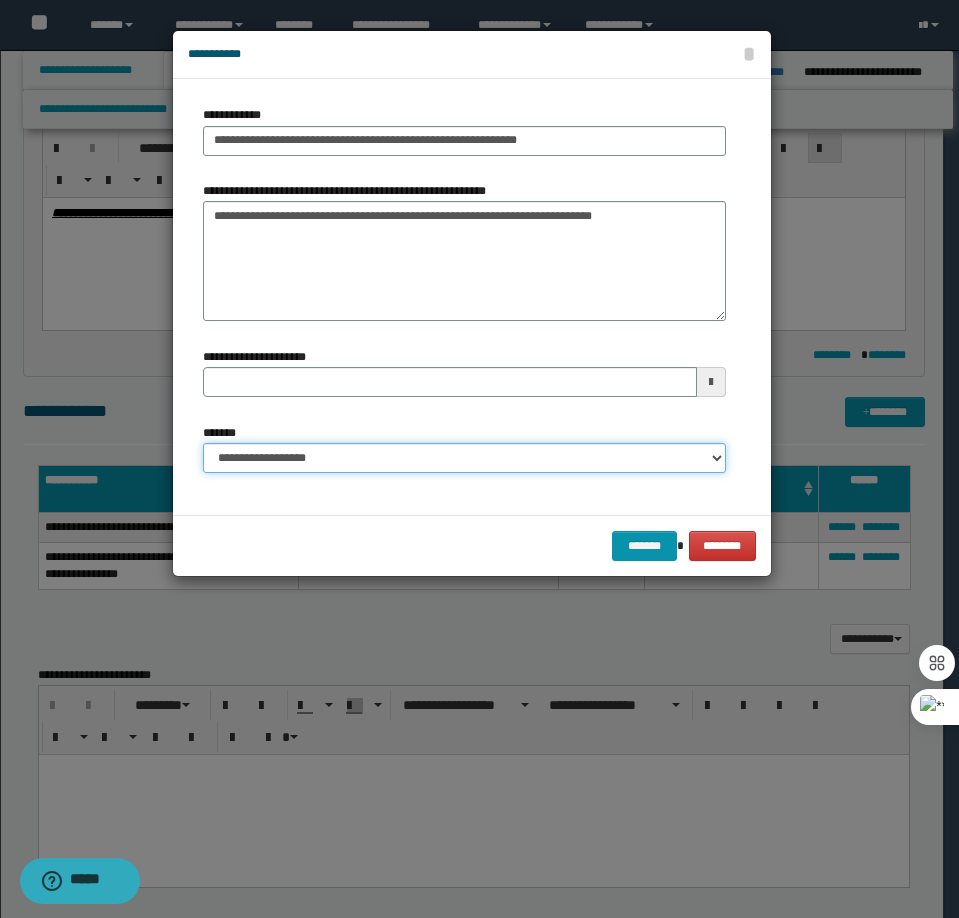 click on "**********" at bounding box center [464, 458] 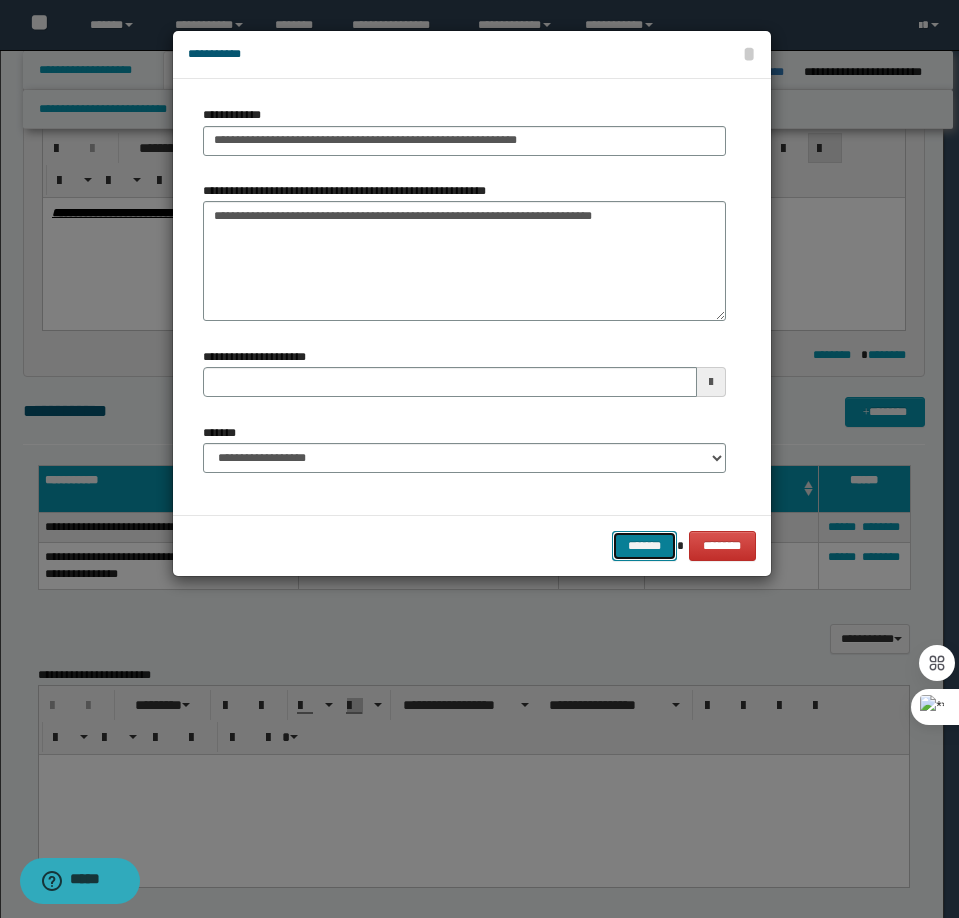click on "*******" at bounding box center [644, 546] 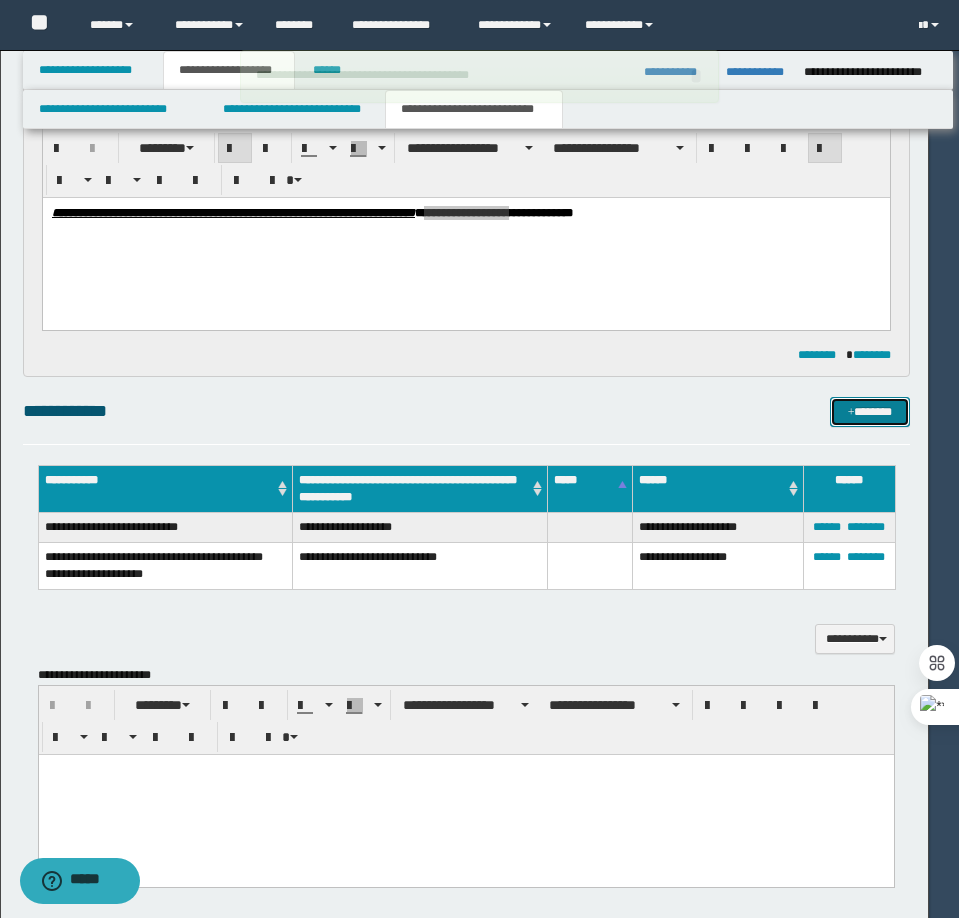 type 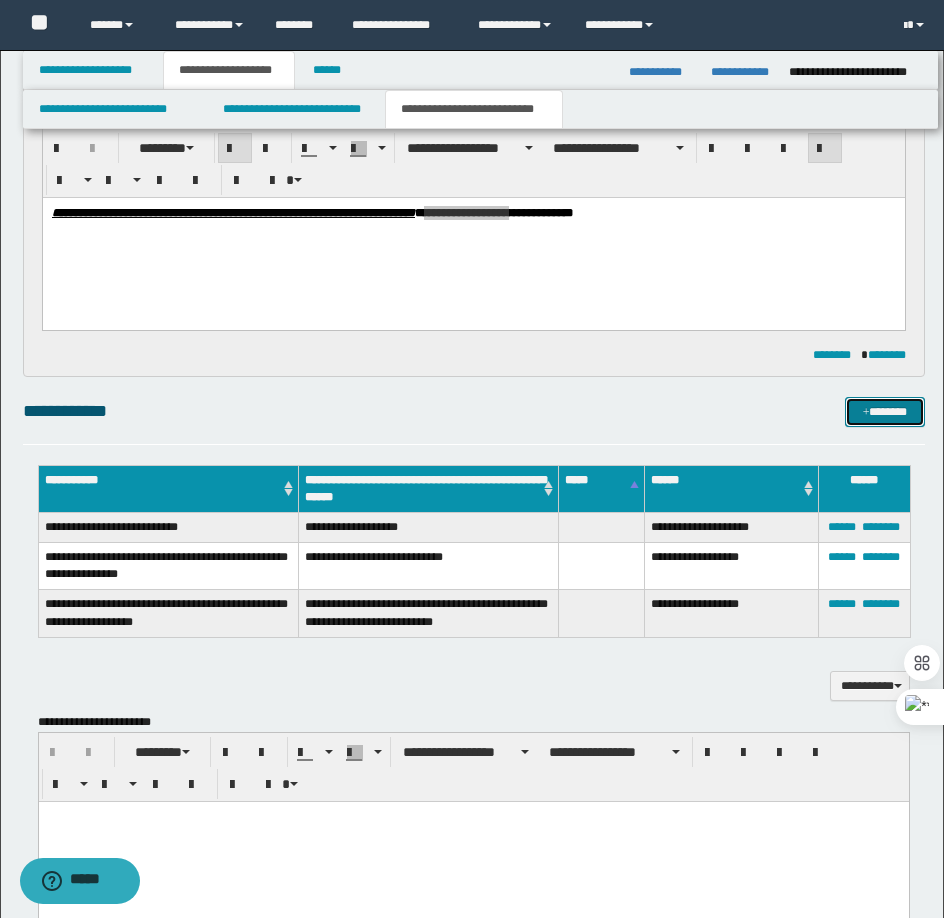 click on "*******" at bounding box center (885, 412) 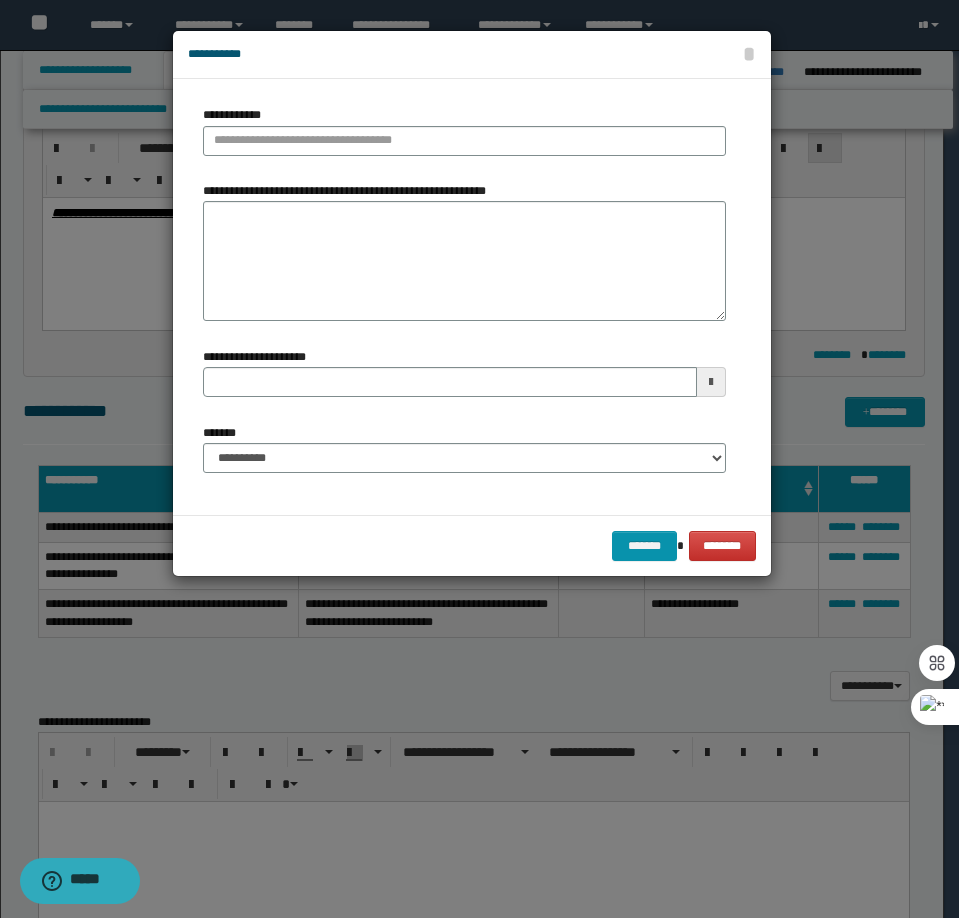 type 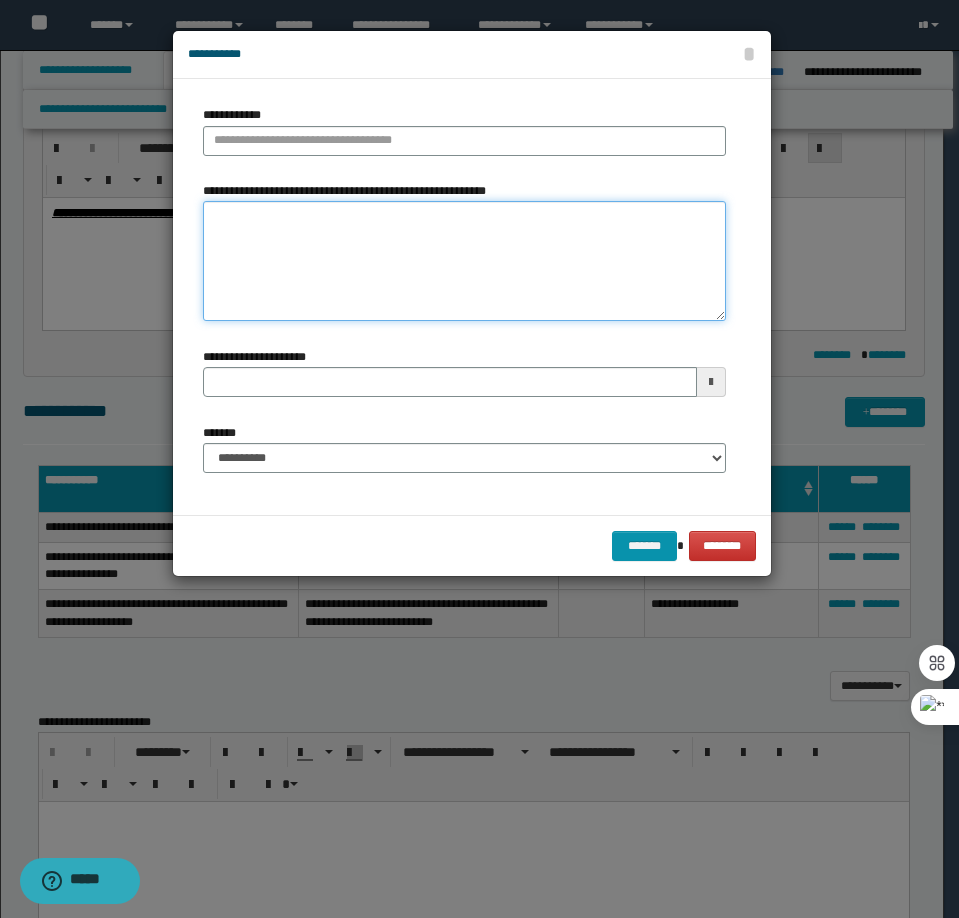 click on "**********" at bounding box center (464, 261) 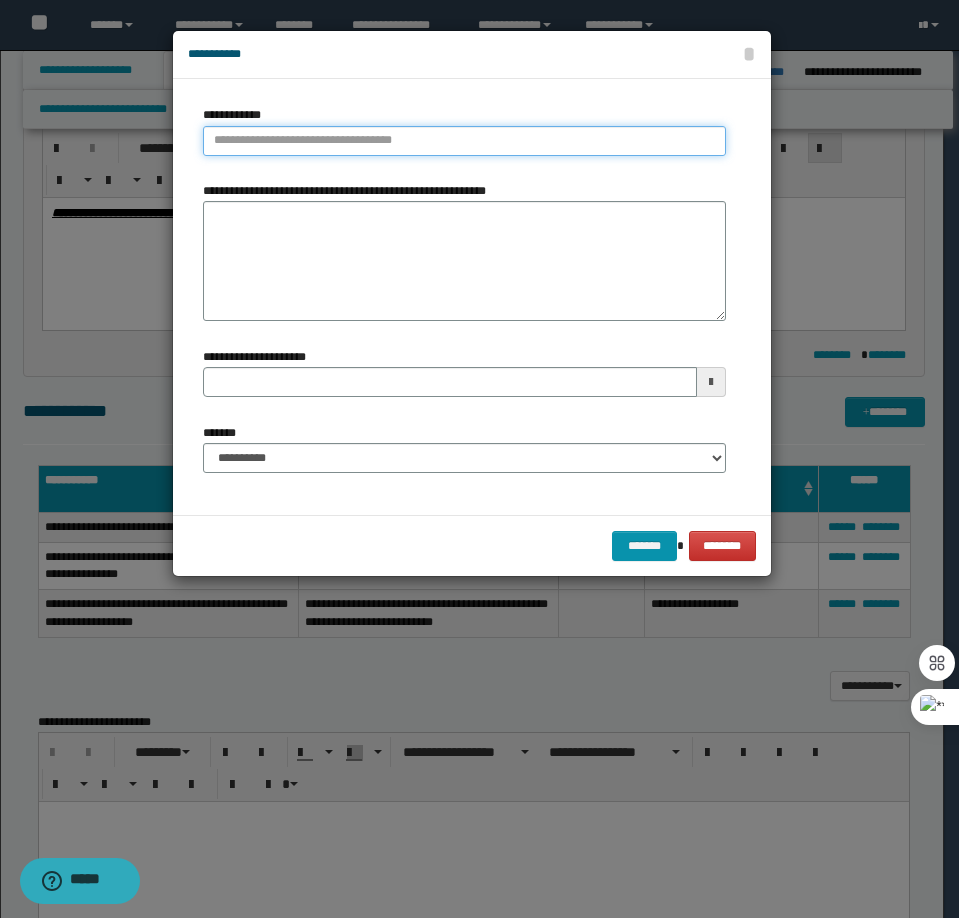 type on "**********" 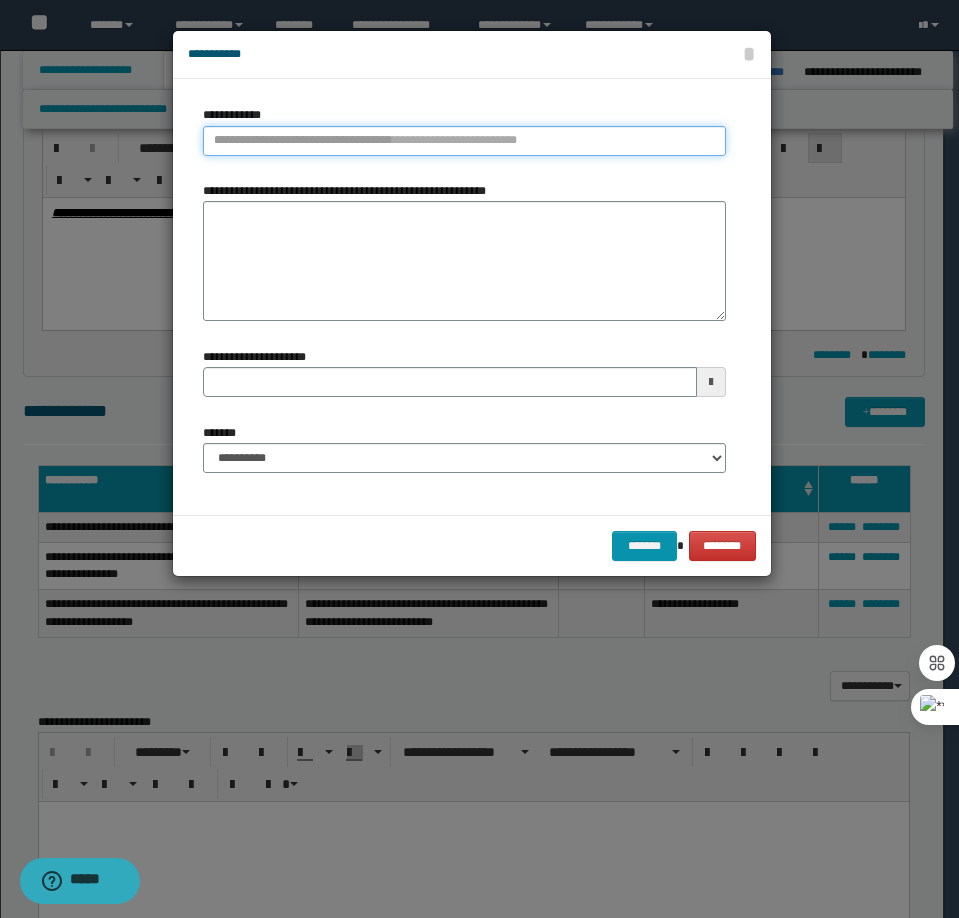 click on "**********" at bounding box center [464, 141] 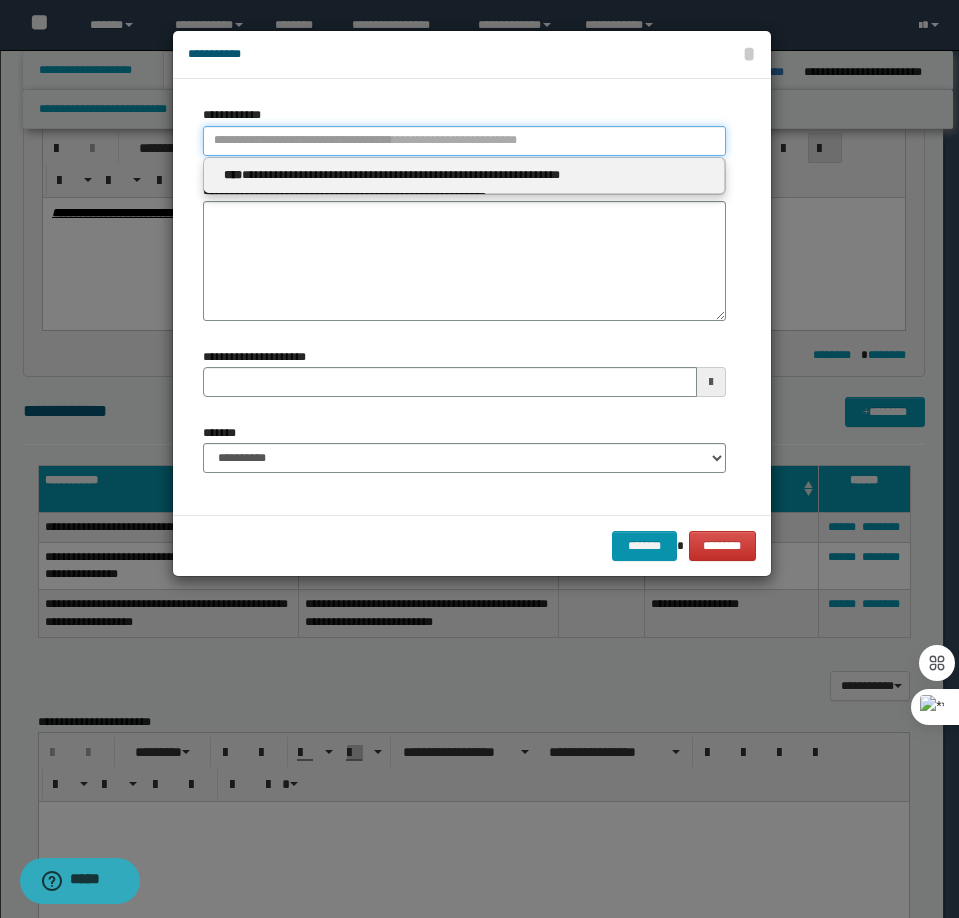 paste on "**********" 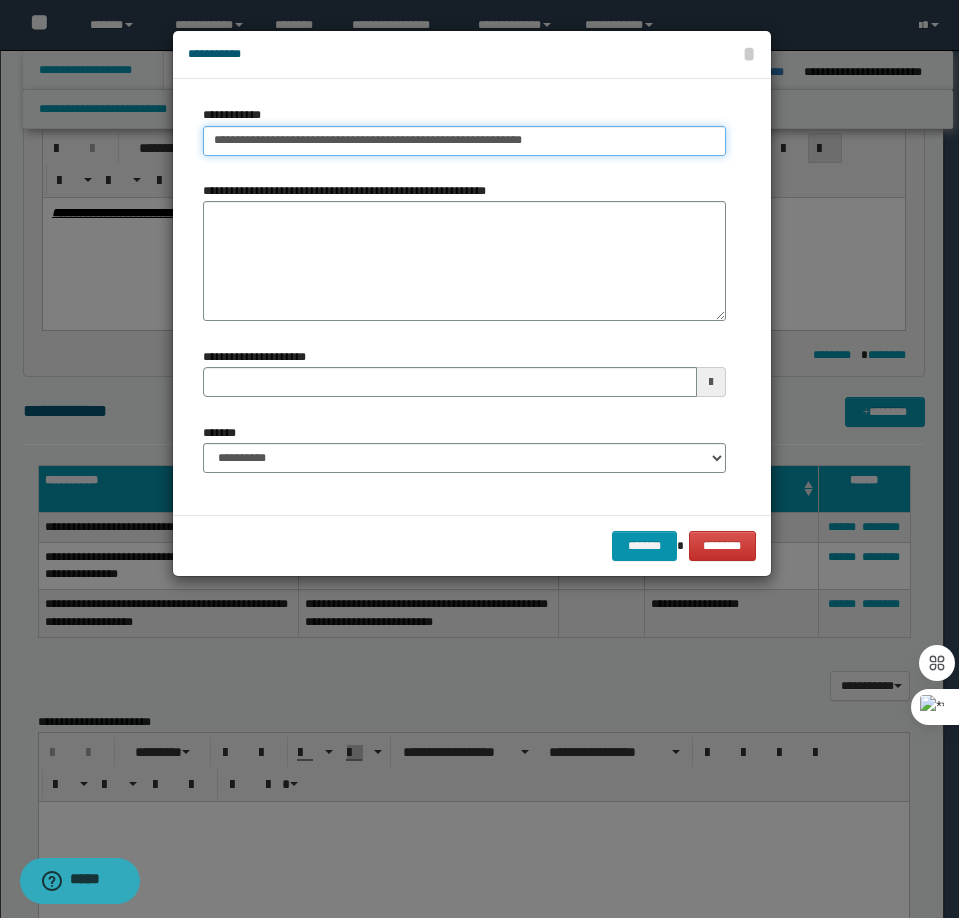 drag, startPoint x: 238, startPoint y: 143, endPoint x: 298, endPoint y: 145, distance: 60.033325 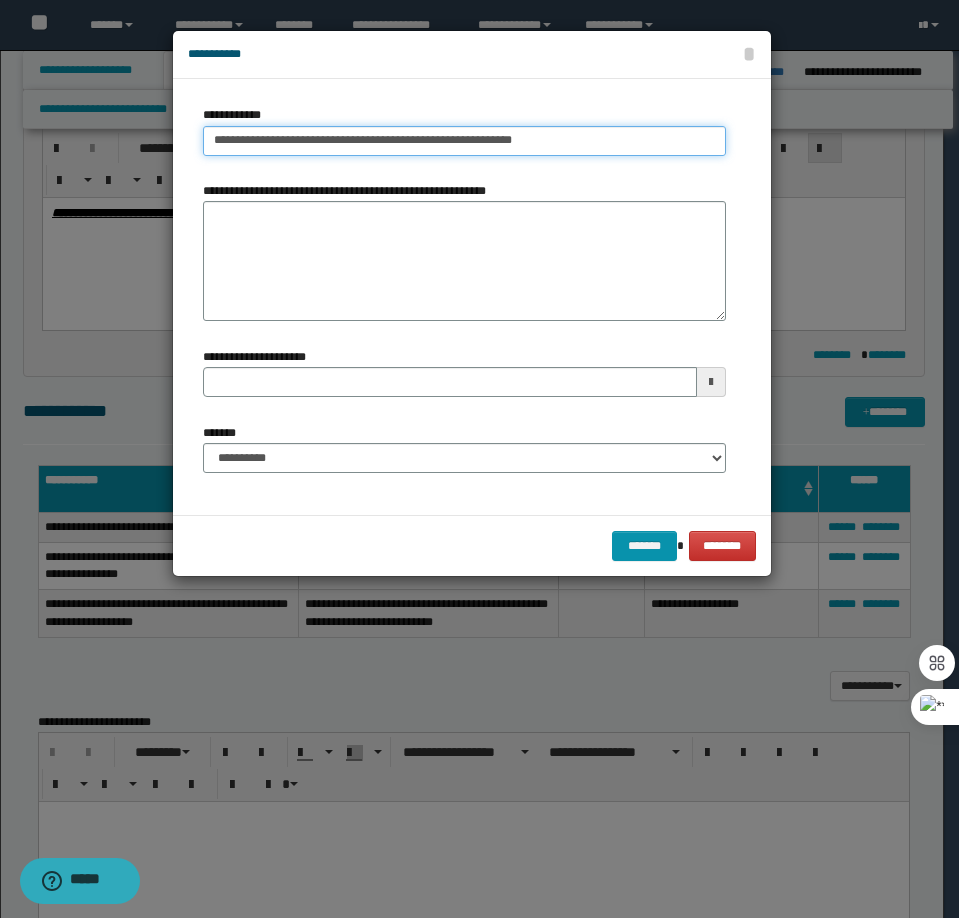 type on "**********" 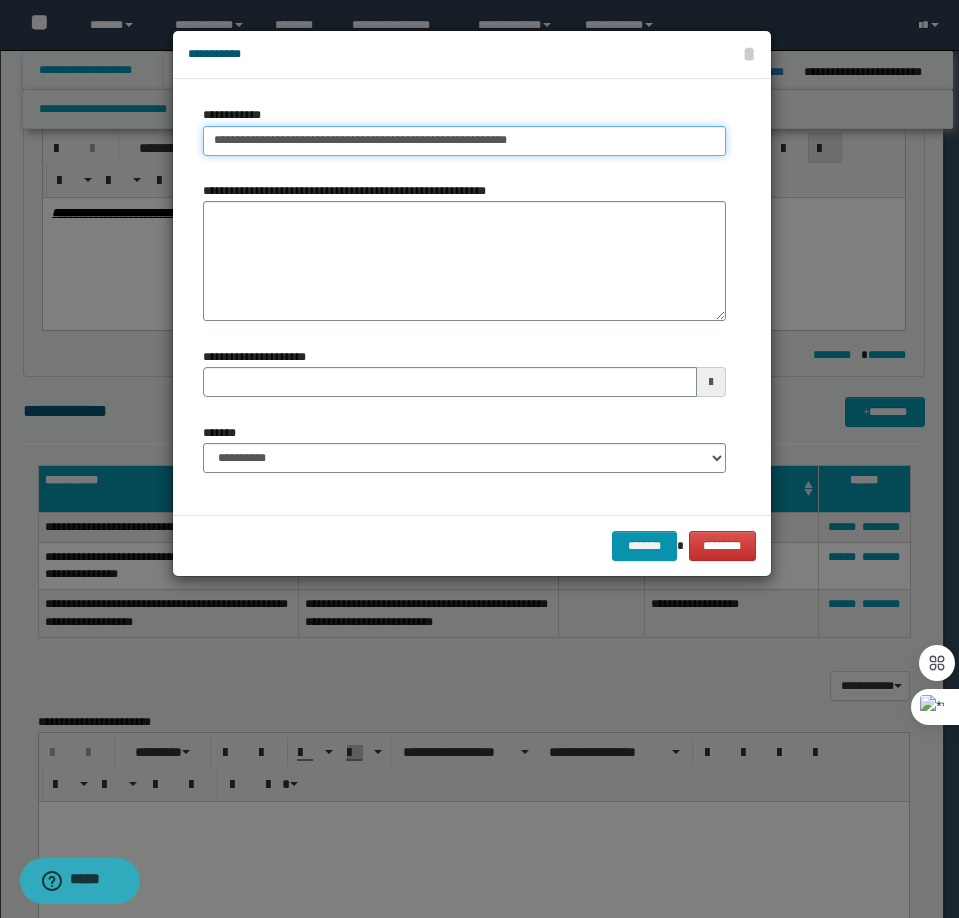 type on "**********" 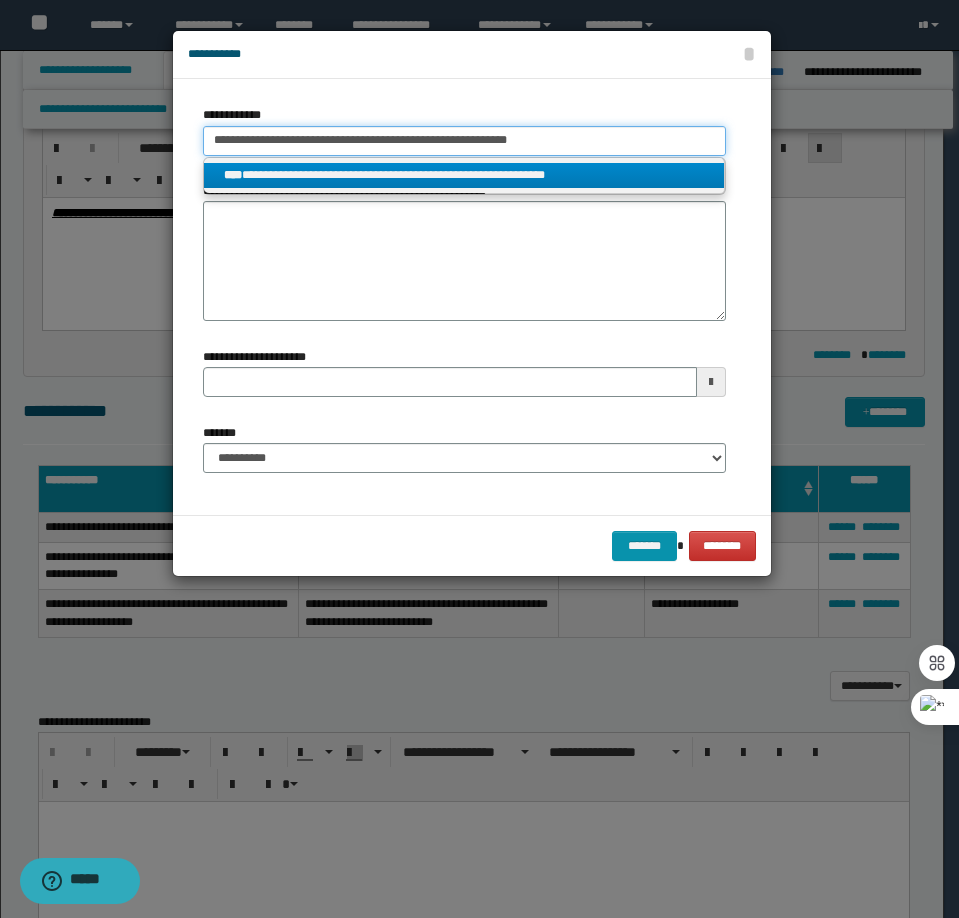 type on "**********" 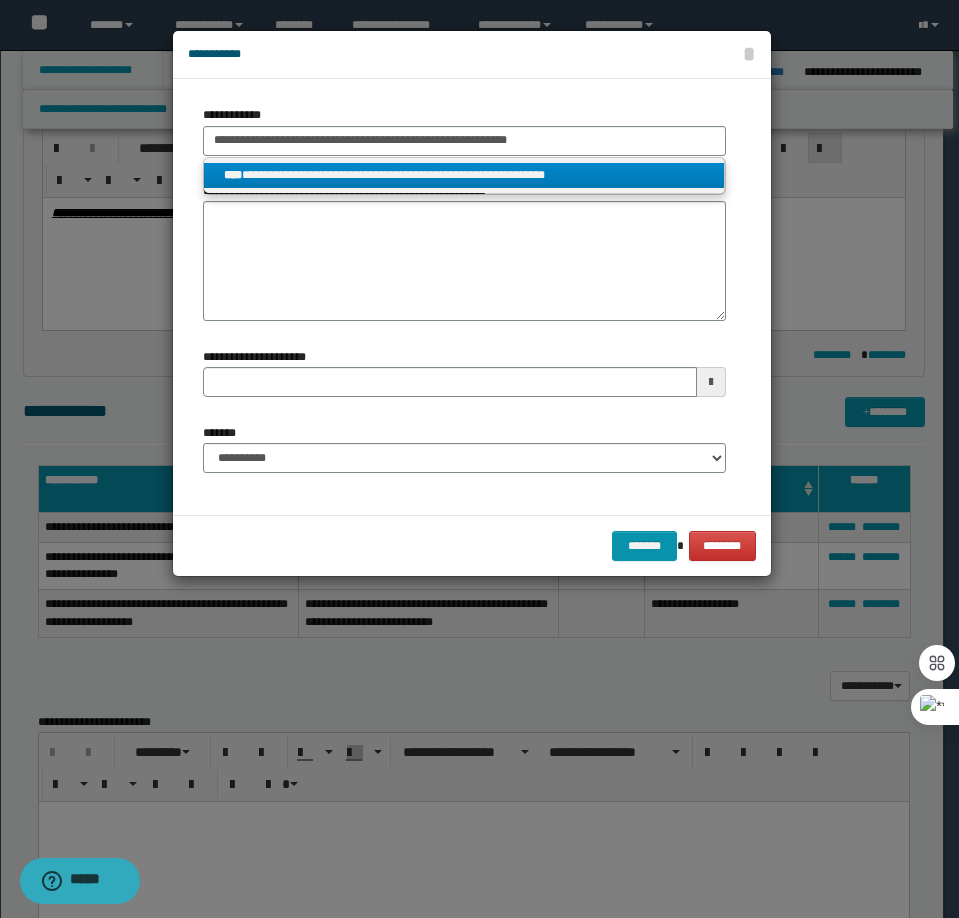 click on "**********" at bounding box center (464, 175) 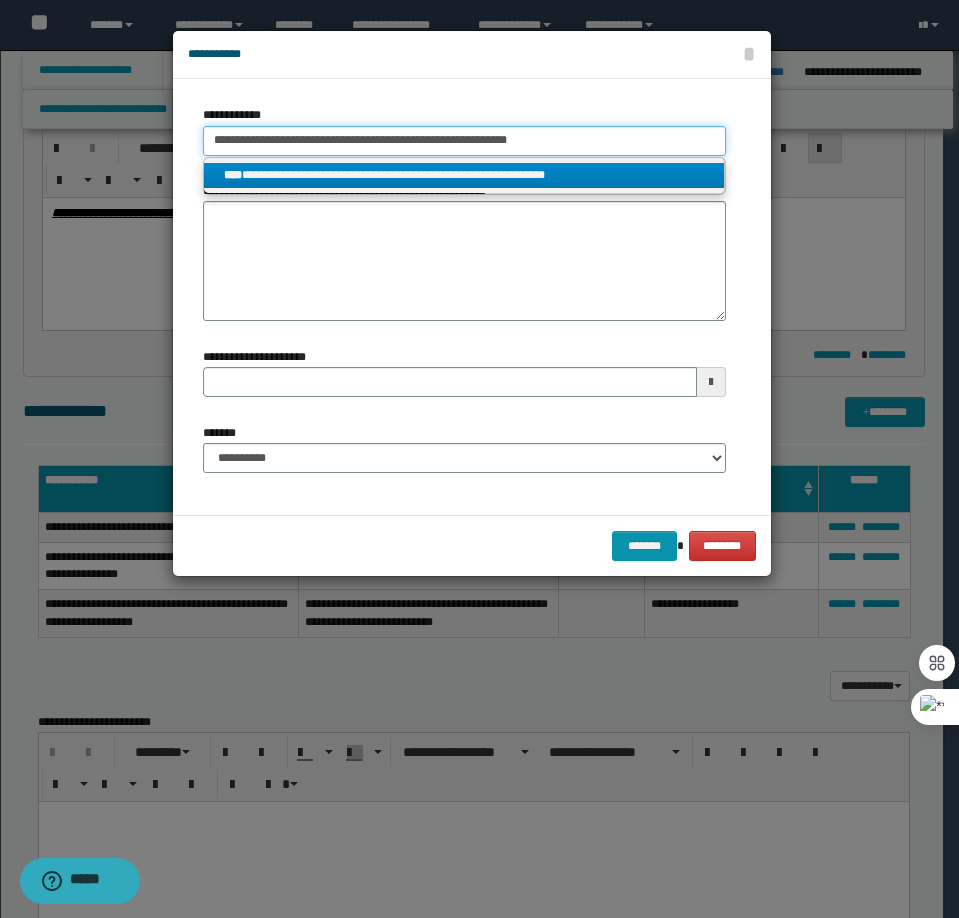 type 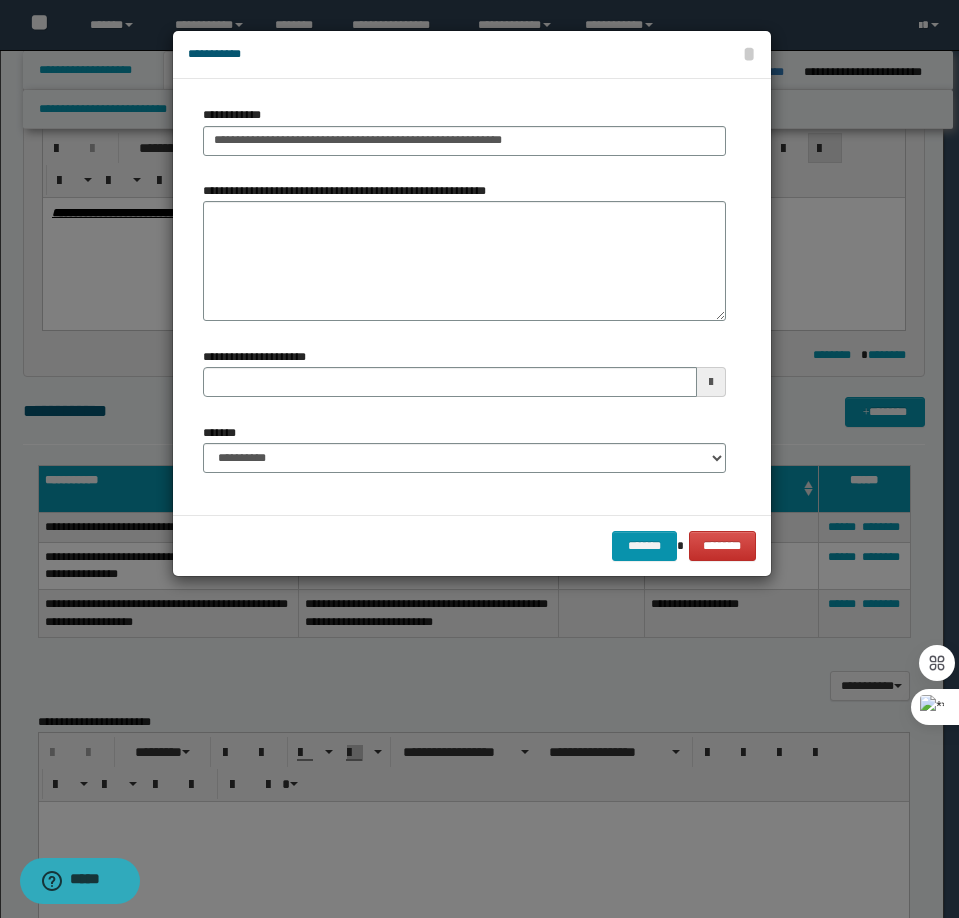 type 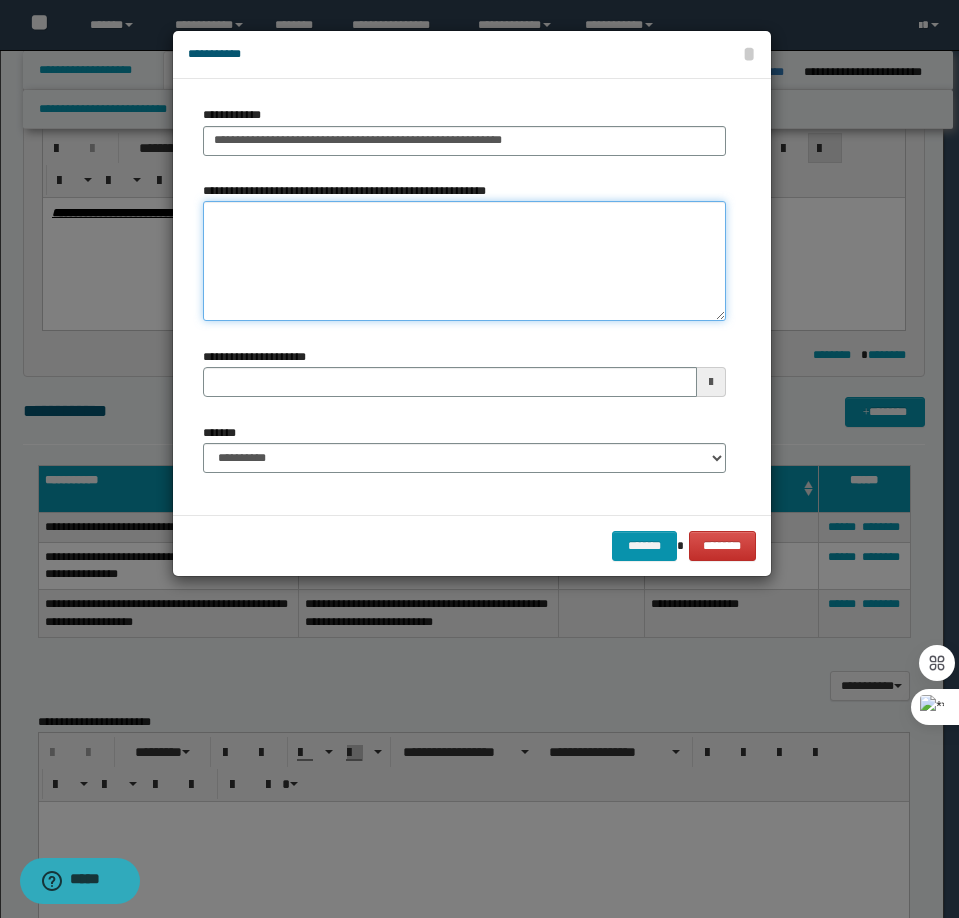 type 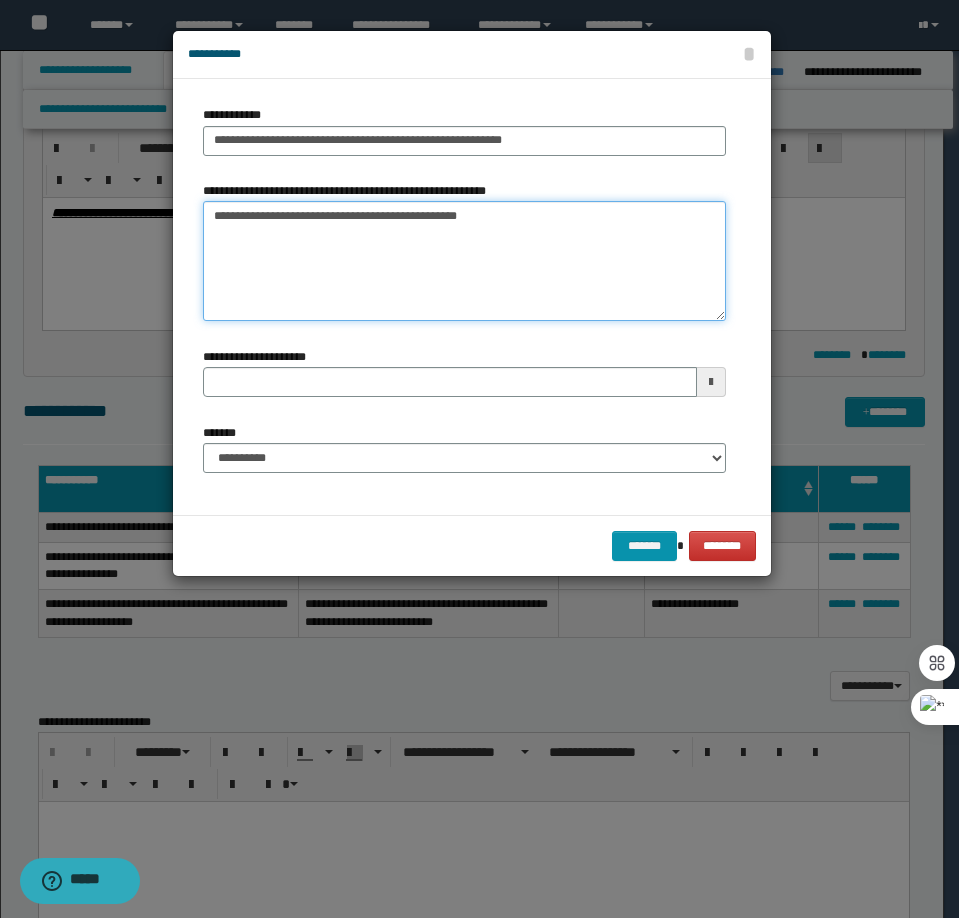 type 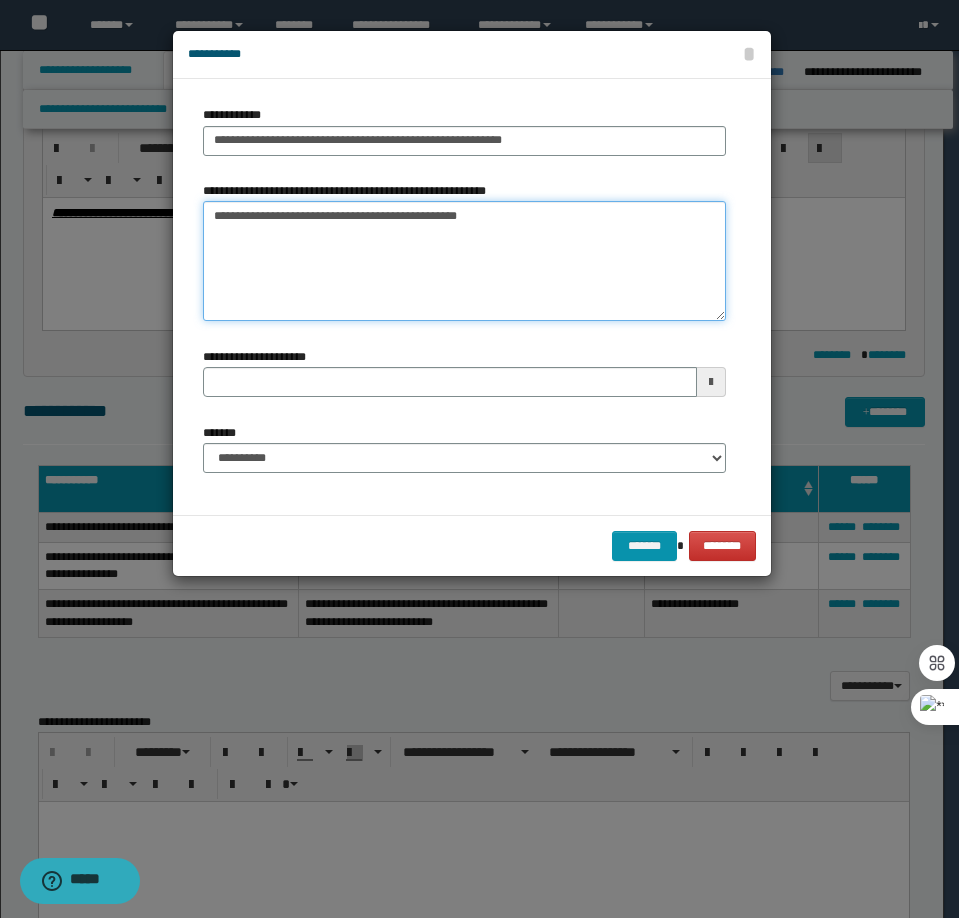 type on "**********" 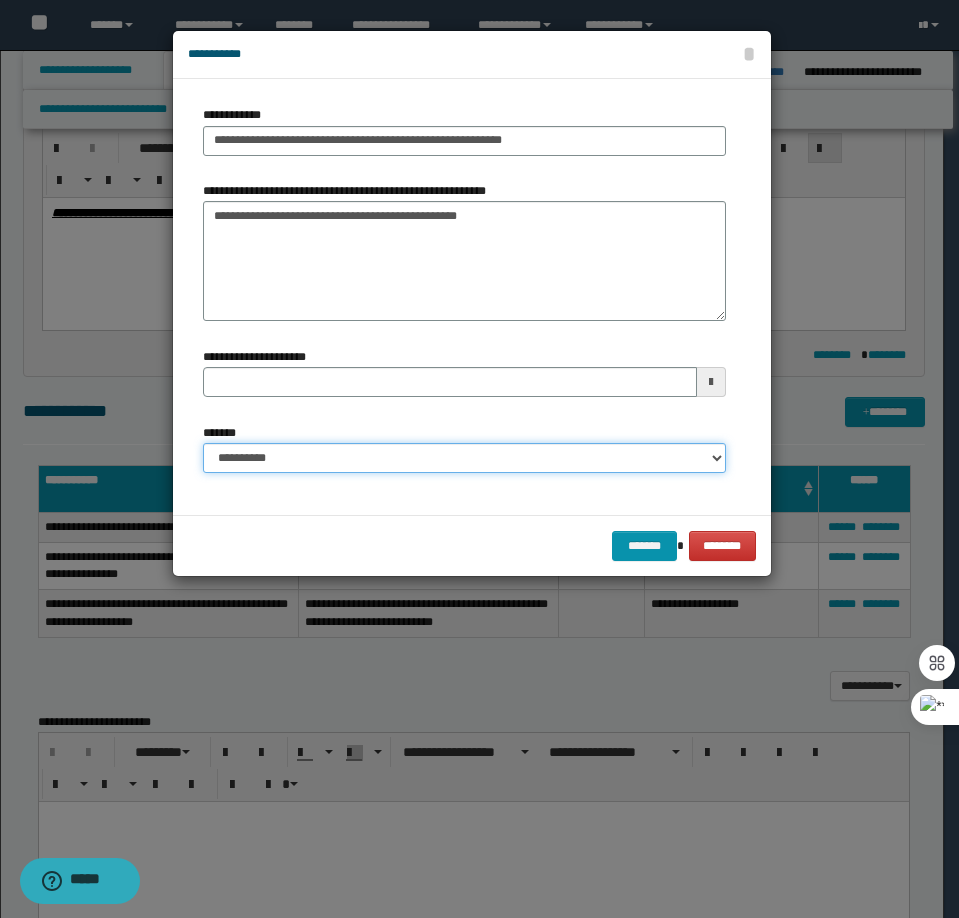 drag, startPoint x: 300, startPoint y: 456, endPoint x: 315, endPoint y: 469, distance: 19.849434 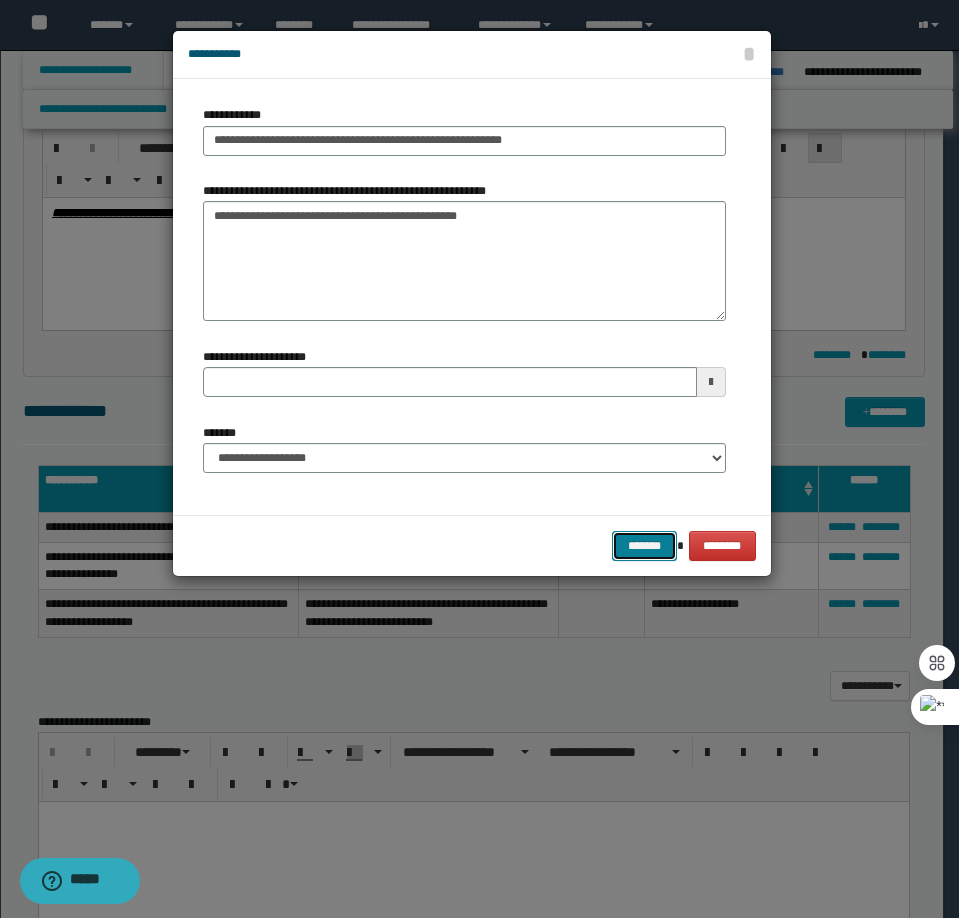 click on "*******" at bounding box center [644, 546] 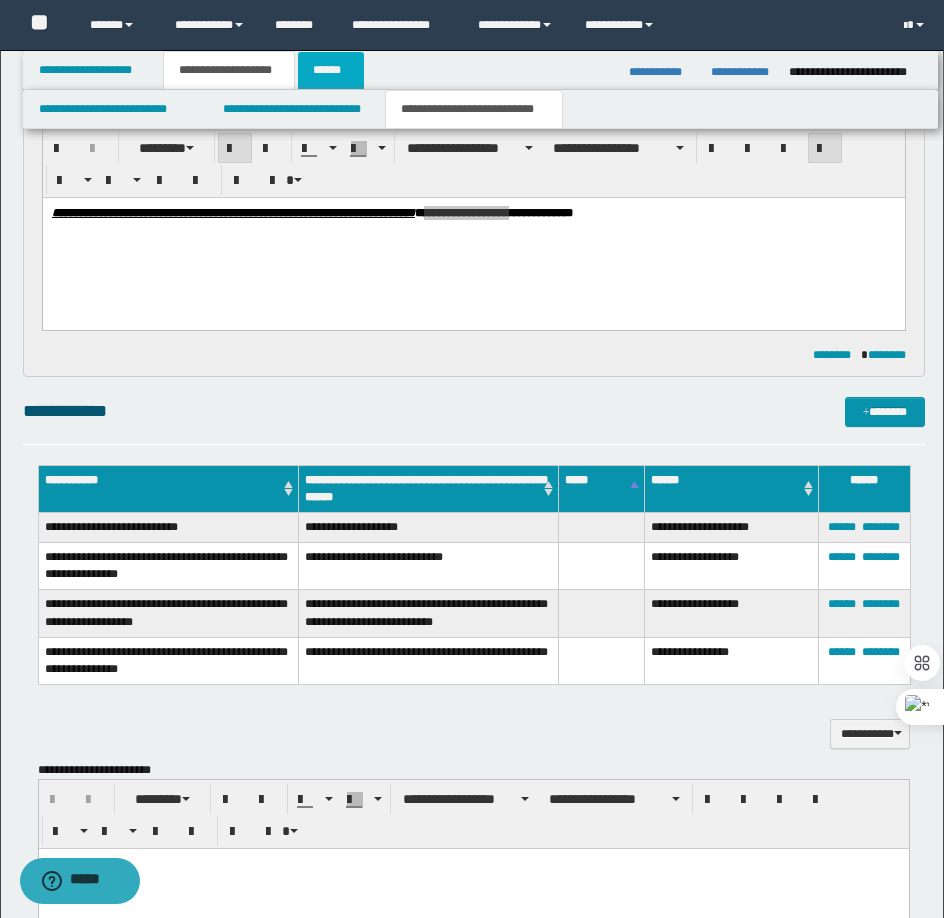 click on "******" at bounding box center (331, 70) 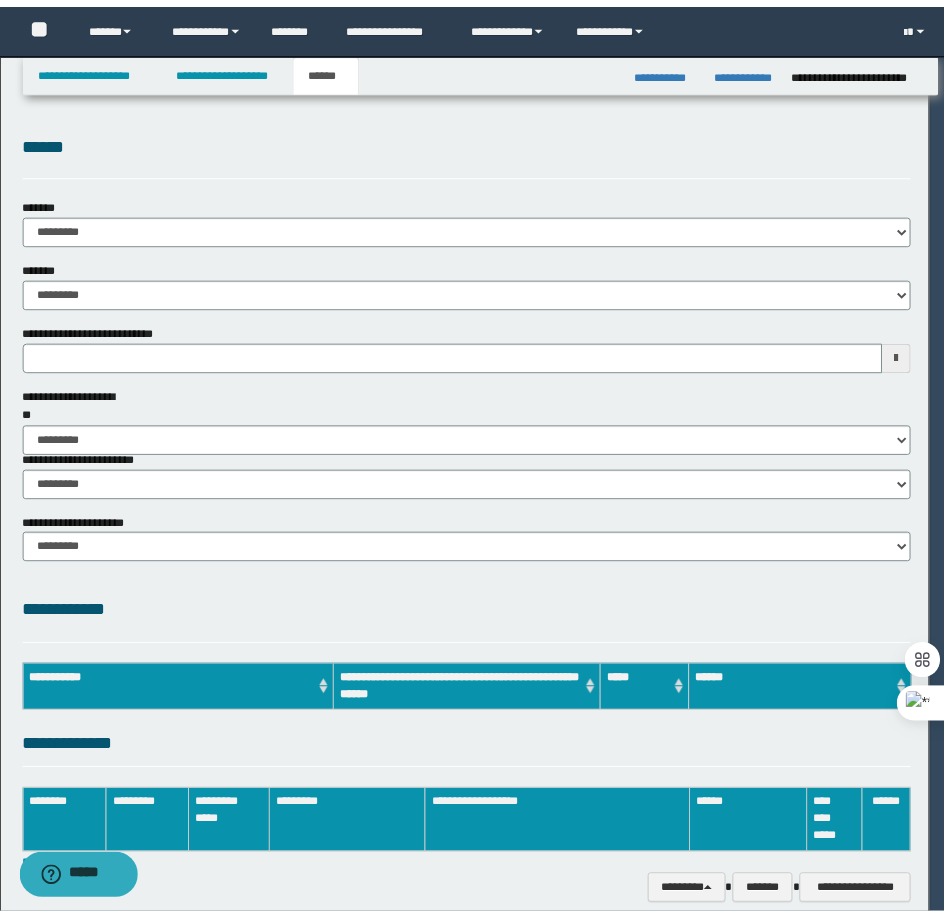 scroll, scrollTop: 0, scrollLeft: 0, axis: both 